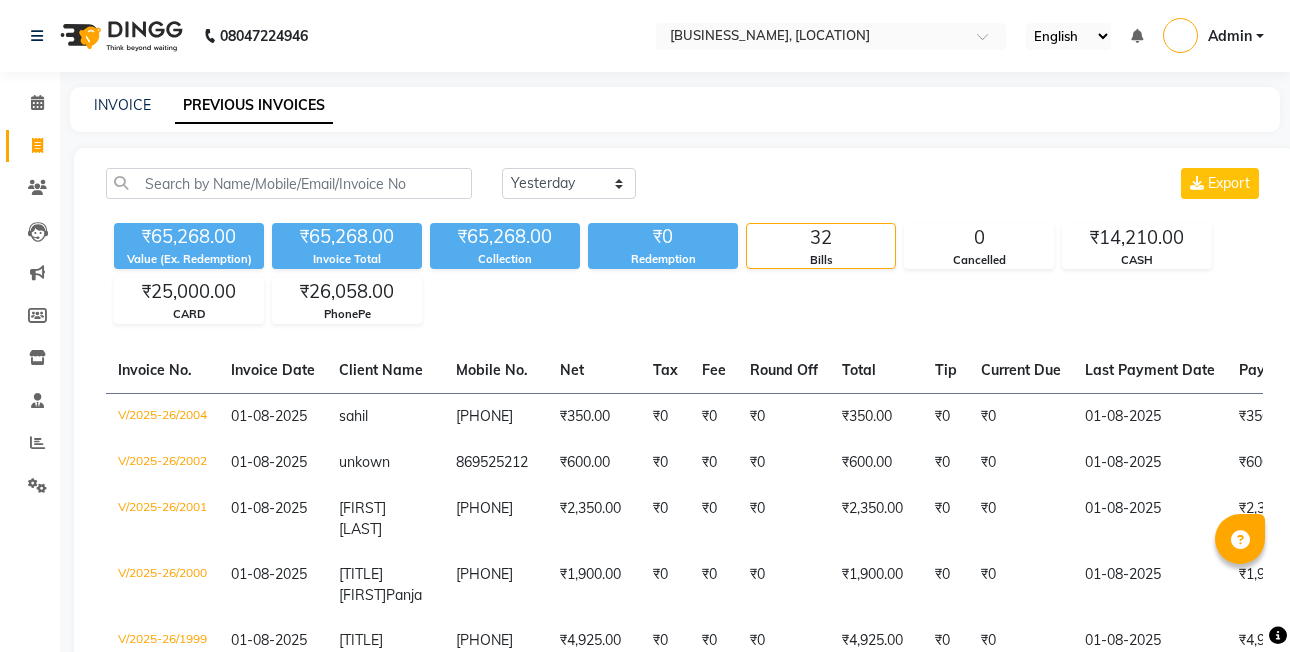 select on "yesterday" 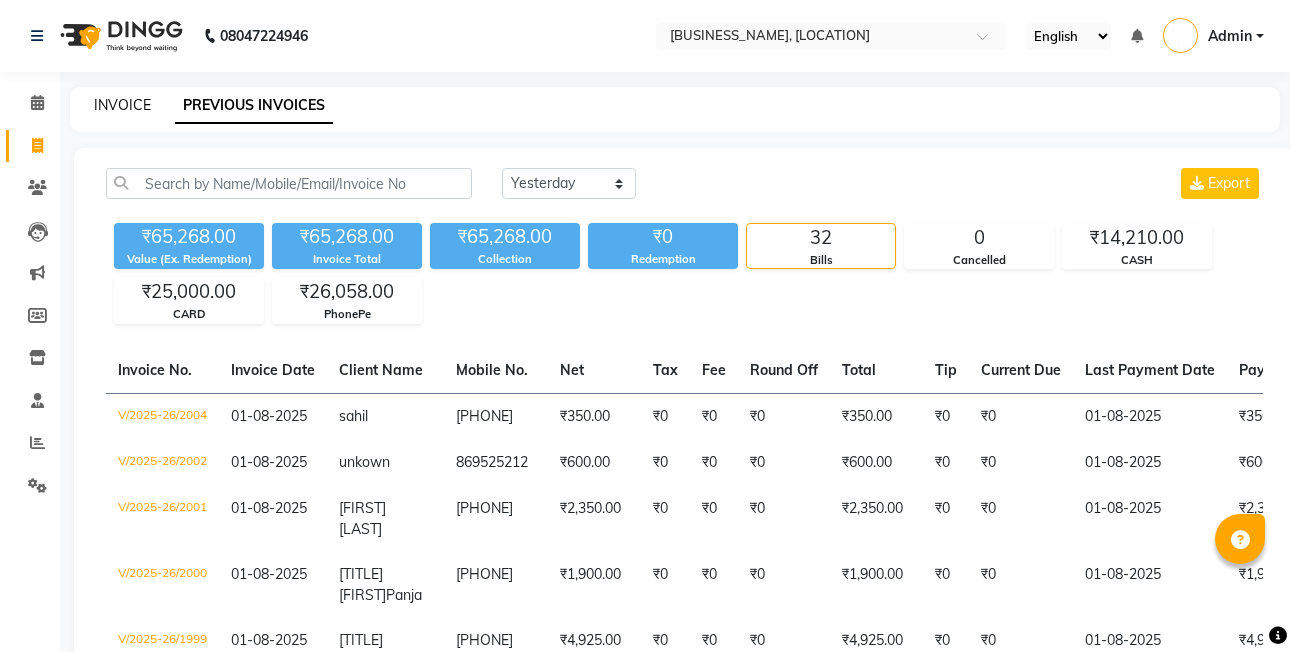 click on "INVOICE" 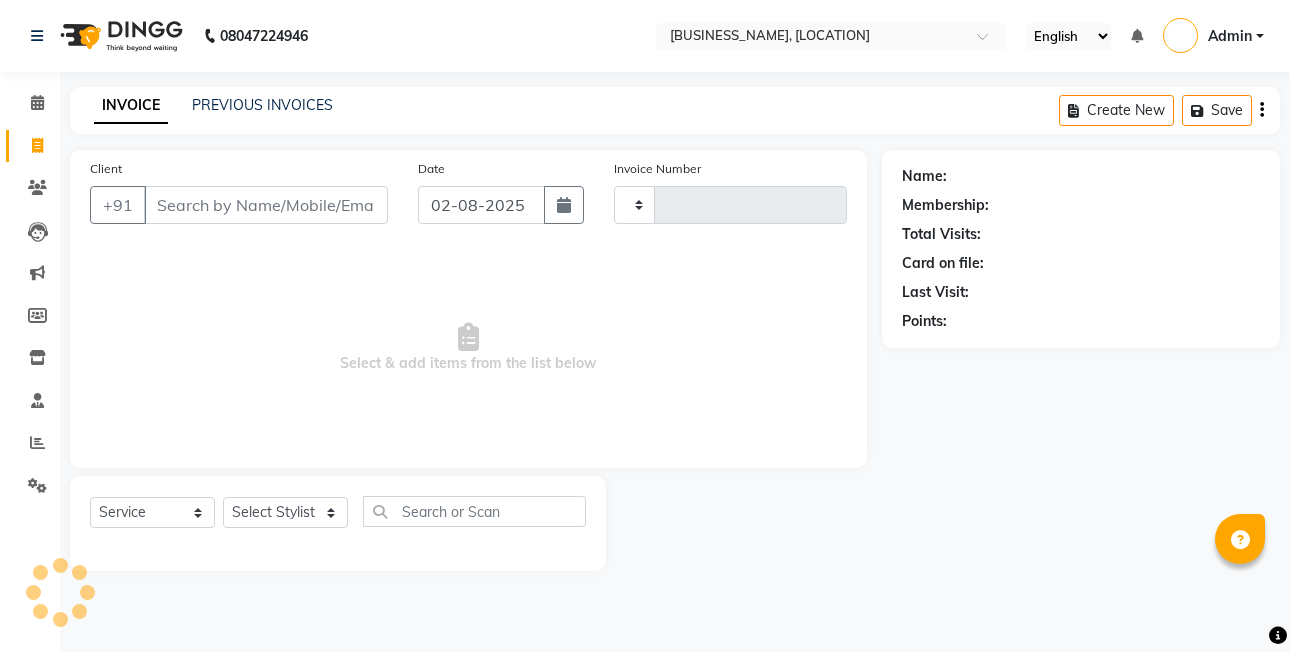 type on "2005" 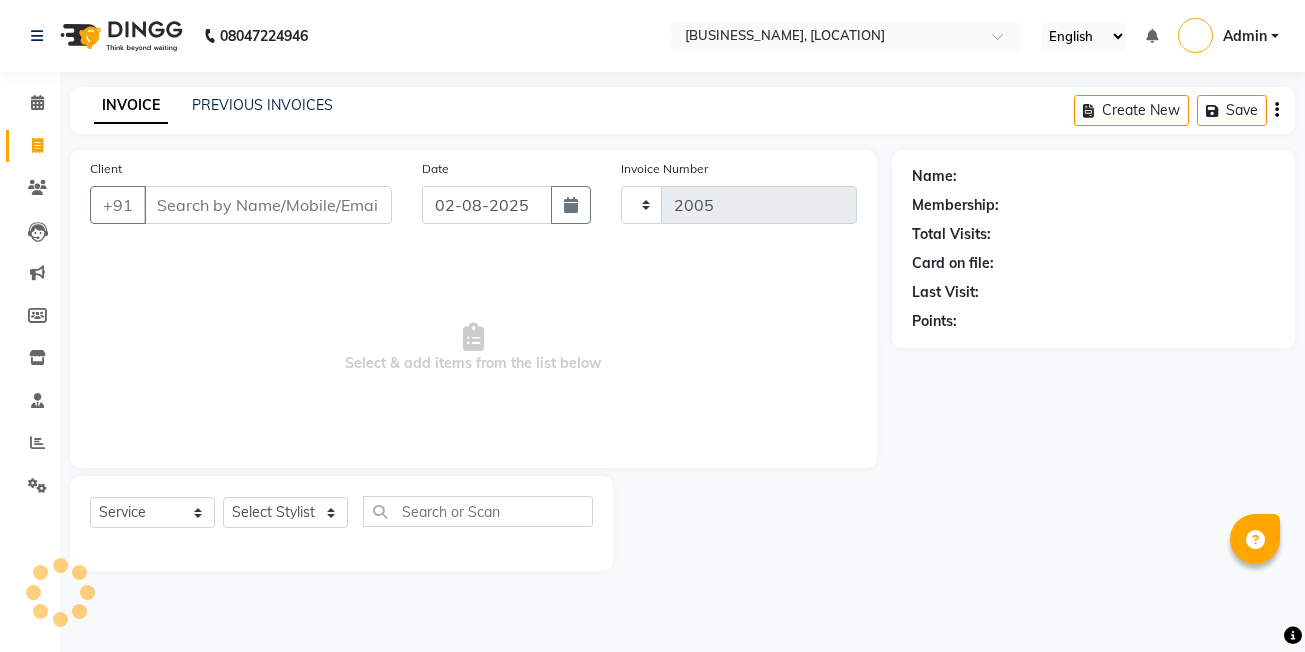 select on "6199" 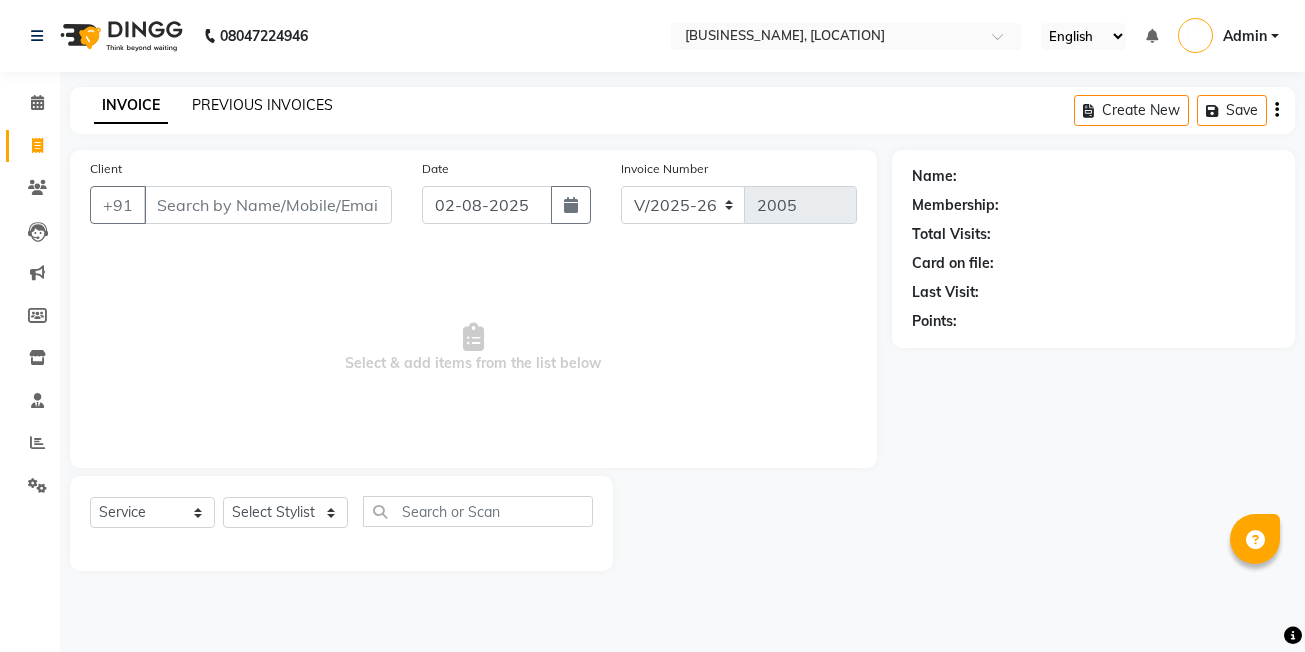 click on "PREVIOUS INVOICES" 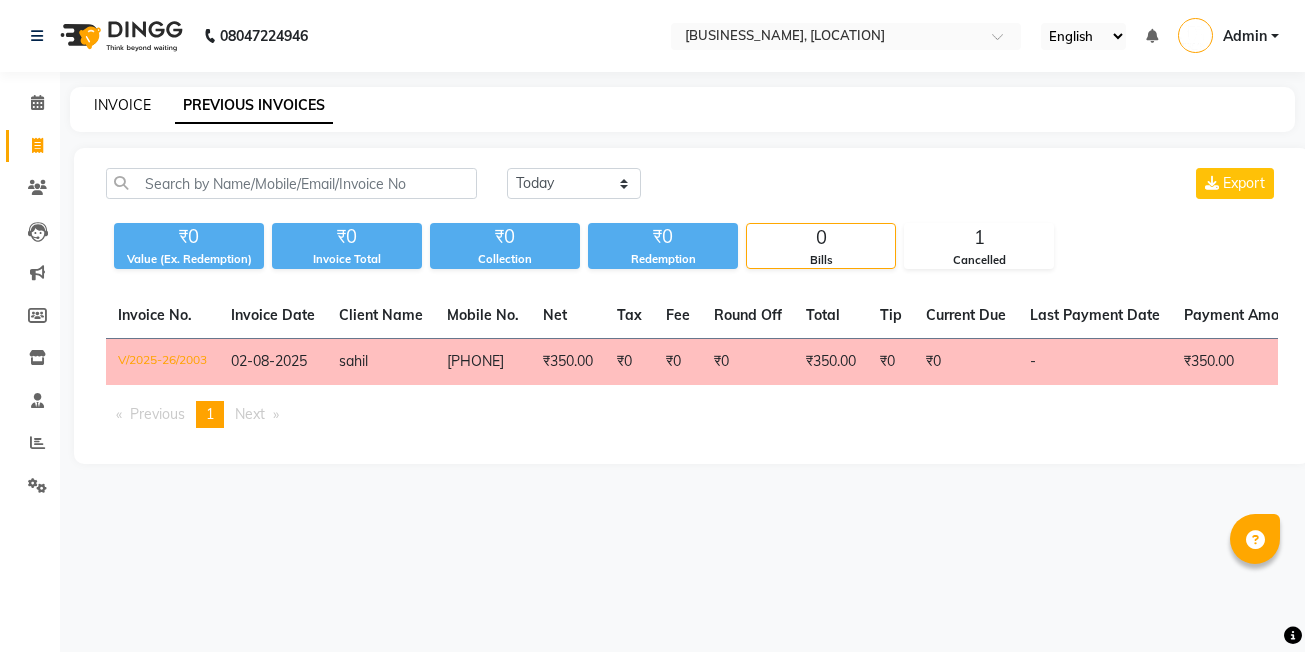 click on "INVOICE" 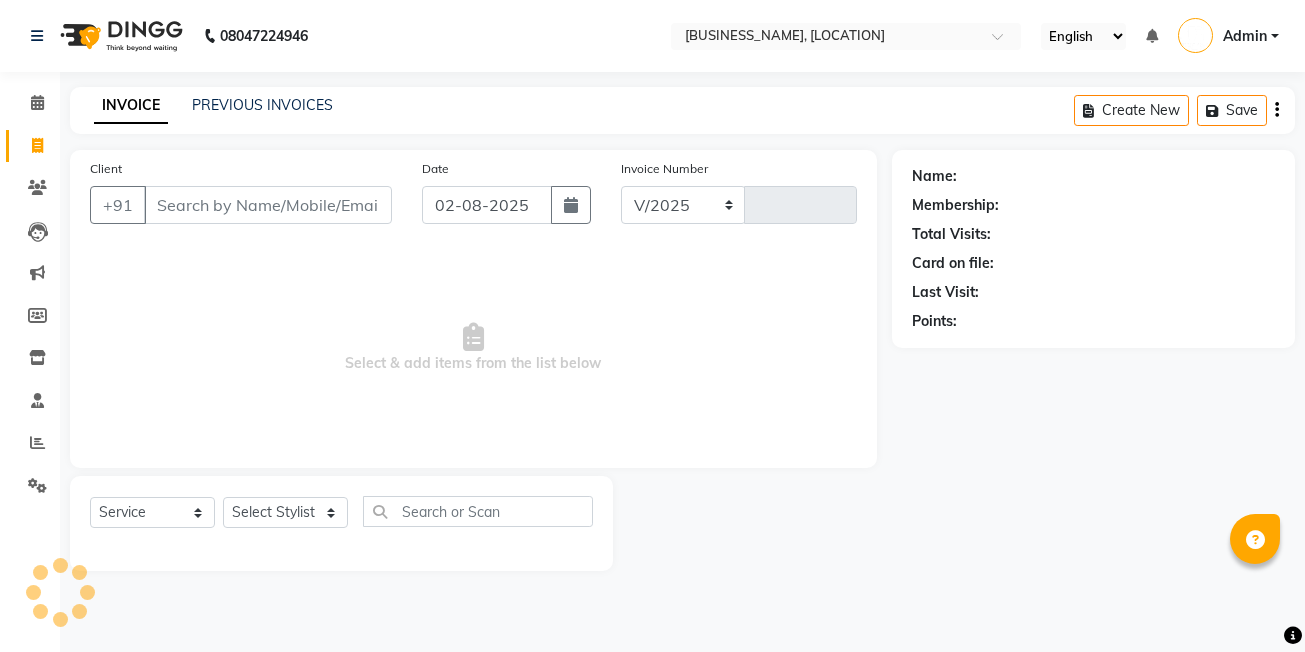 select on "6199" 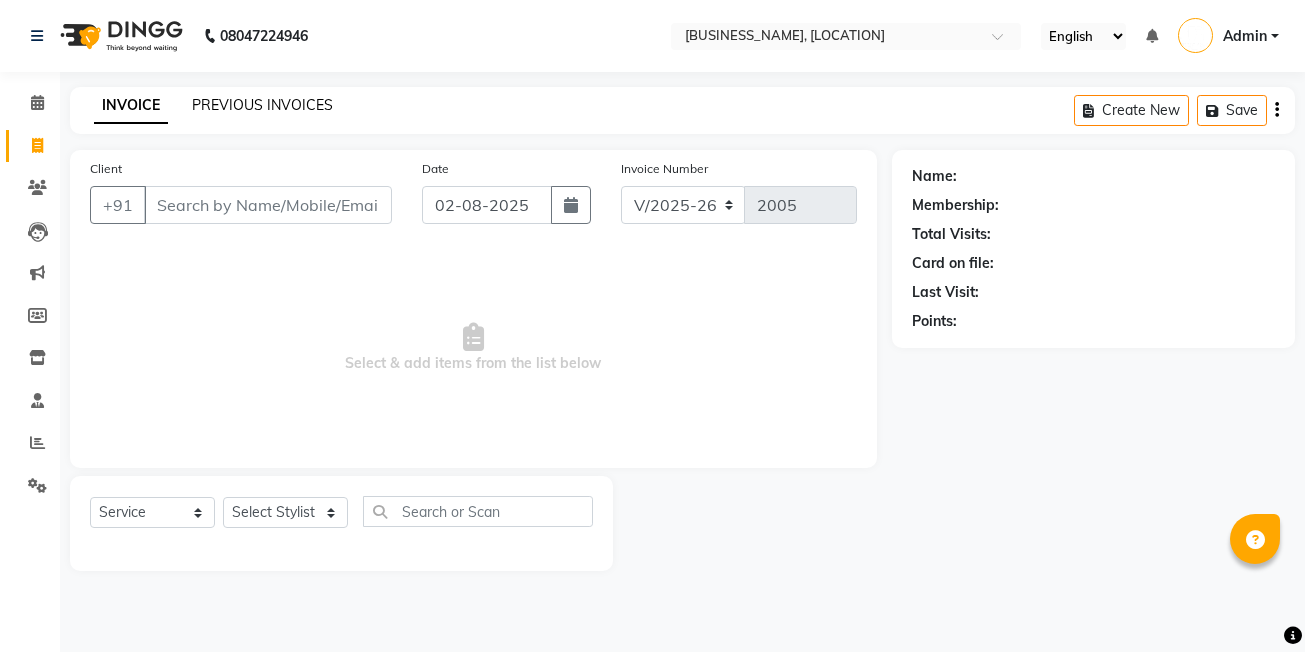 click on "PREVIOUS INVOICES" 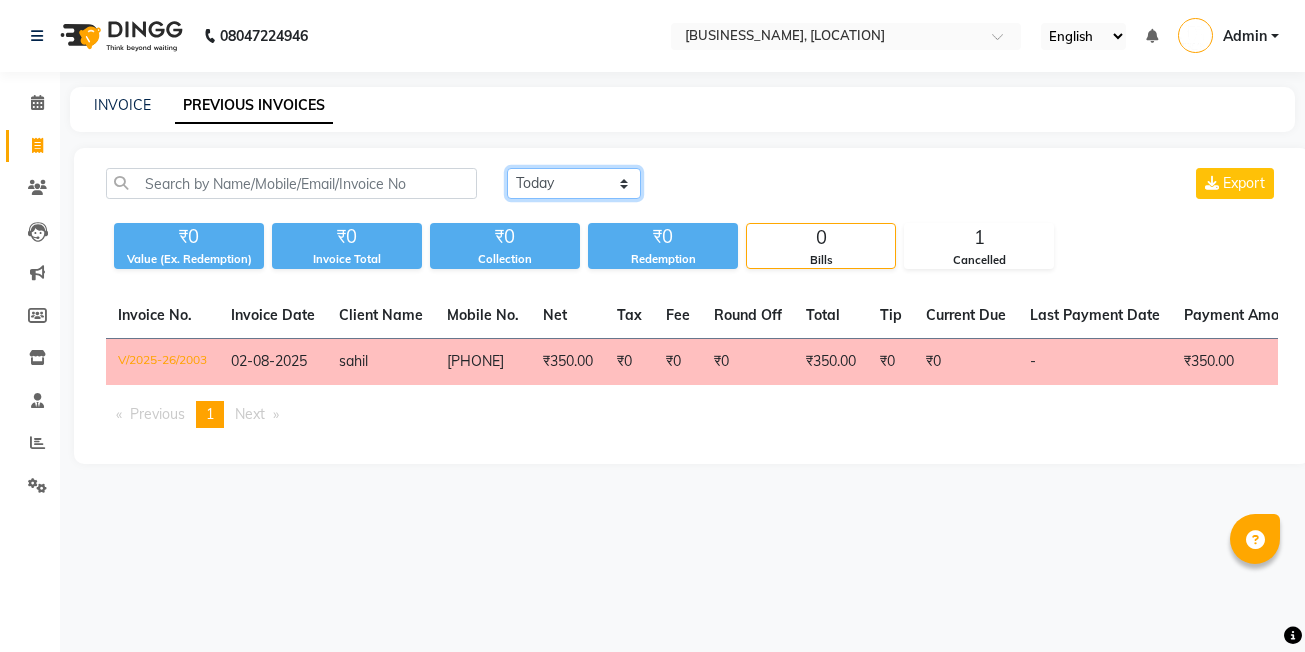 click on "Today Yesterday Custom Range" 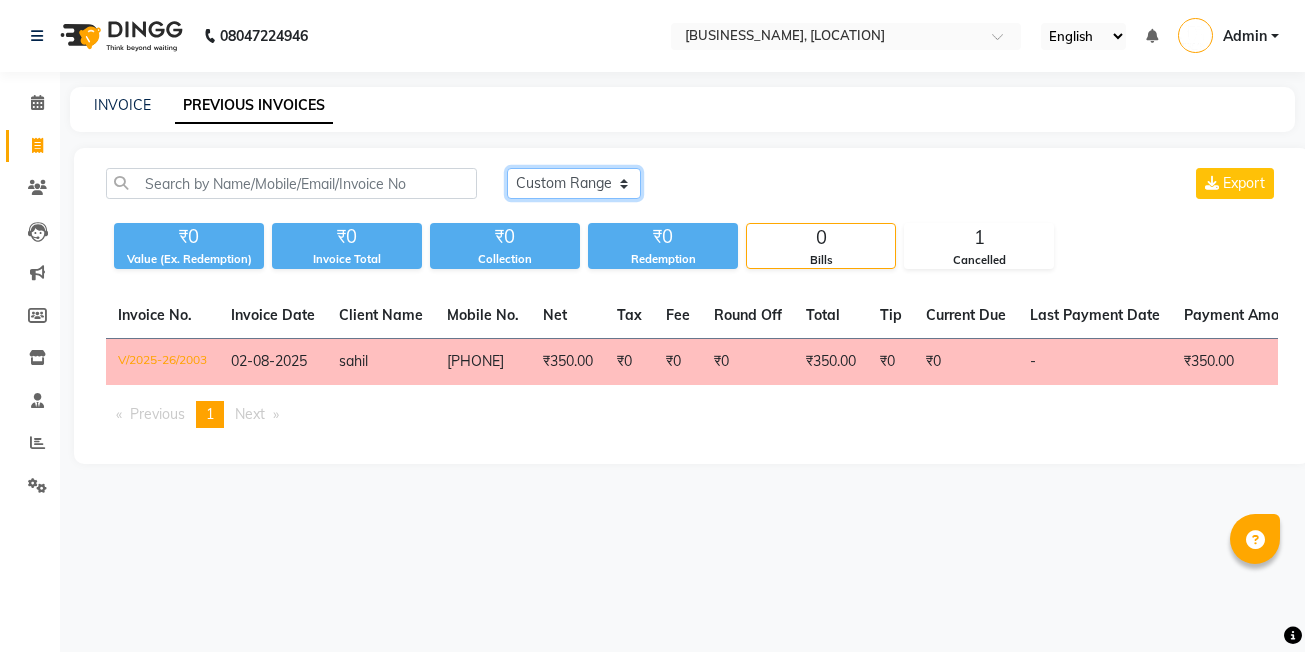click on "Today Yesterday Custom Range" 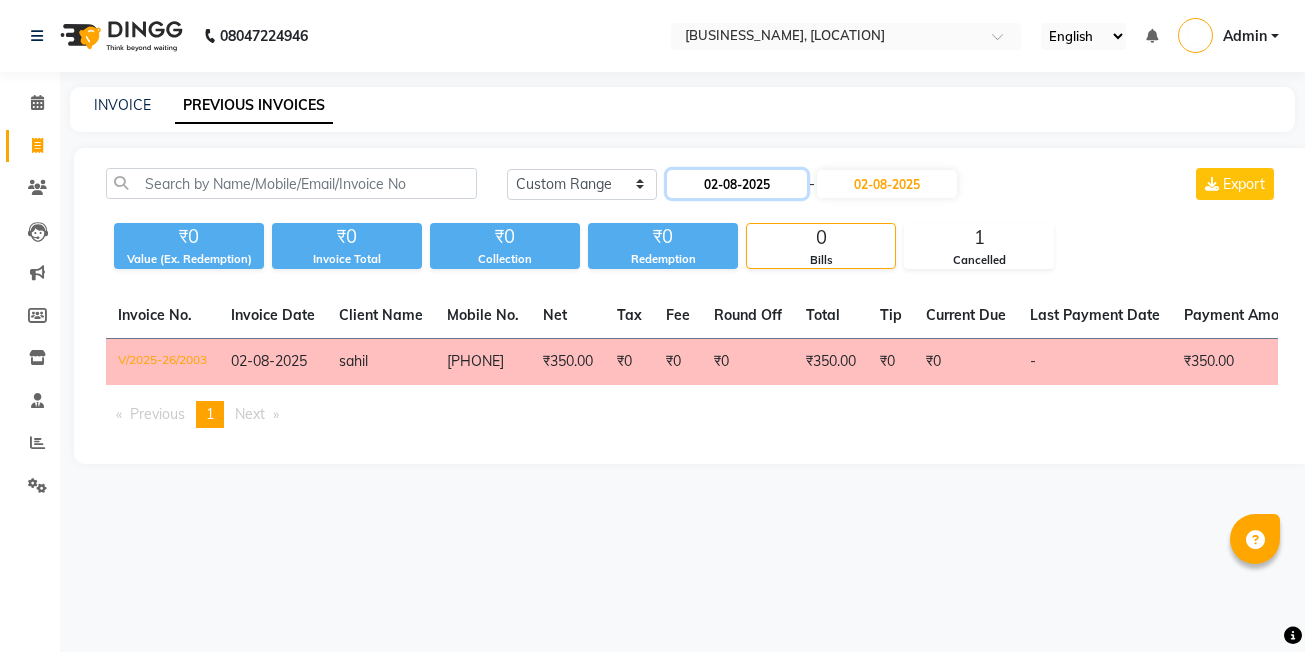 click on "02-08-2025" 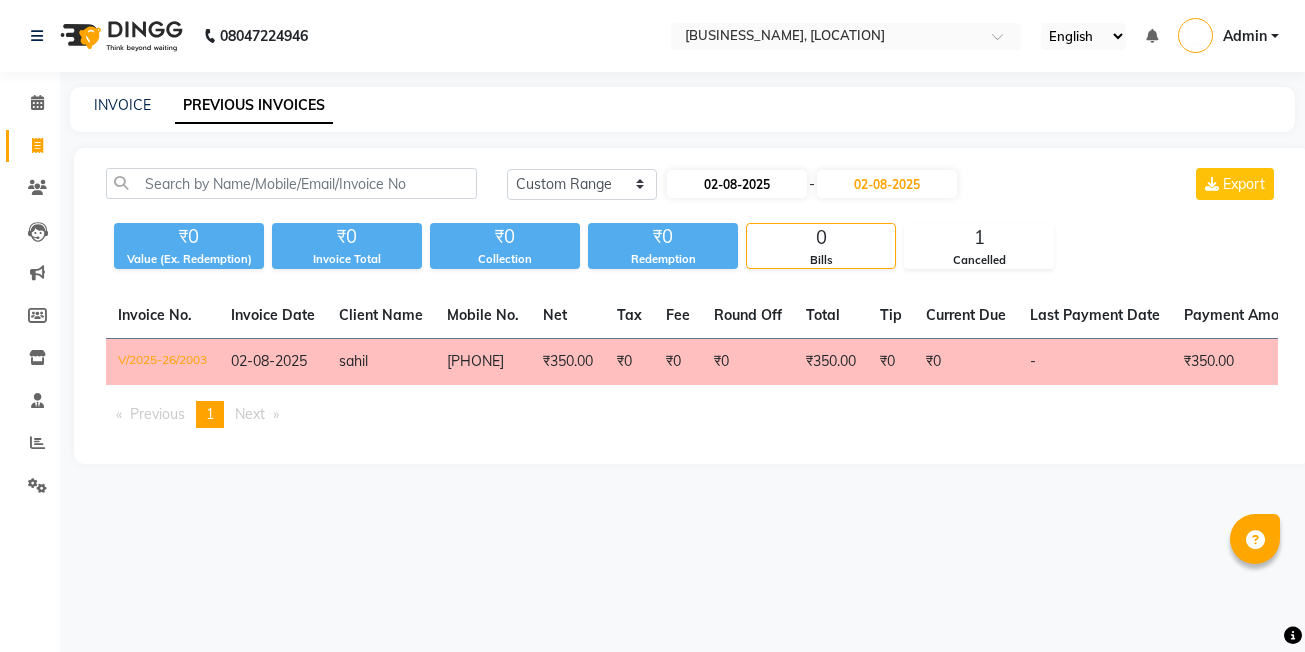 select on "8" 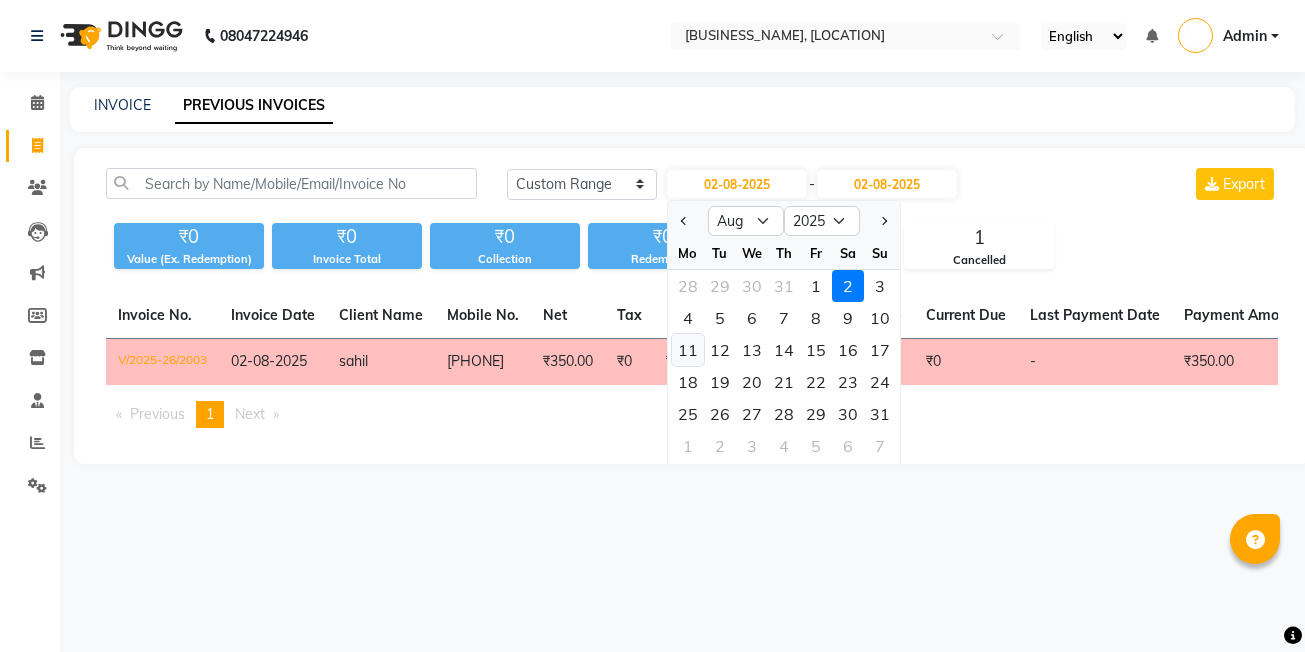 click on "11" 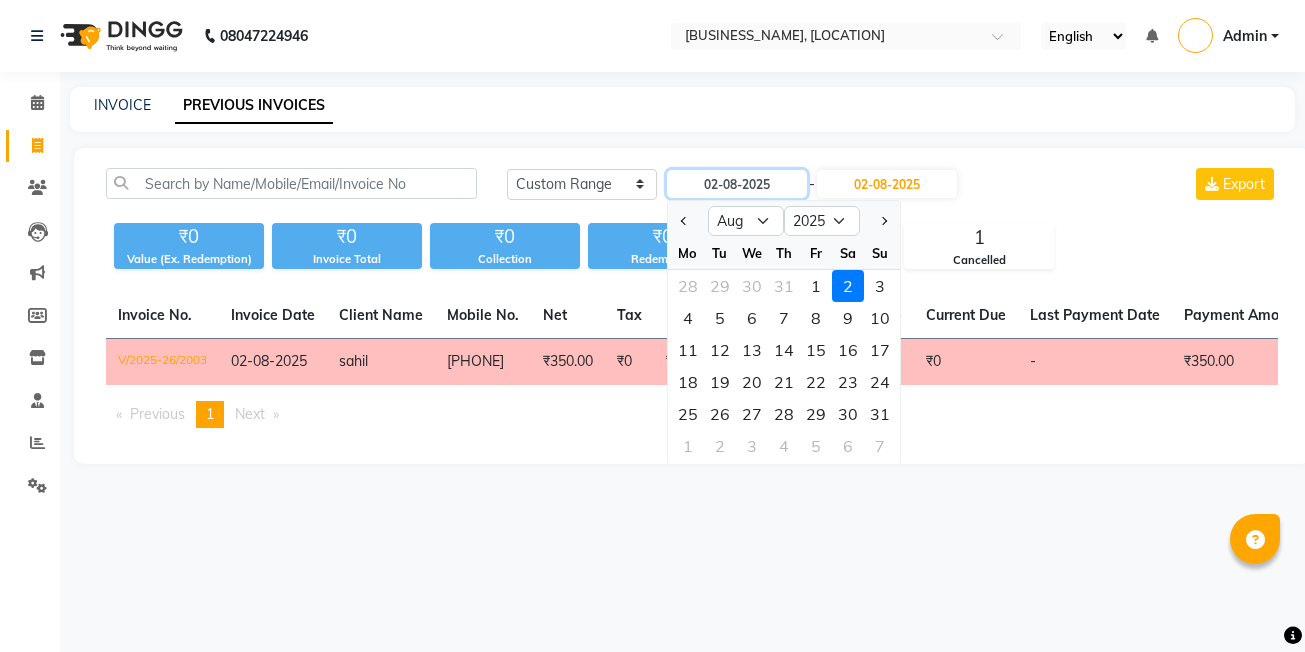 type on "11-08-2025" 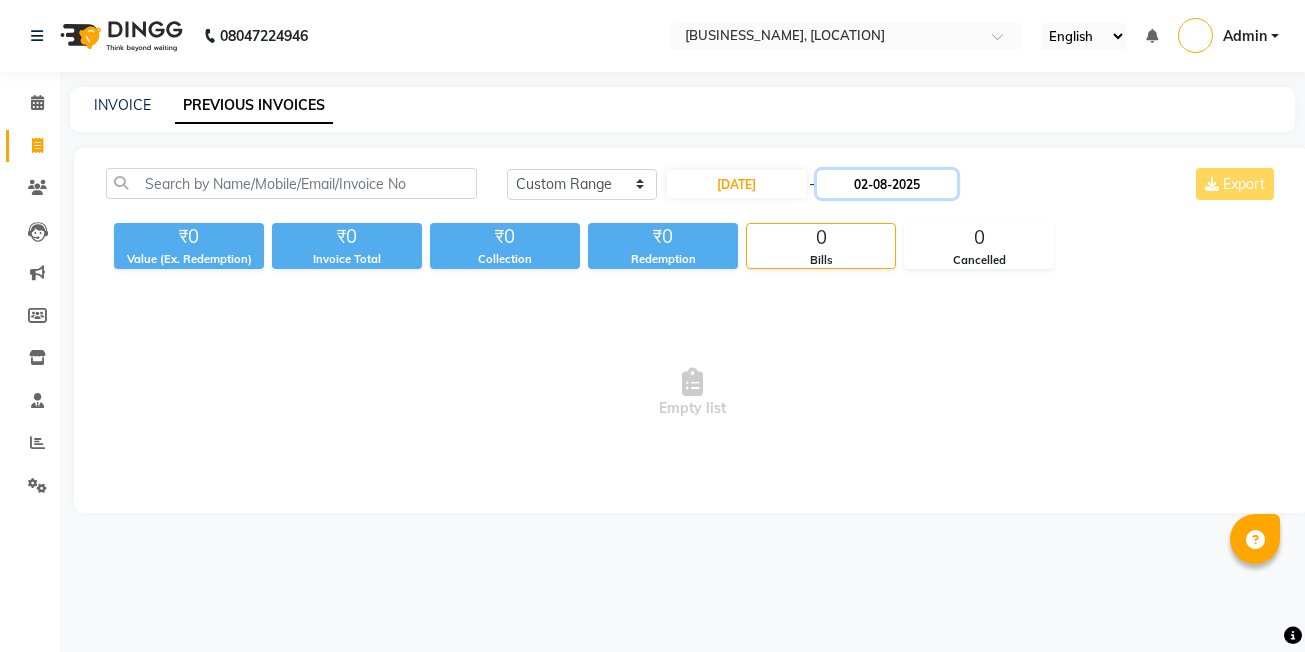 click on "02-08-2025" 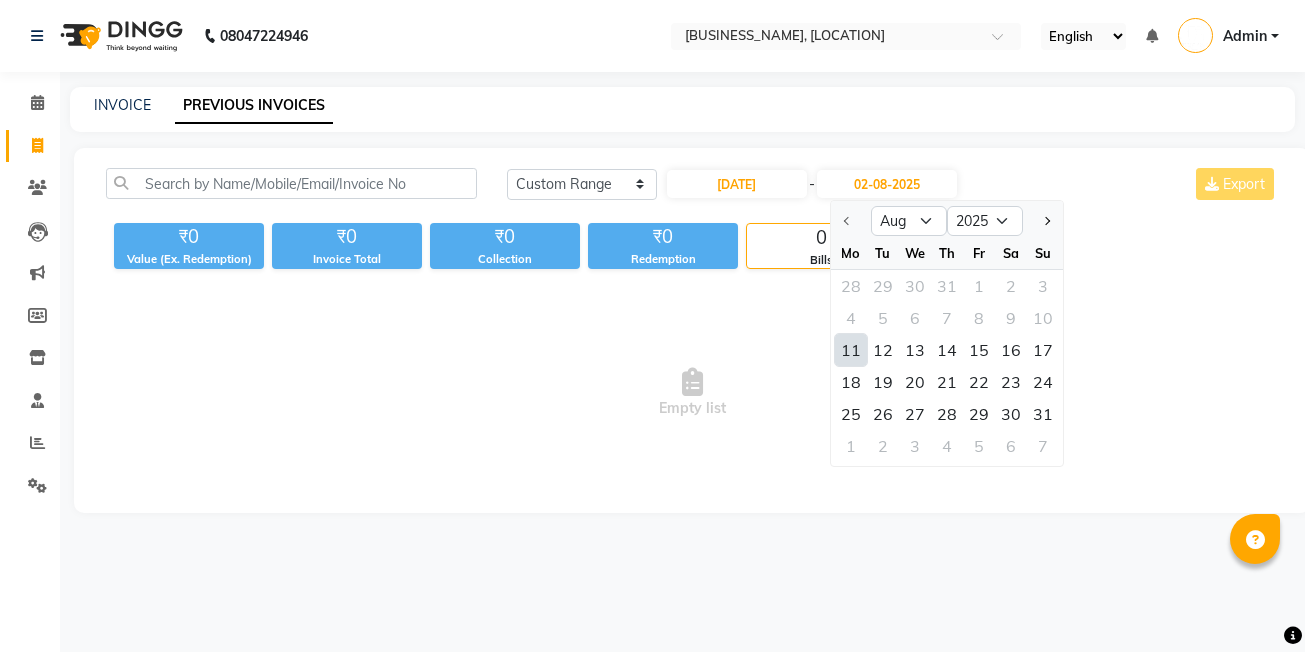 click on "11" 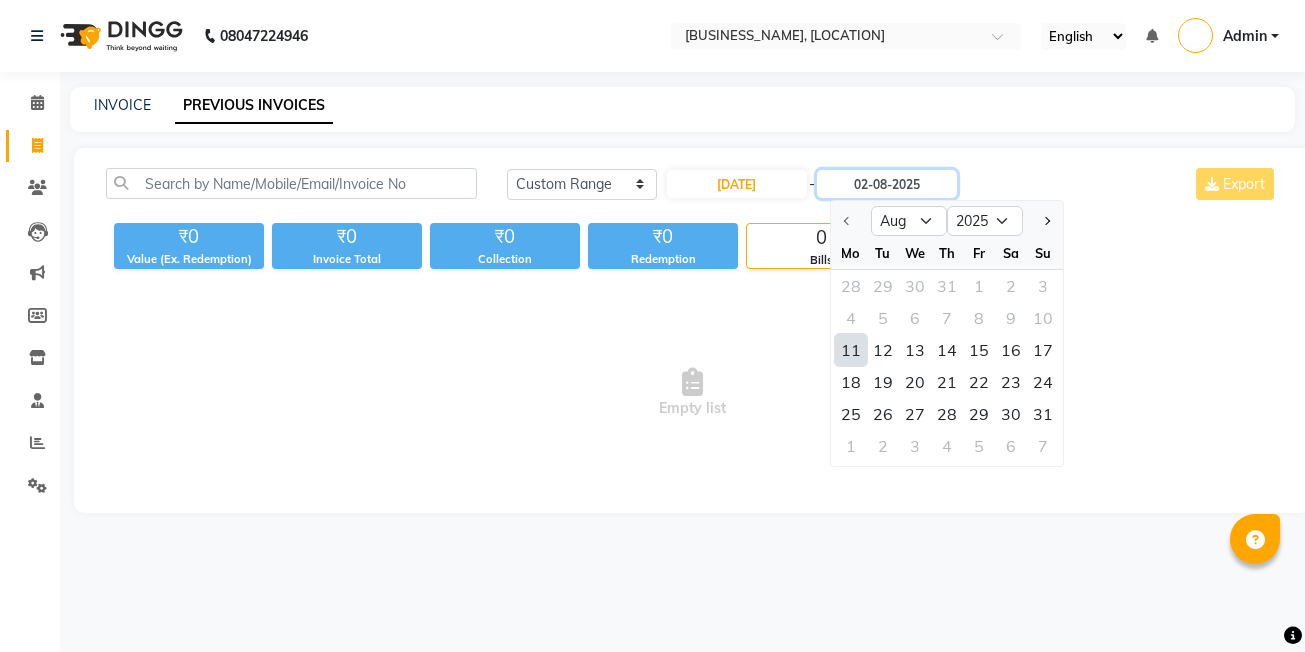 type on "11-08-2025" 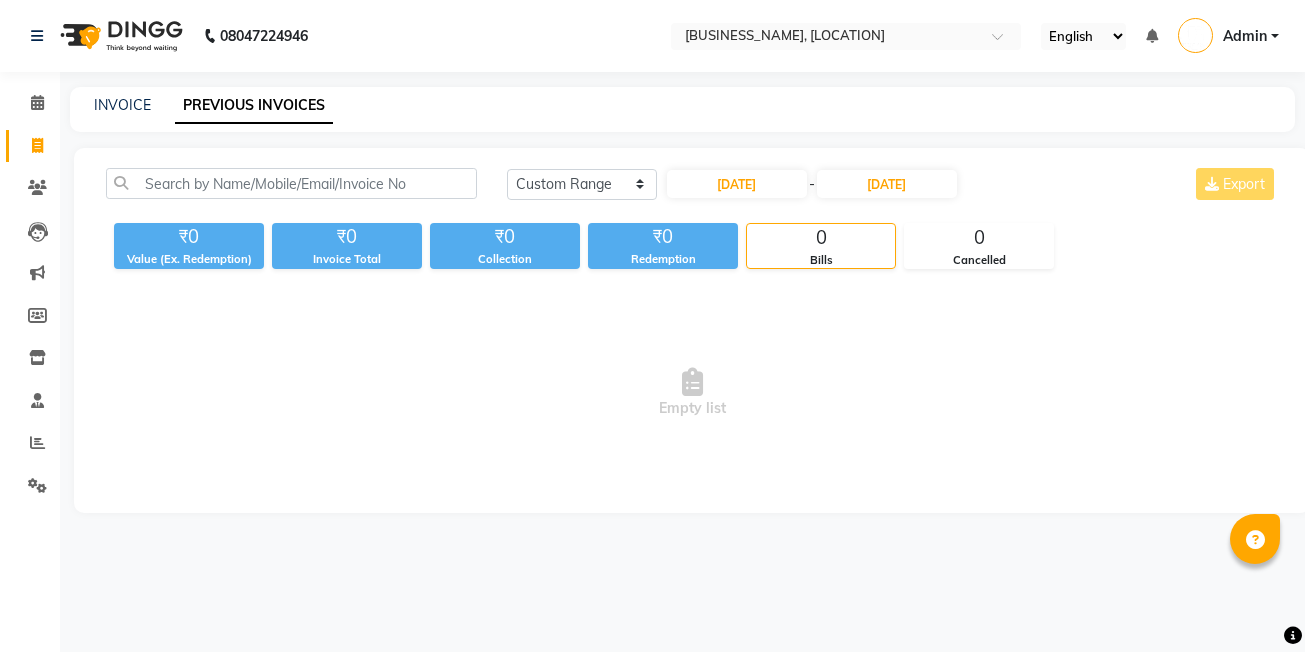 click on "Today Yesterday Custom Range 11-08-2025 - 11-08-2025 Export" 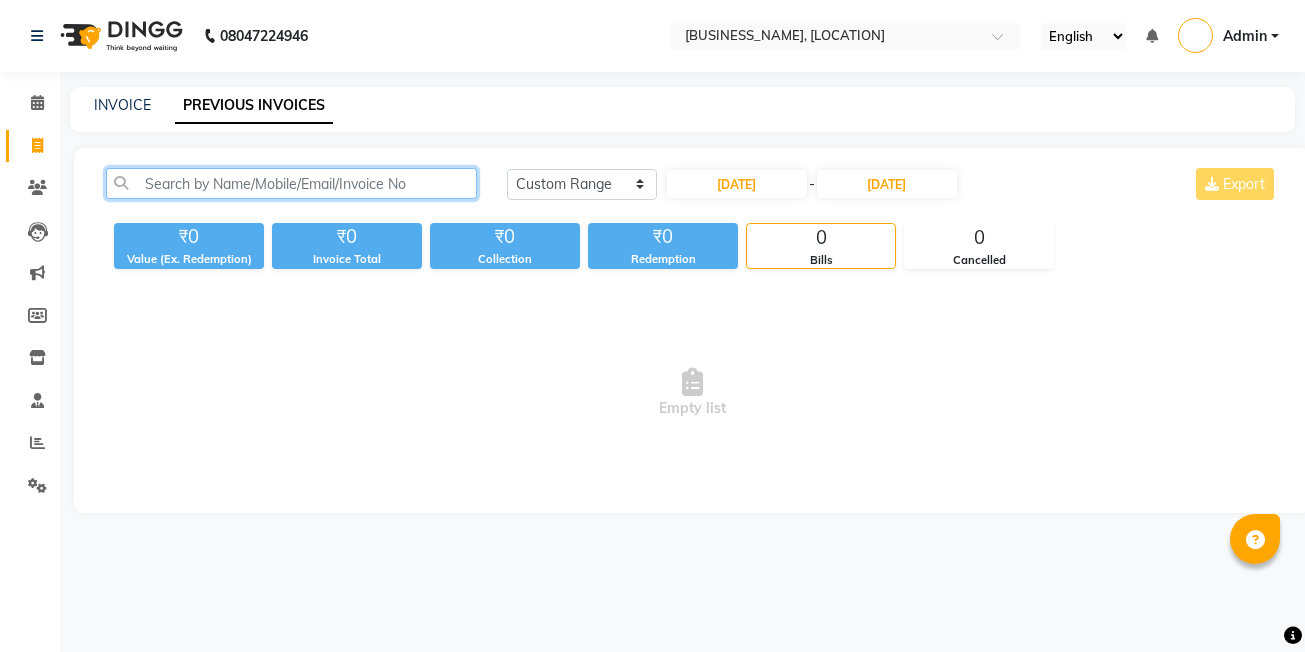 click 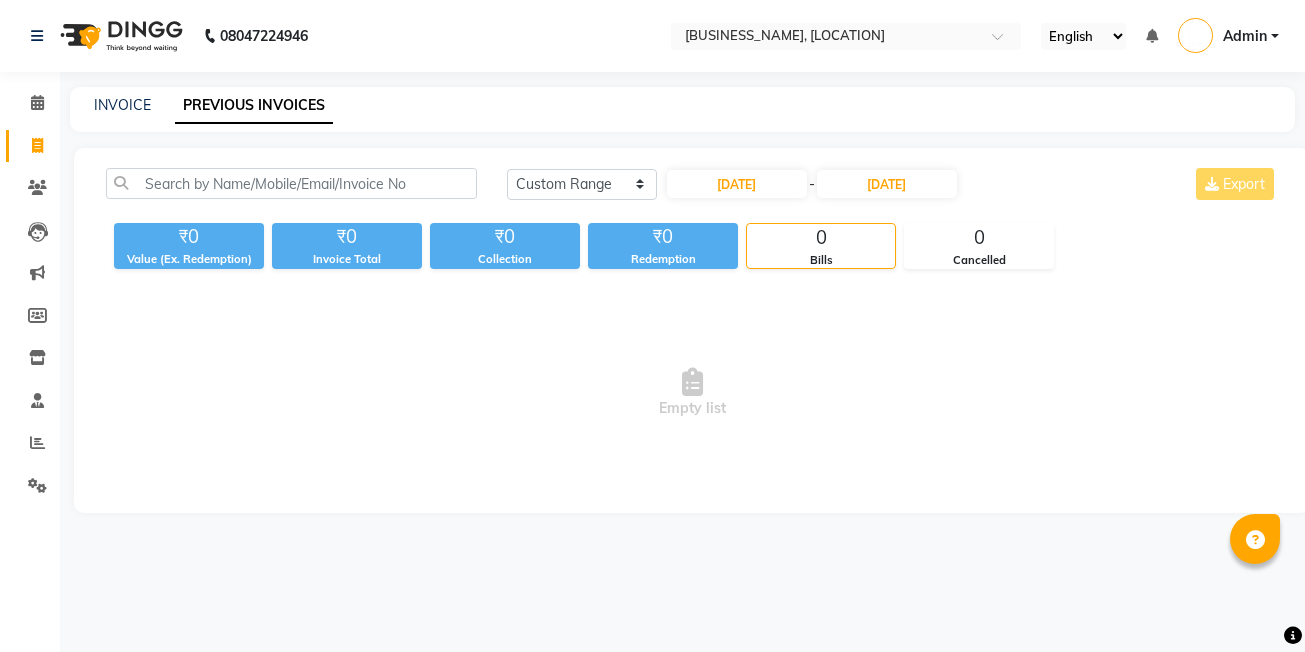 click on "PREVIOUS INVOICES" 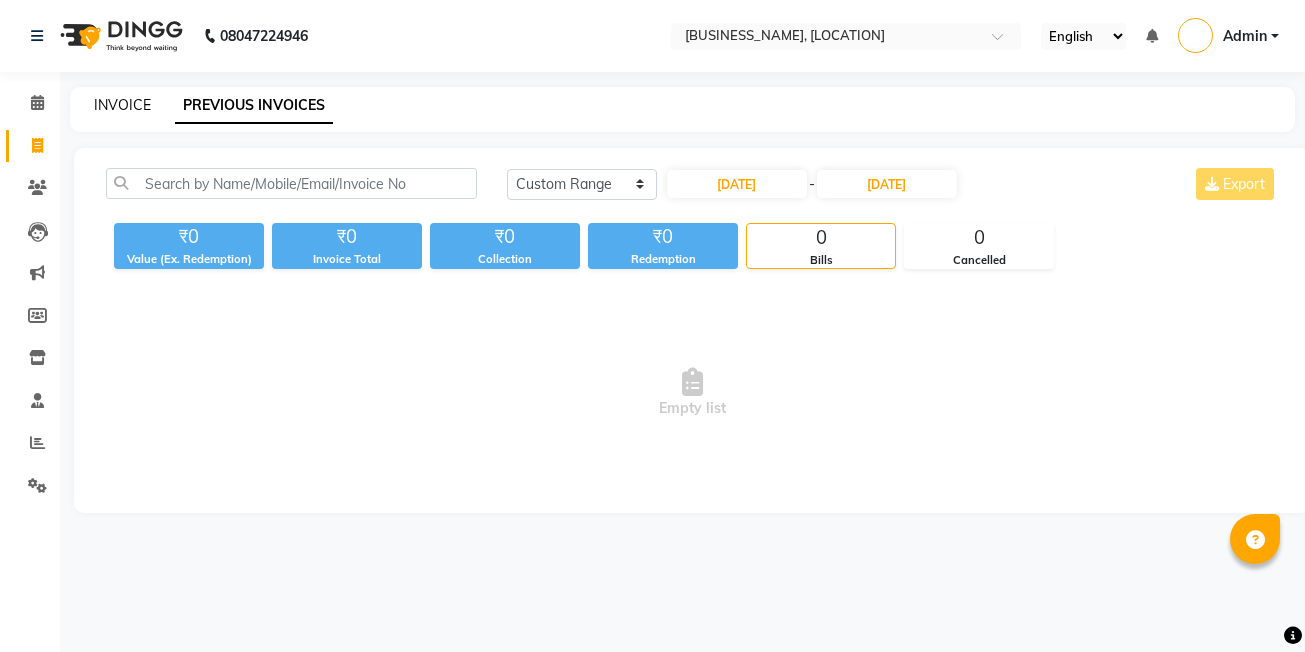 click on "INVOICE" 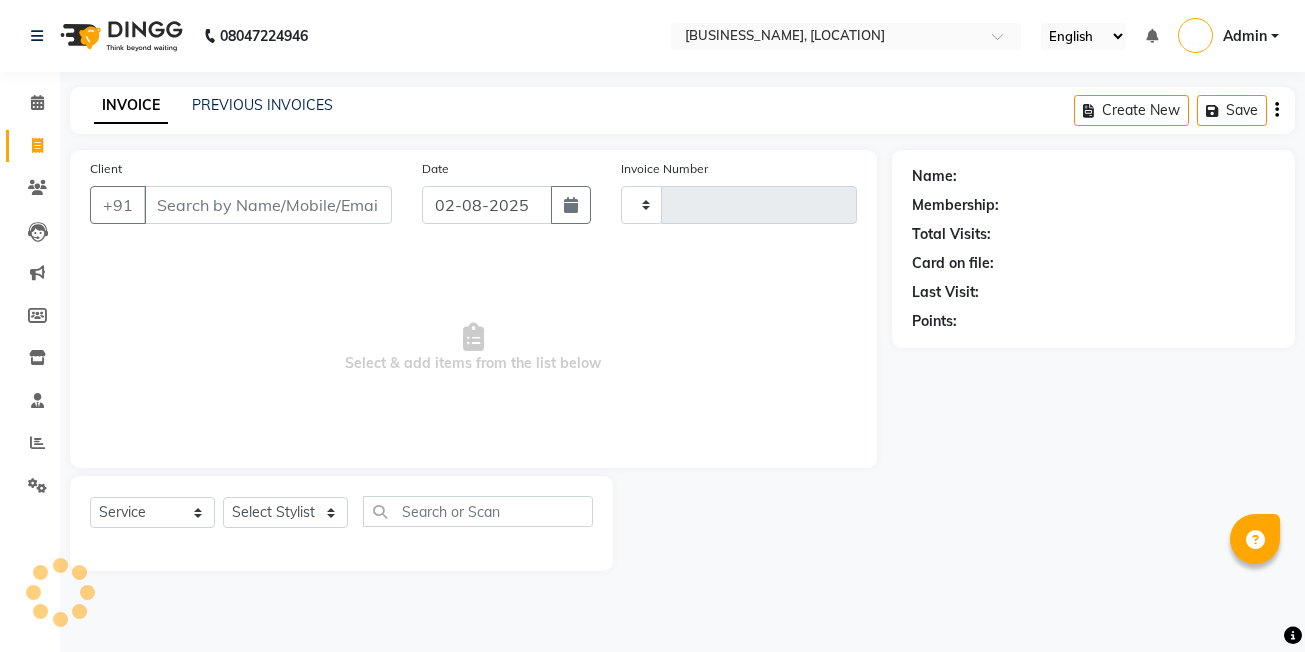 type on "2005" 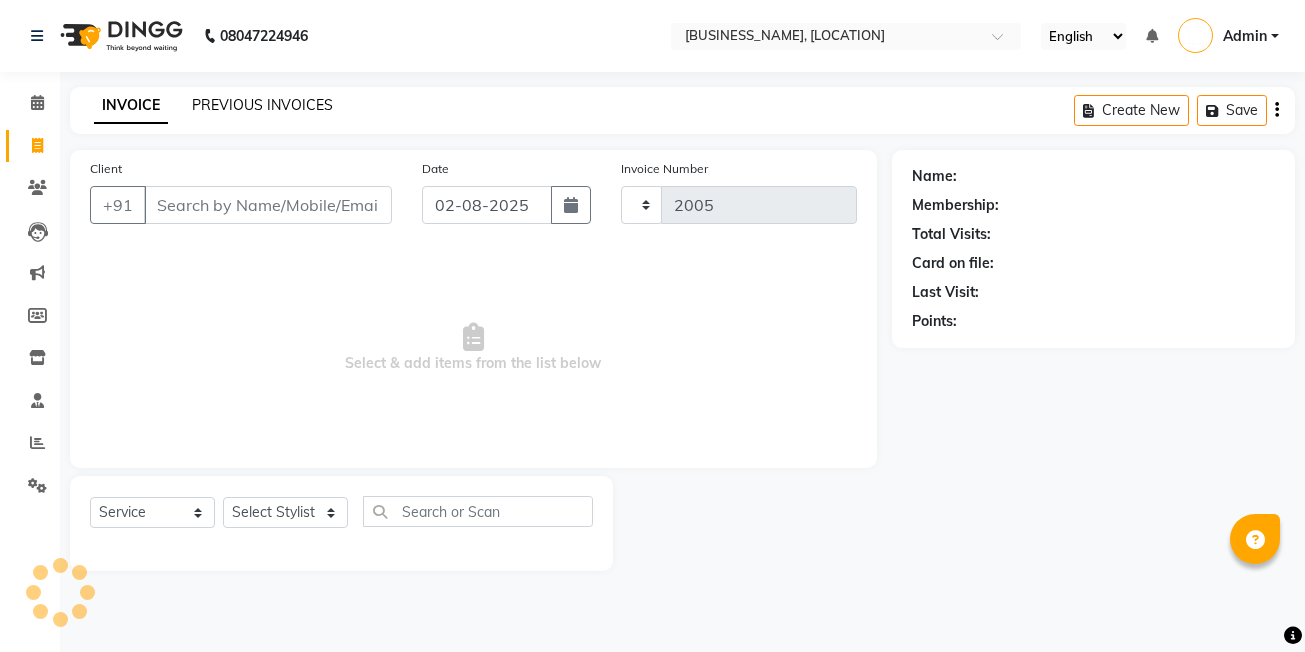 select on "6199" 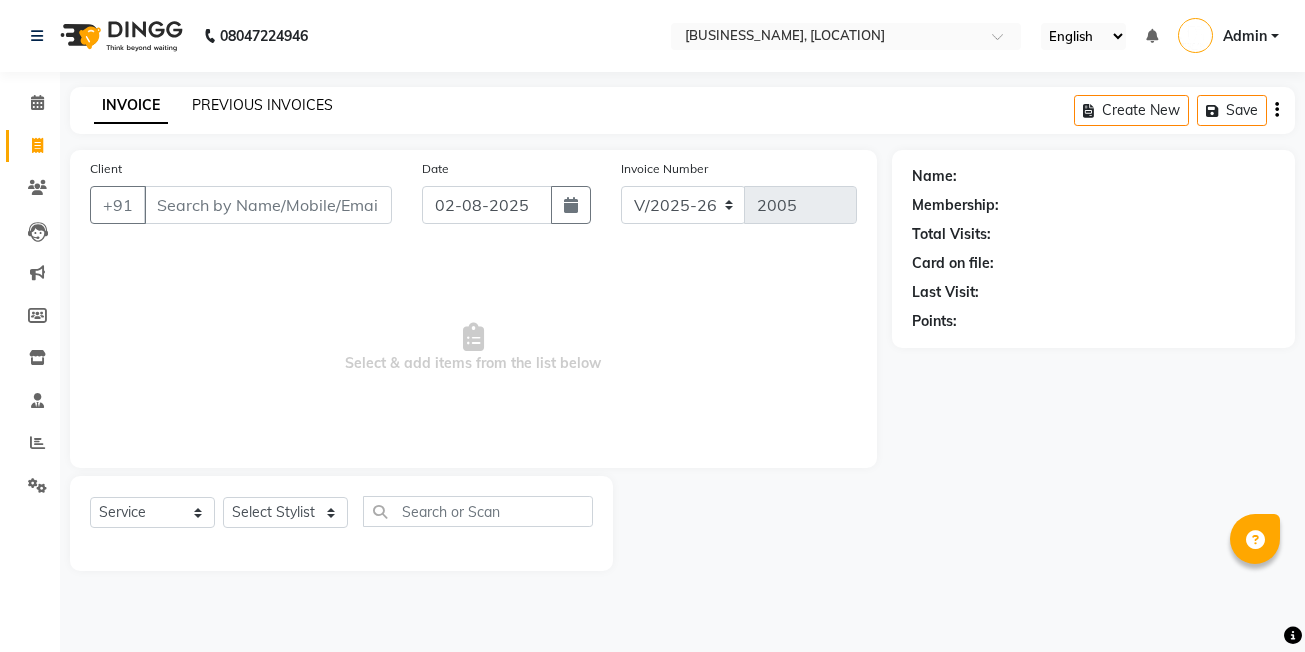 click on "PREVIOUS INVOICES" 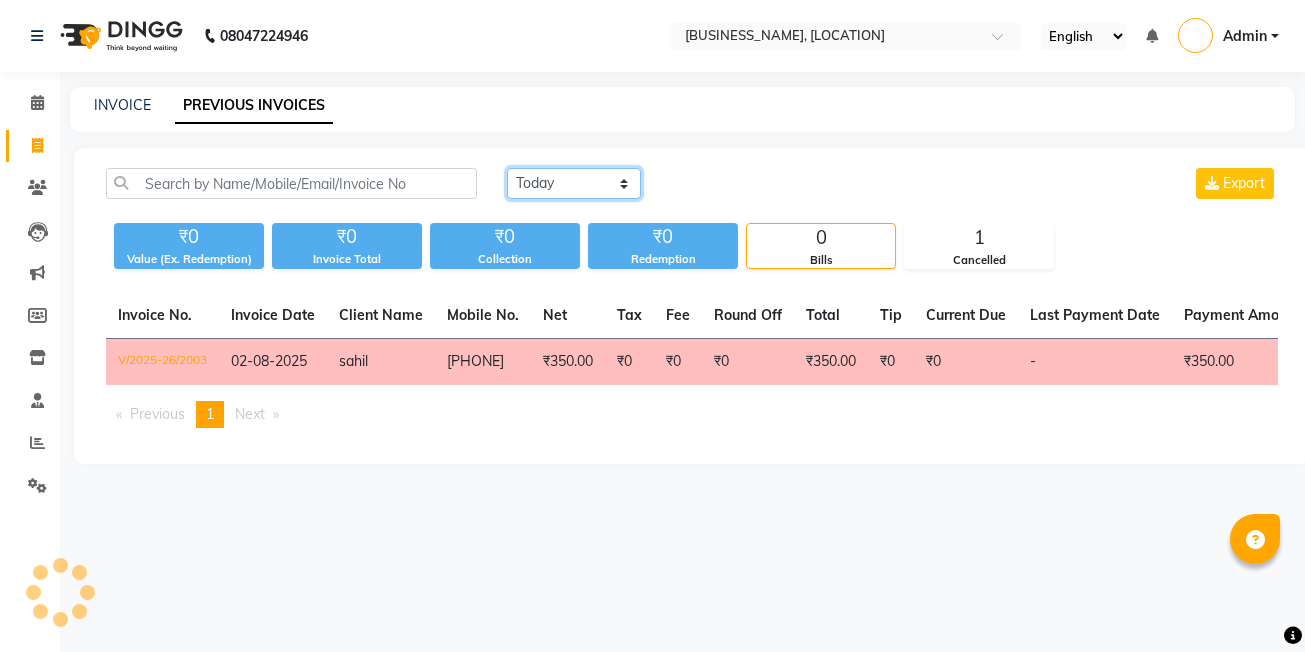 click on "Today Yesterday Custom Range" 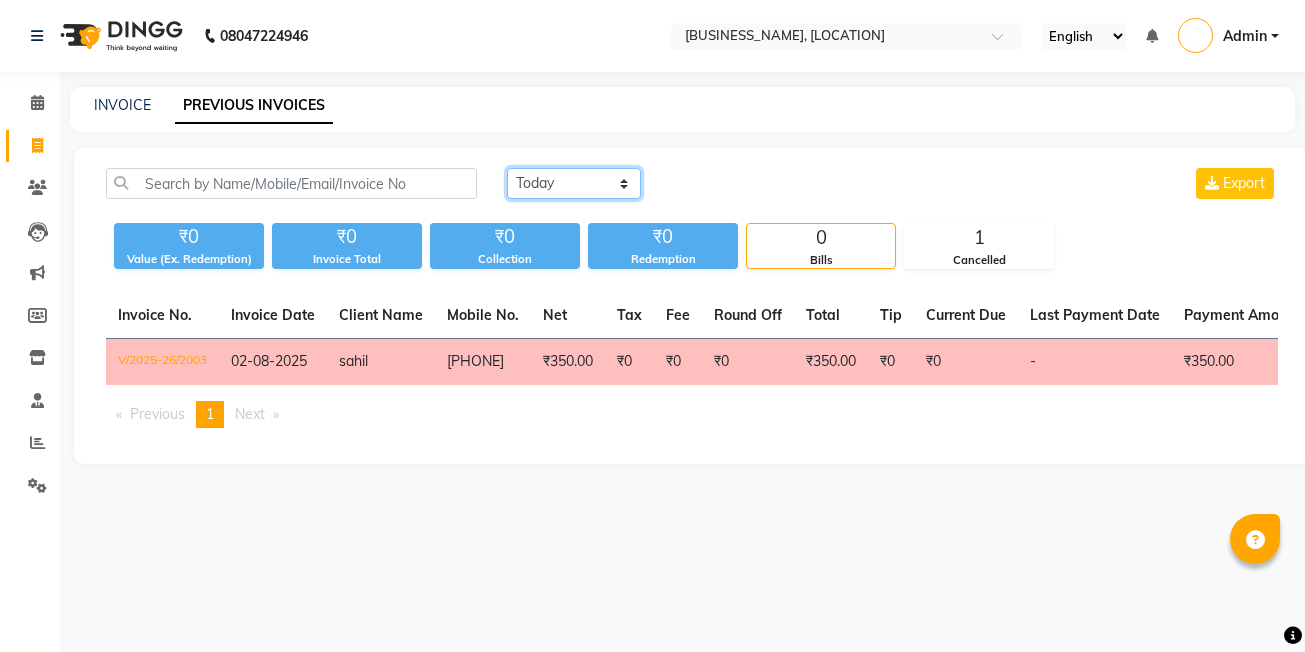 select on "range" 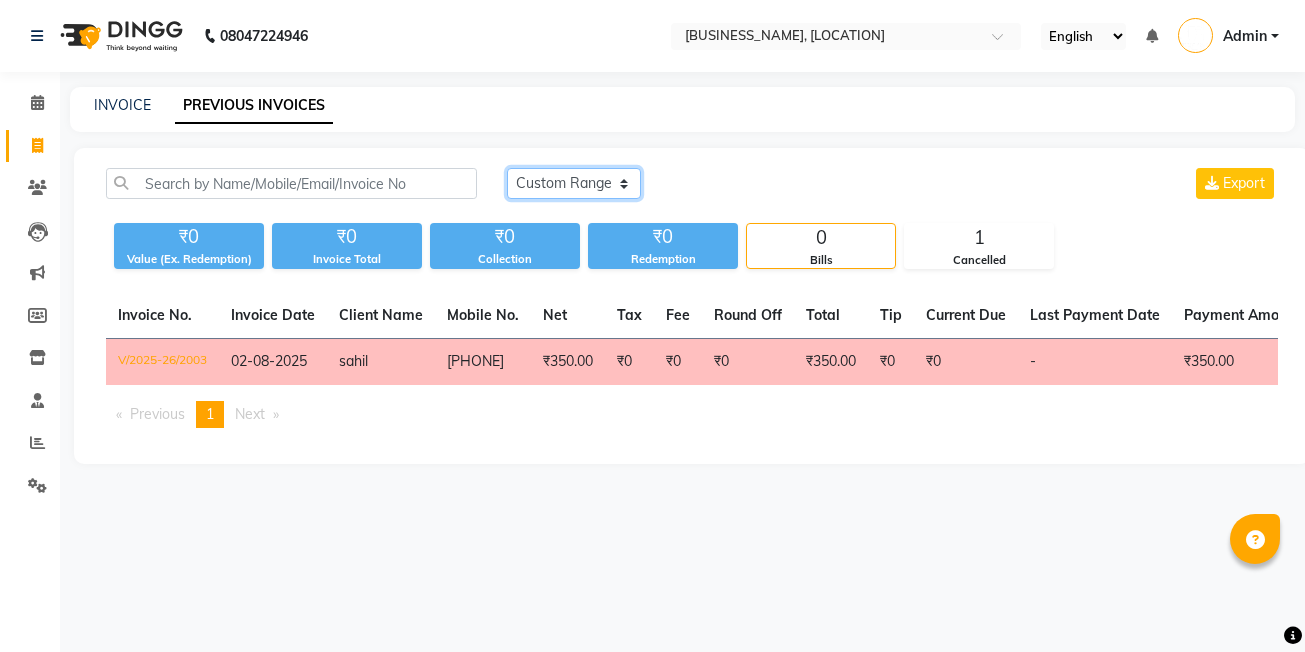 click on "Today Yesterday Custom Range" 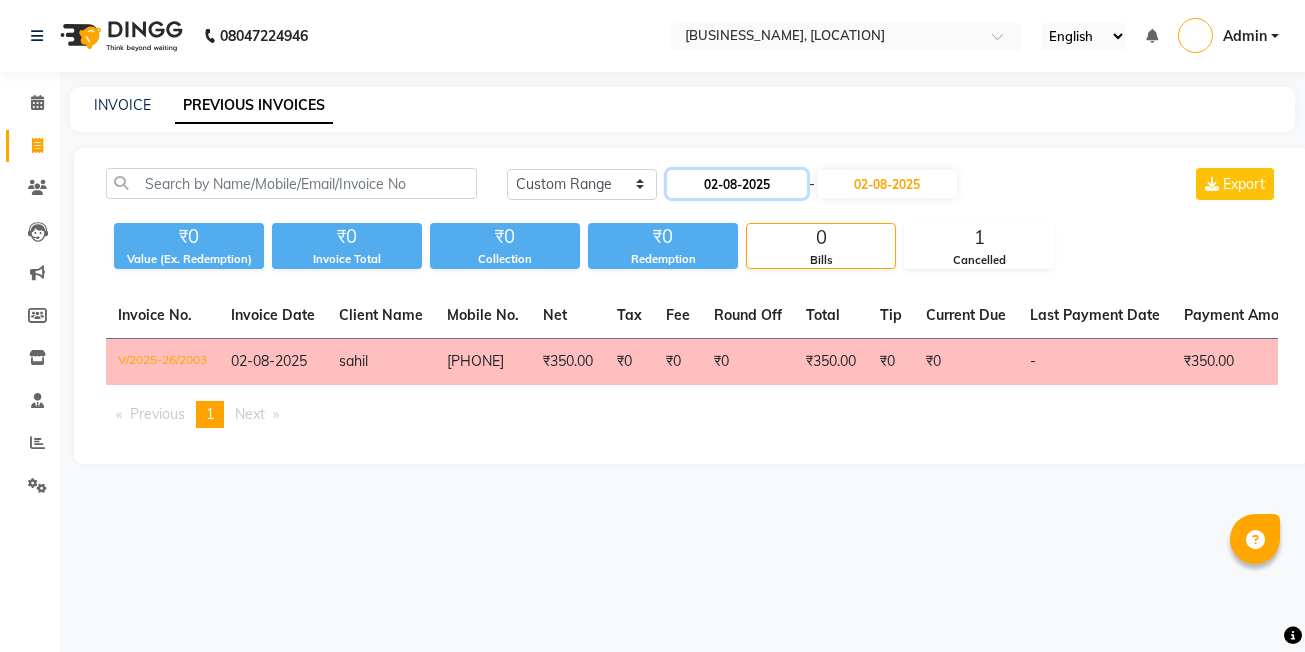 click on "02-08-2025" 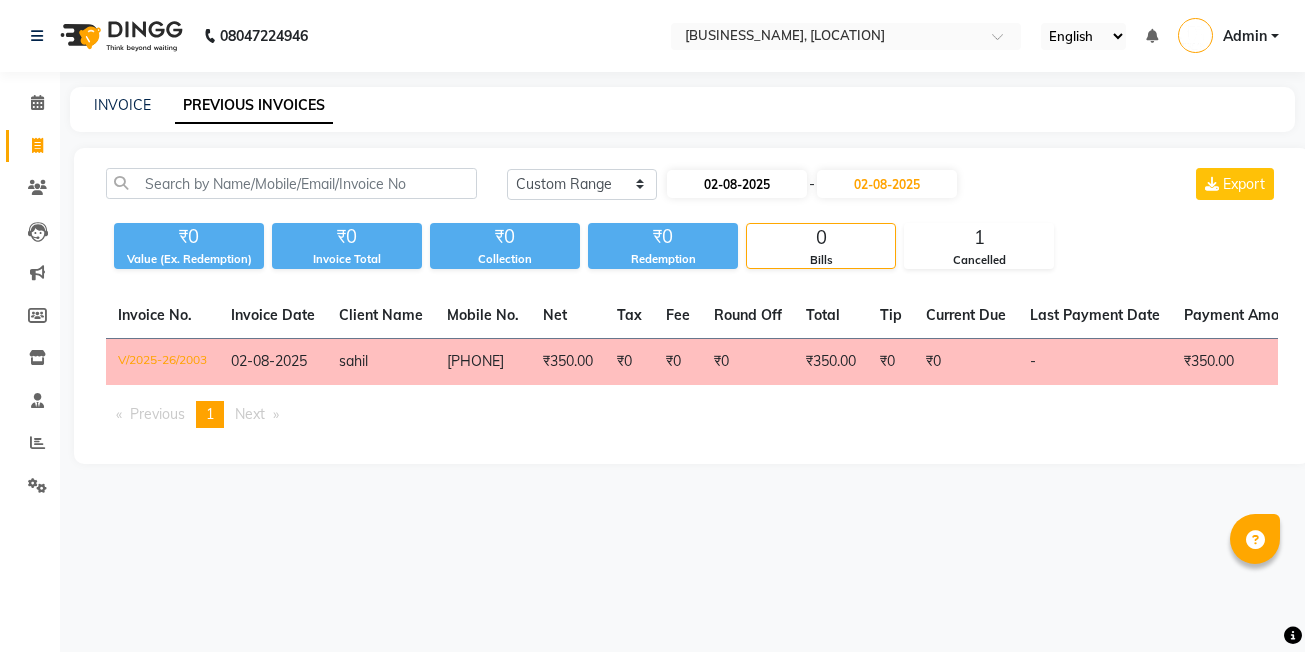 select on "8" 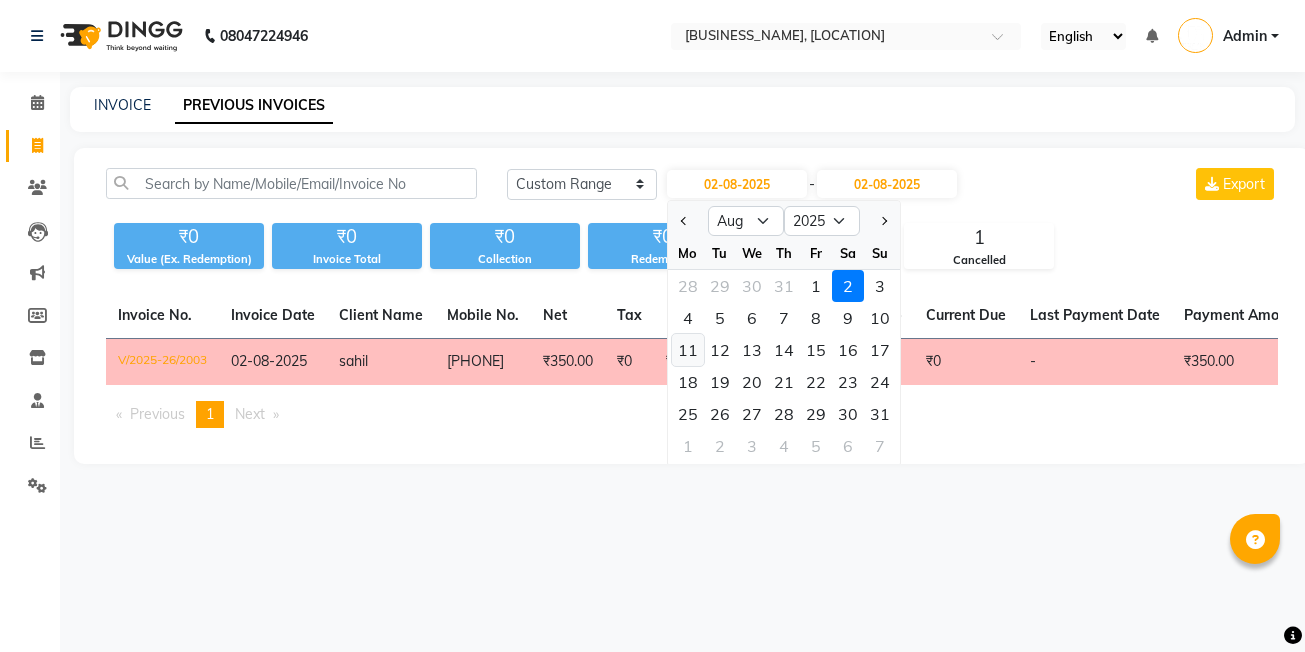click on "11" 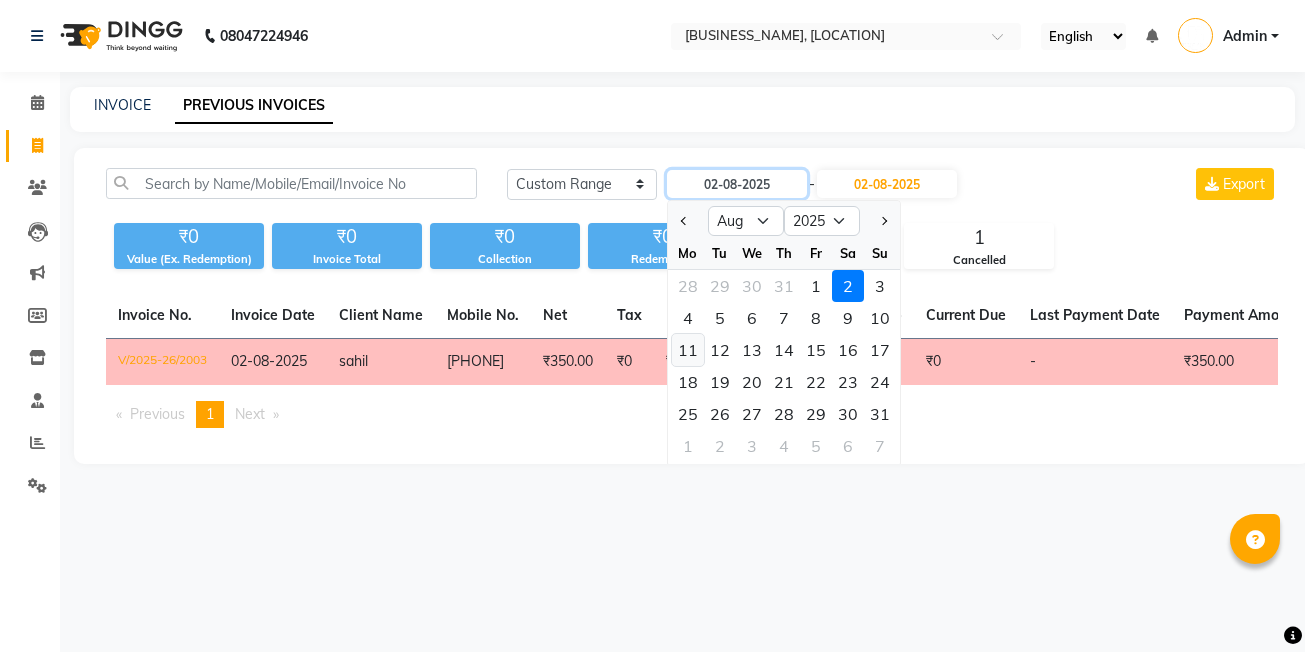 type on "11-08-2025" 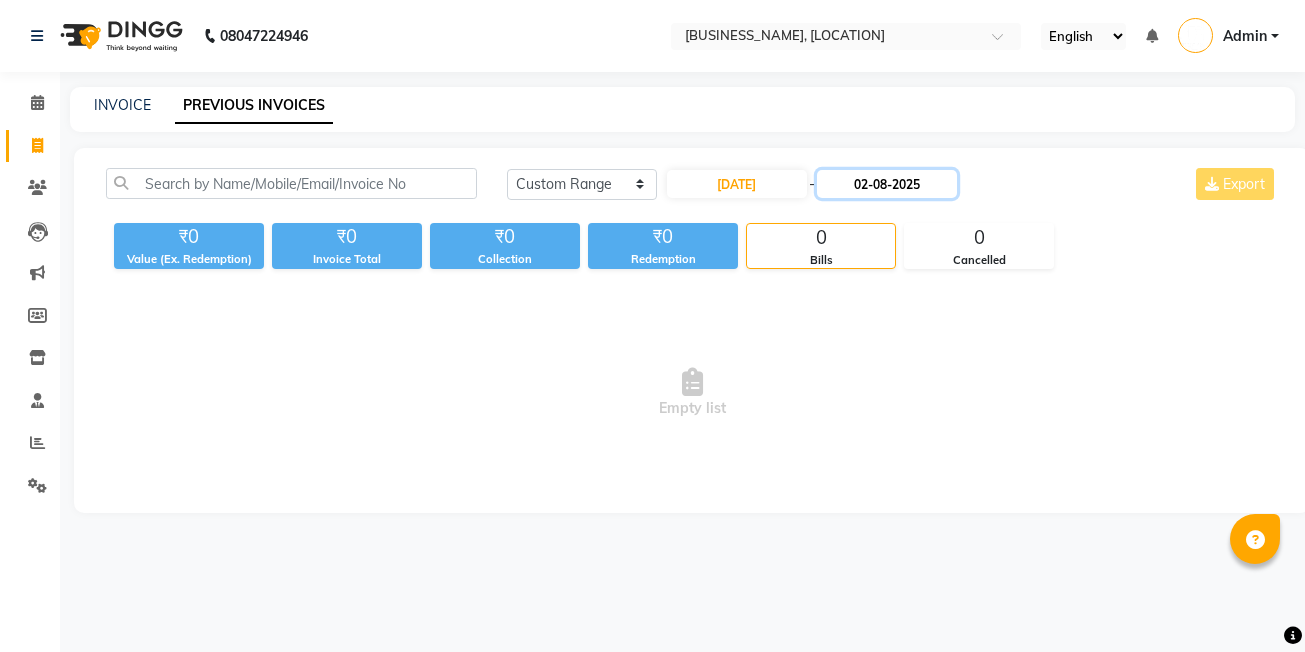 click on "02-08-2025" 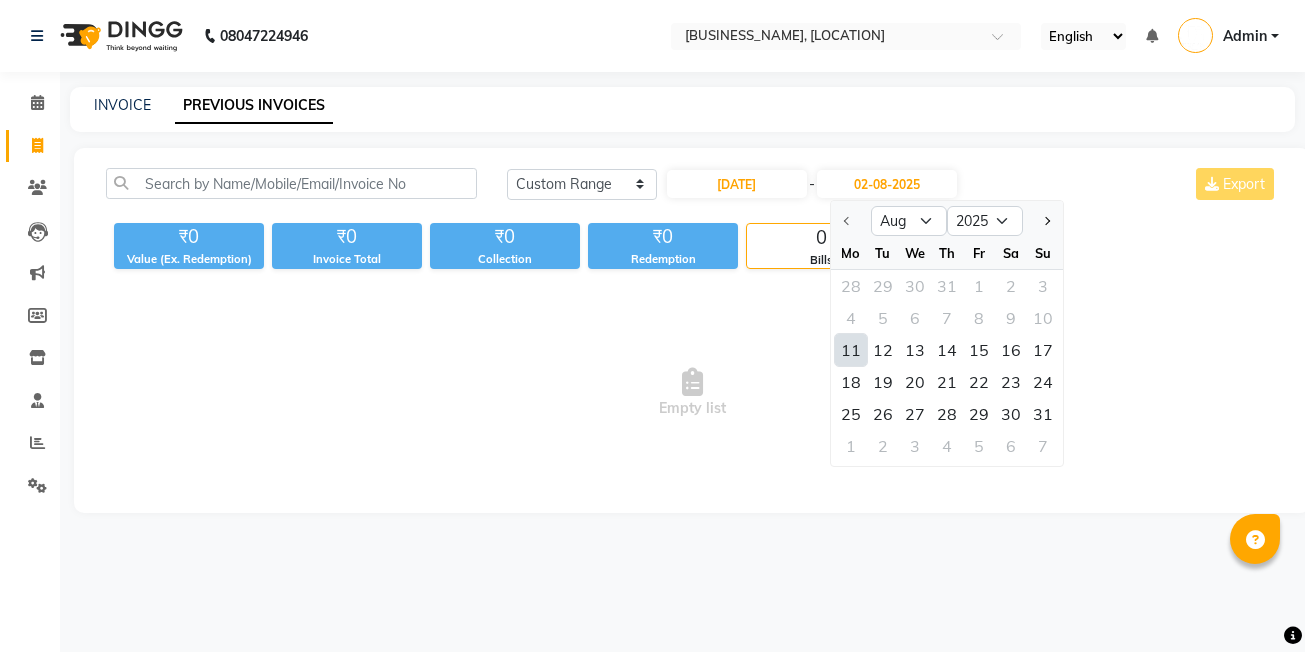 click on "11" 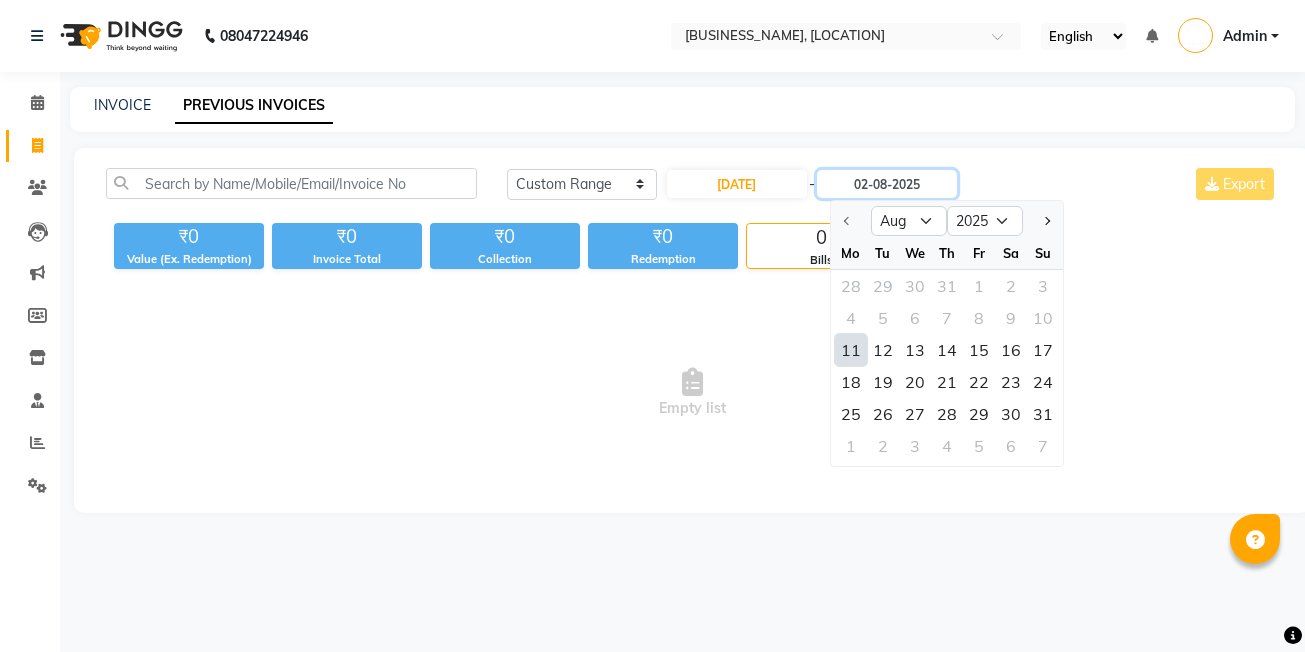 type on "11-08-2025" 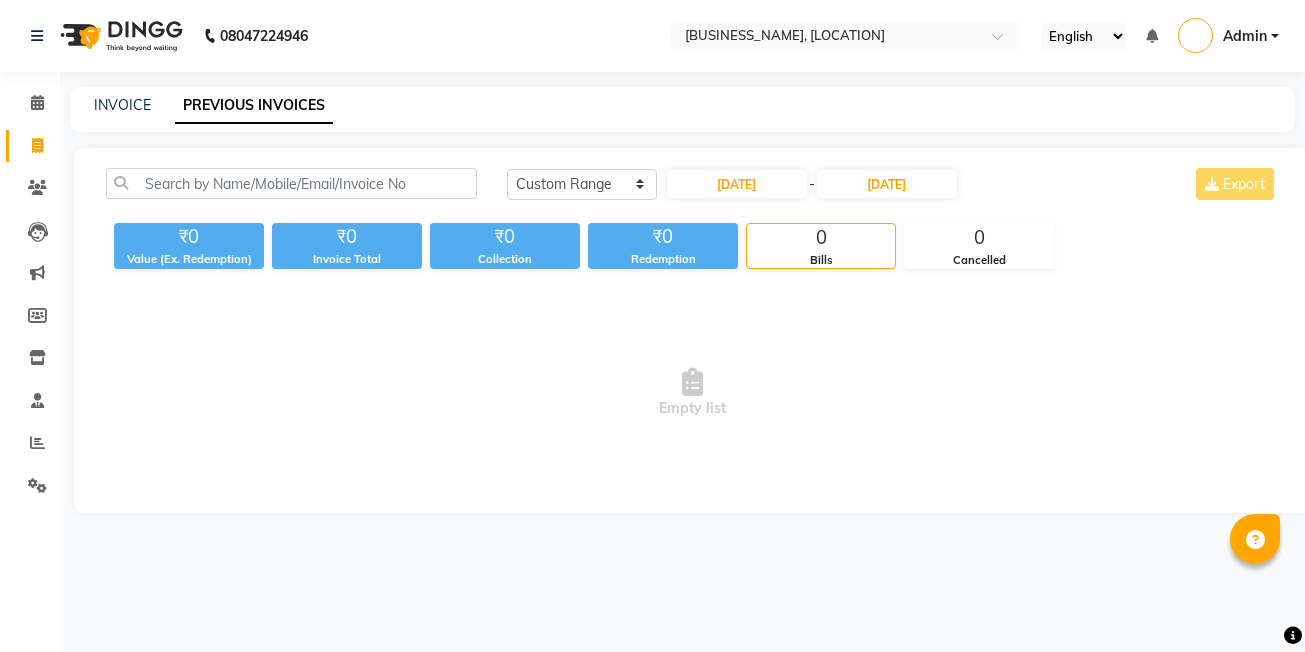 click on "Empty list" at bounding box center (692, 393) 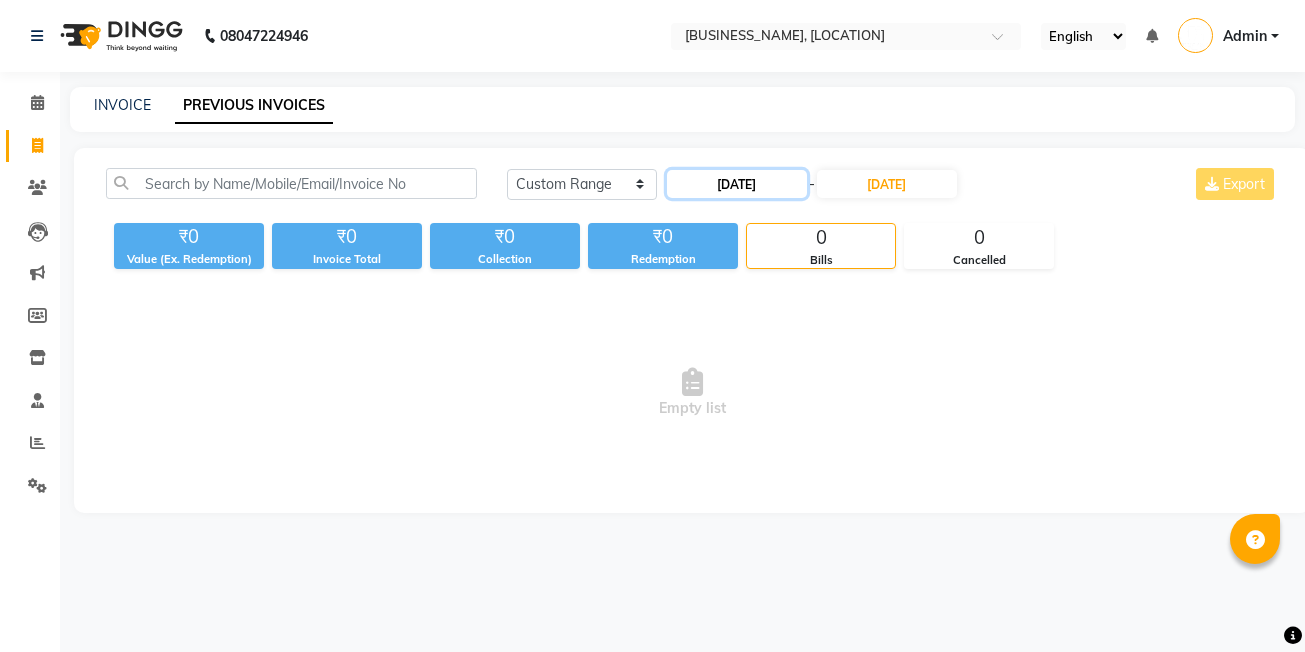 click on "11-08-2025" 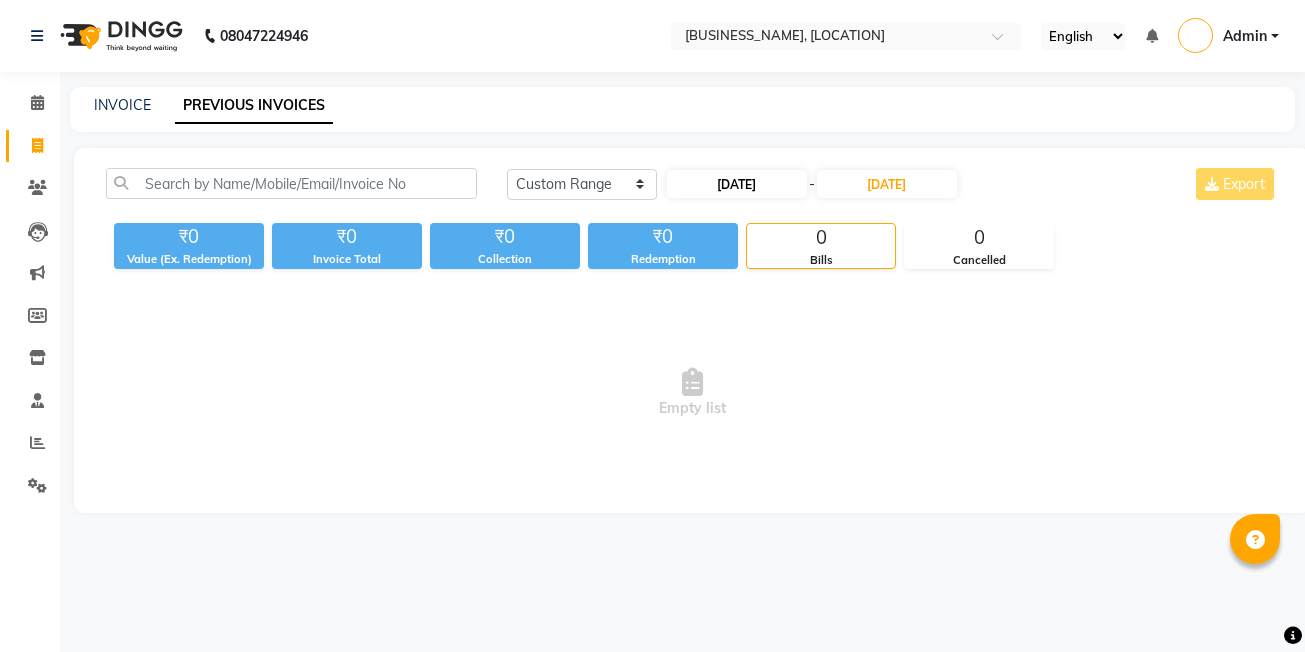 select on "8" 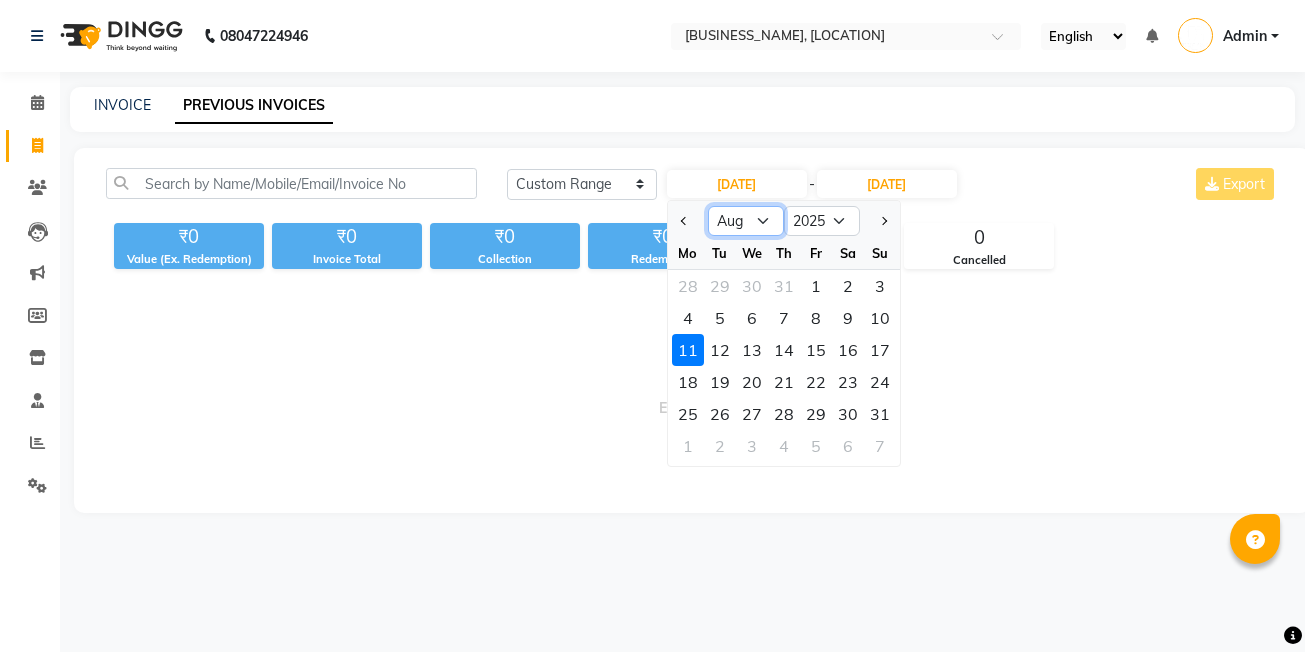 click on "Jan Feb Mar Apr May Jun Jul Aug Sep Oct Nov Dec" 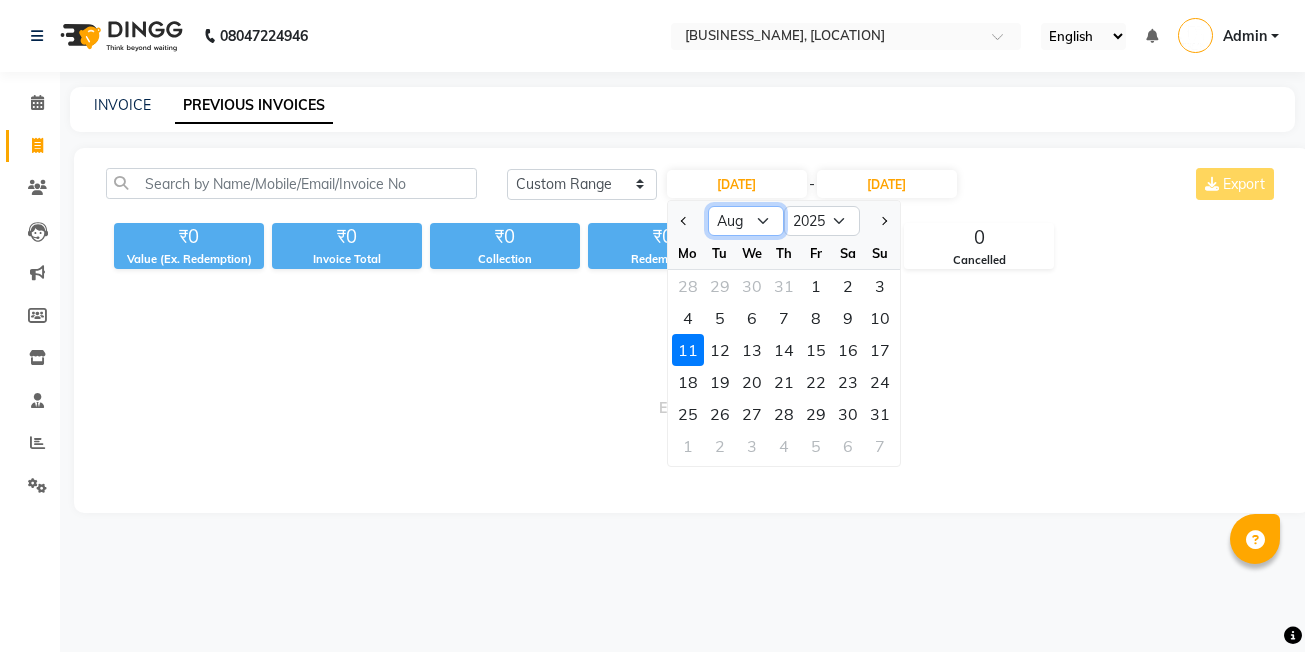 select on "7" 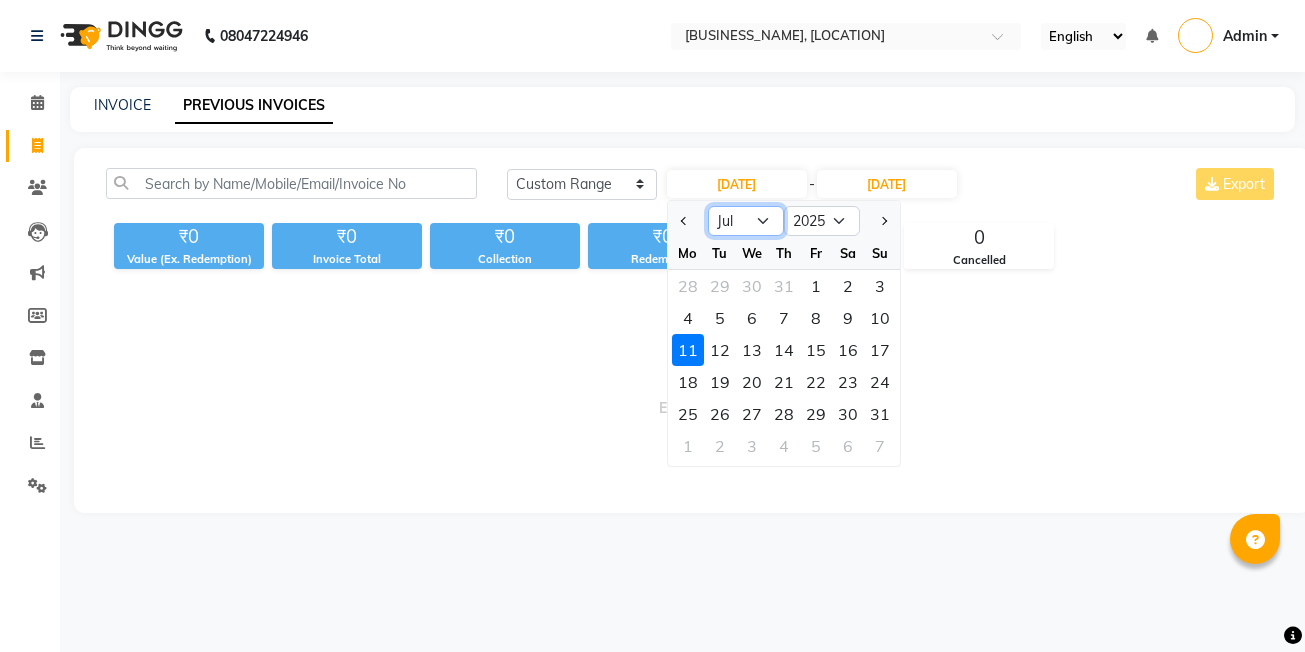 click on "Jan Feb Mar Apr May Jun Jul Aug Sep Oct Nov Dec" 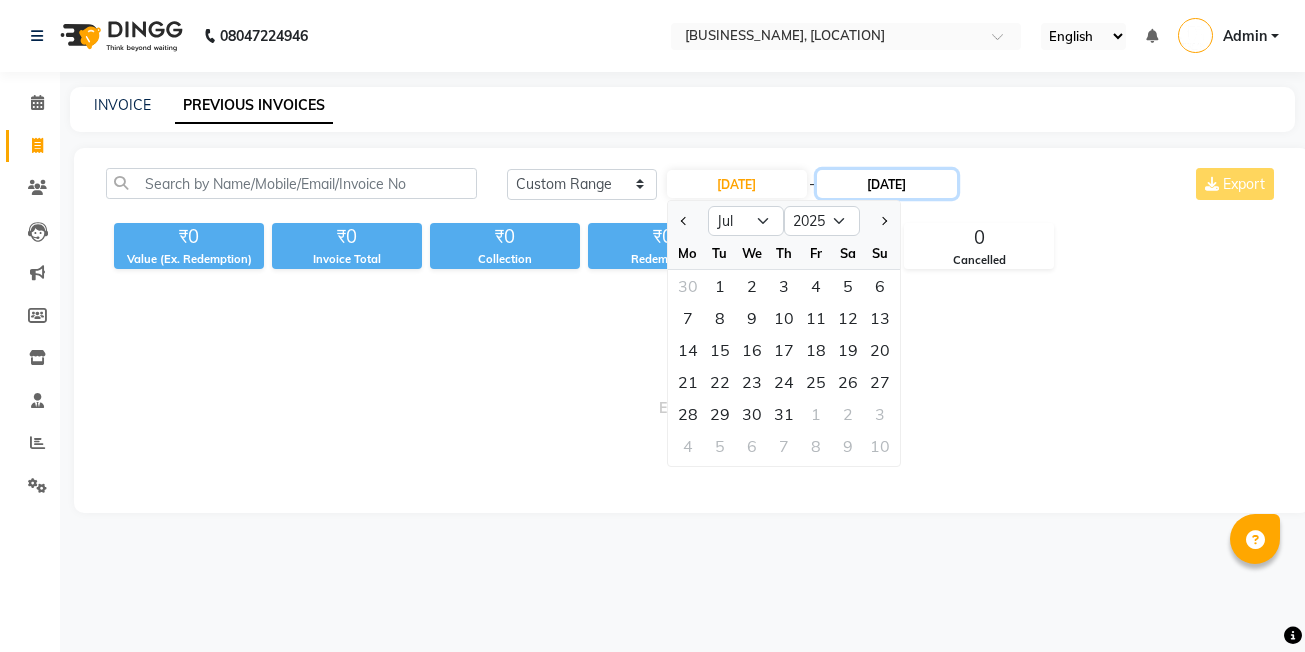 click on "11-08-2025" 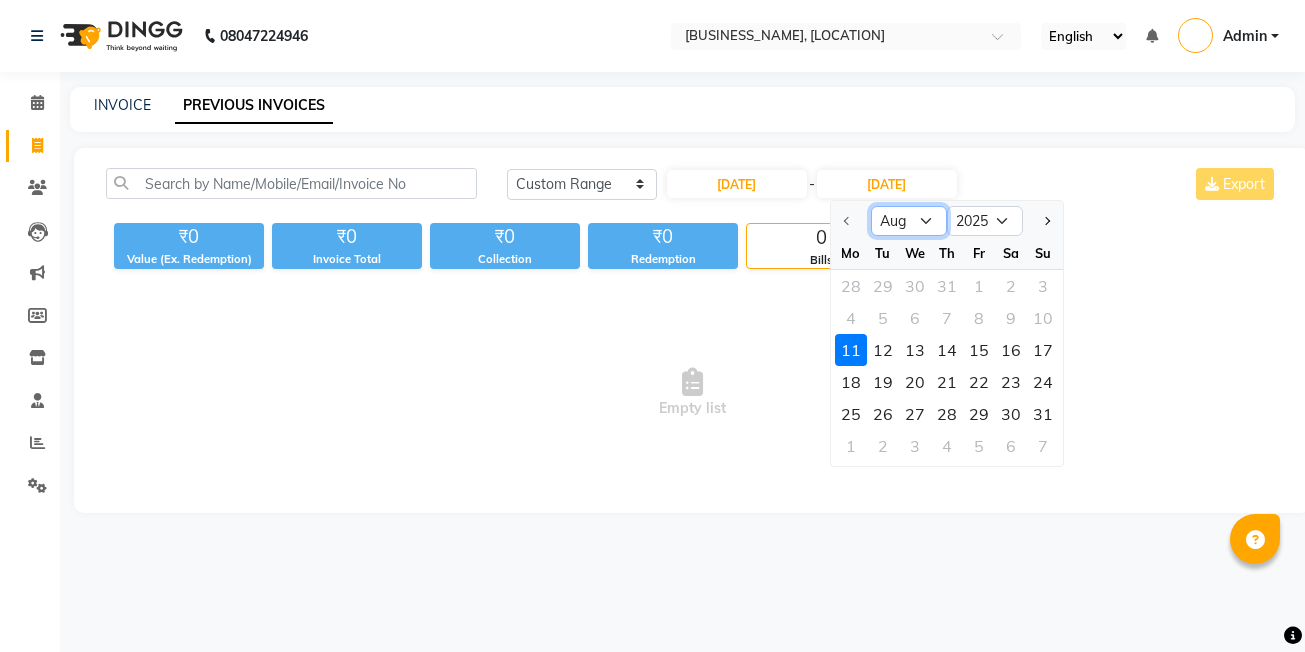 click on "Aug Sep Oct Nov Dec" 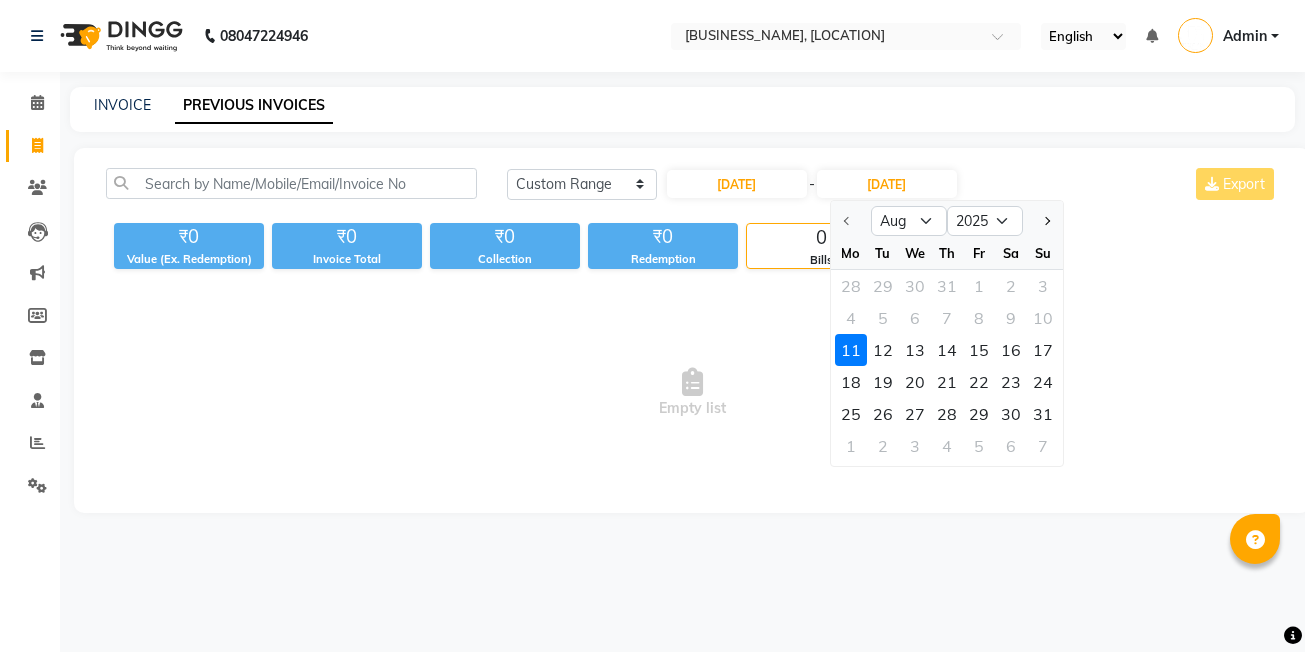 click on "Empty list" at bounding box center (692, 393) 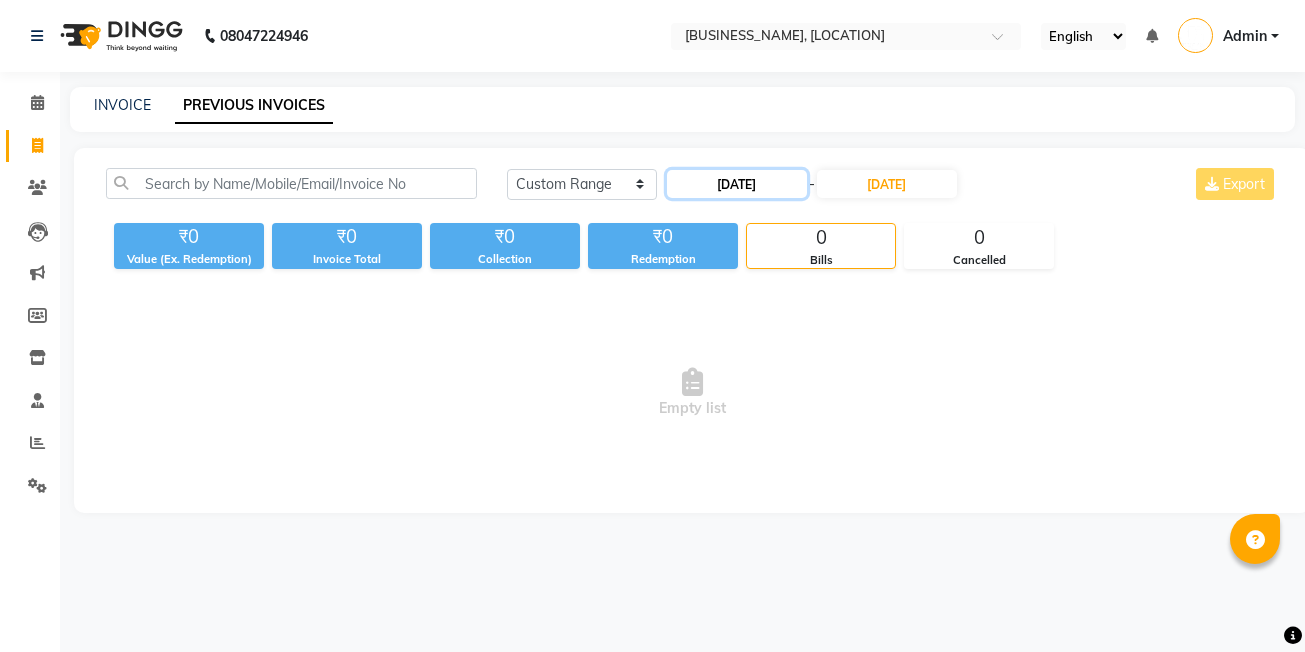 click on "11-08-2025" 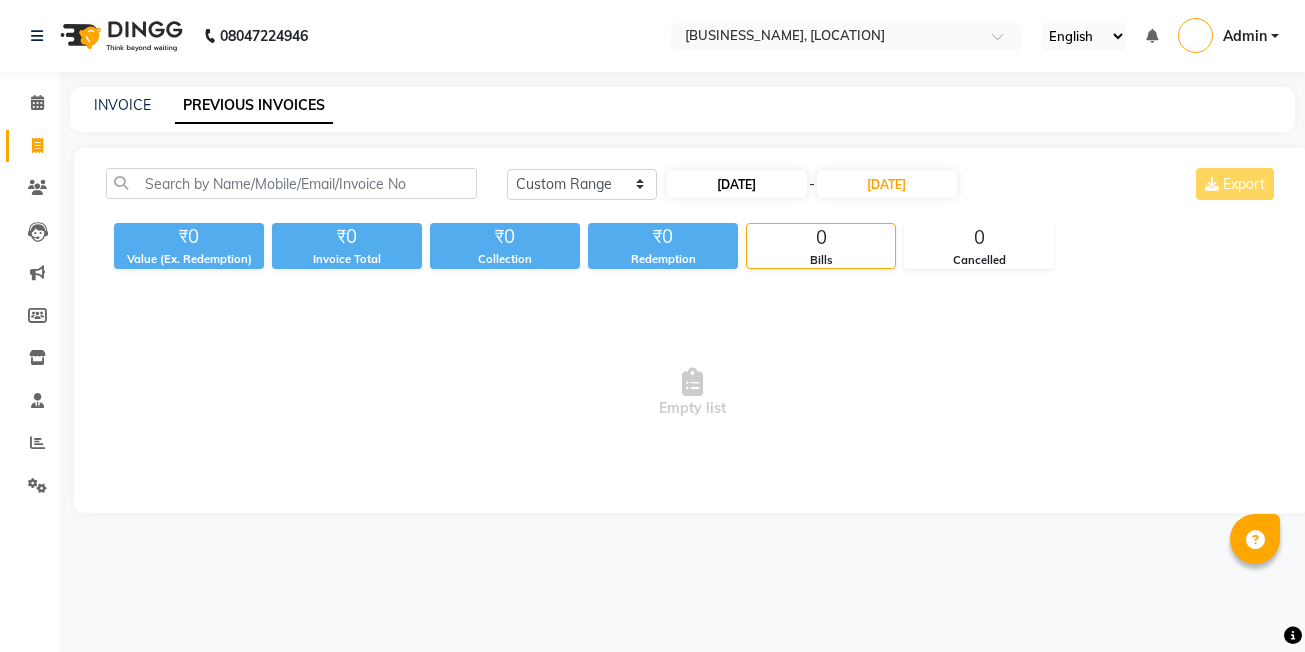 select on "8" 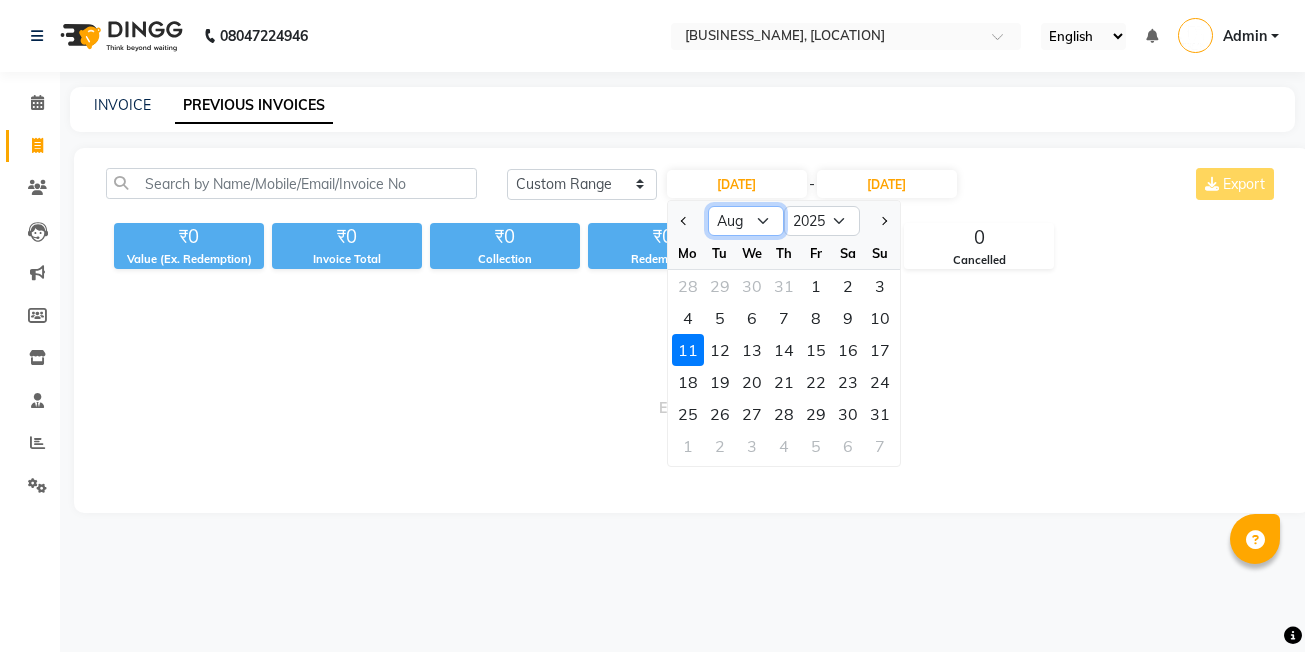 click on "Jan Feb Mar Apr May Jun Jul Aug Sep Oct Nov Dec" 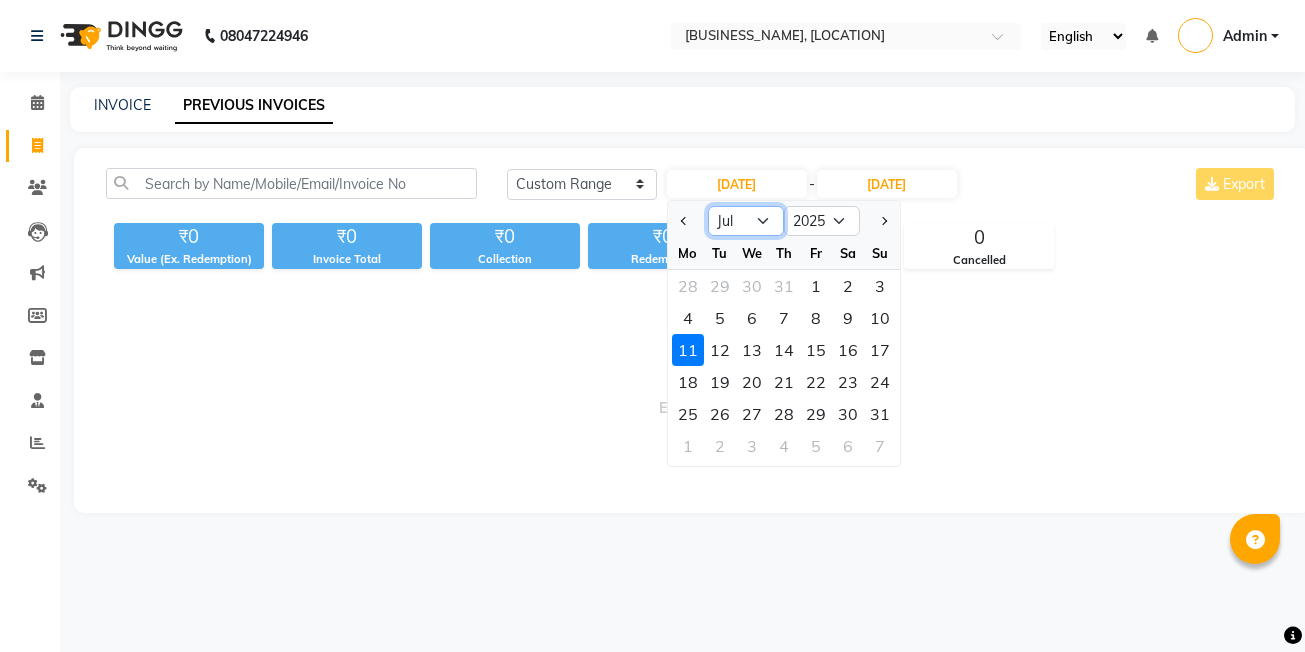 click on "Jan Feb Mar Apr May Jun Jul Aug Sep Oct Nov Dec" 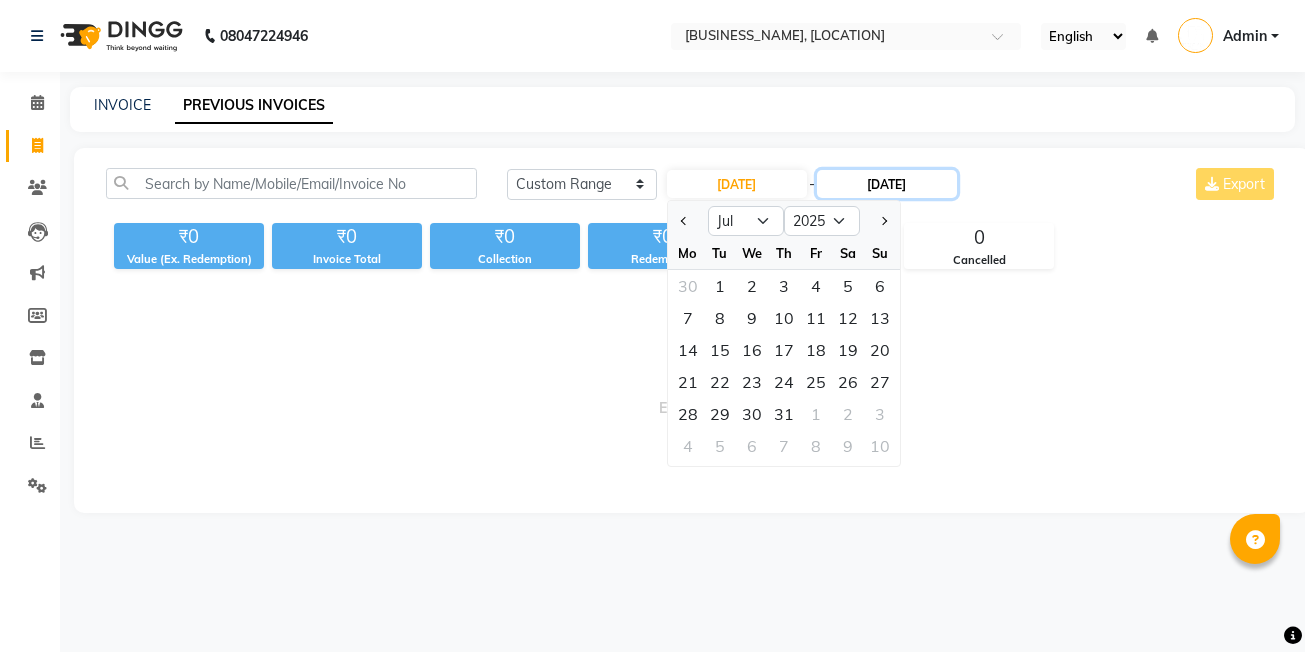 click on "11-08-2025" 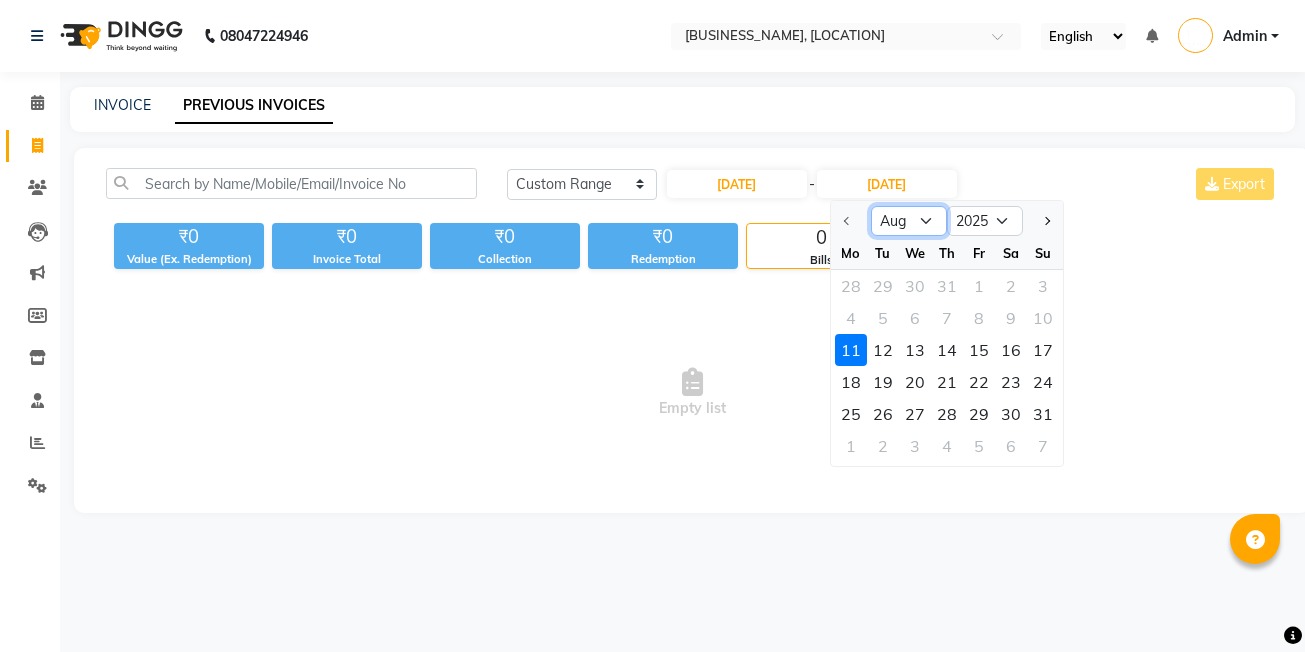 click on "Aug Sep Oct Nov Dec" 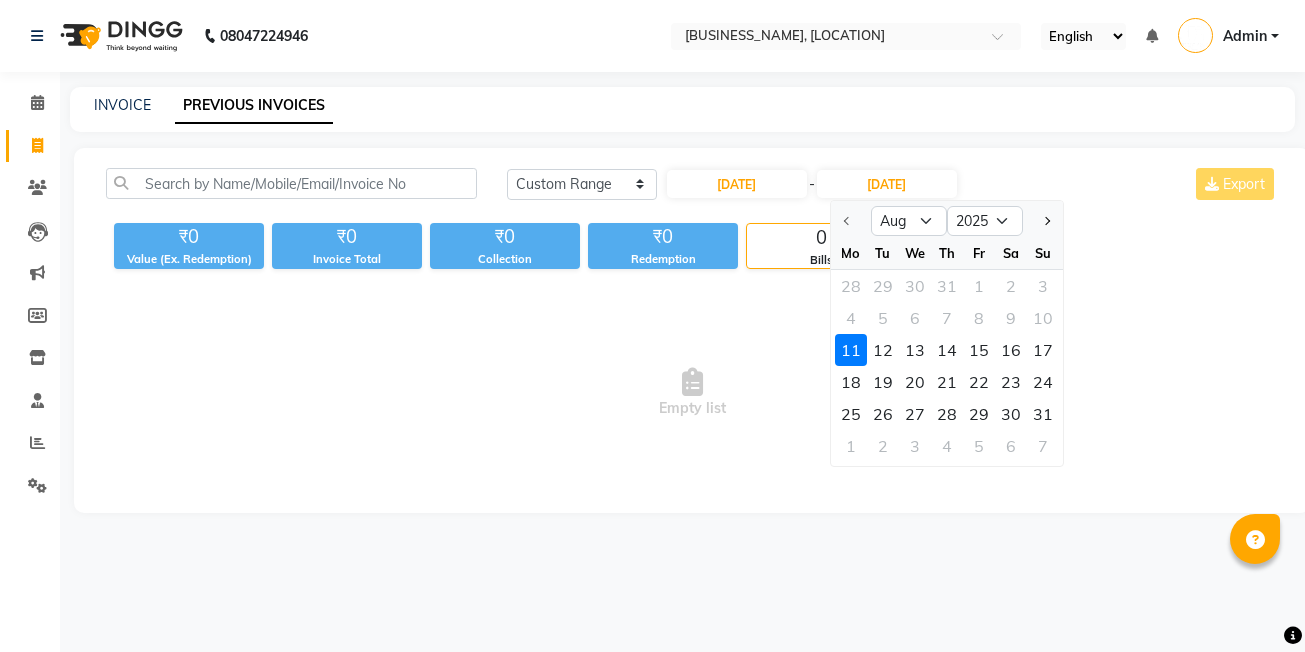 click on "Empty list" at bounding box center [692, 393] 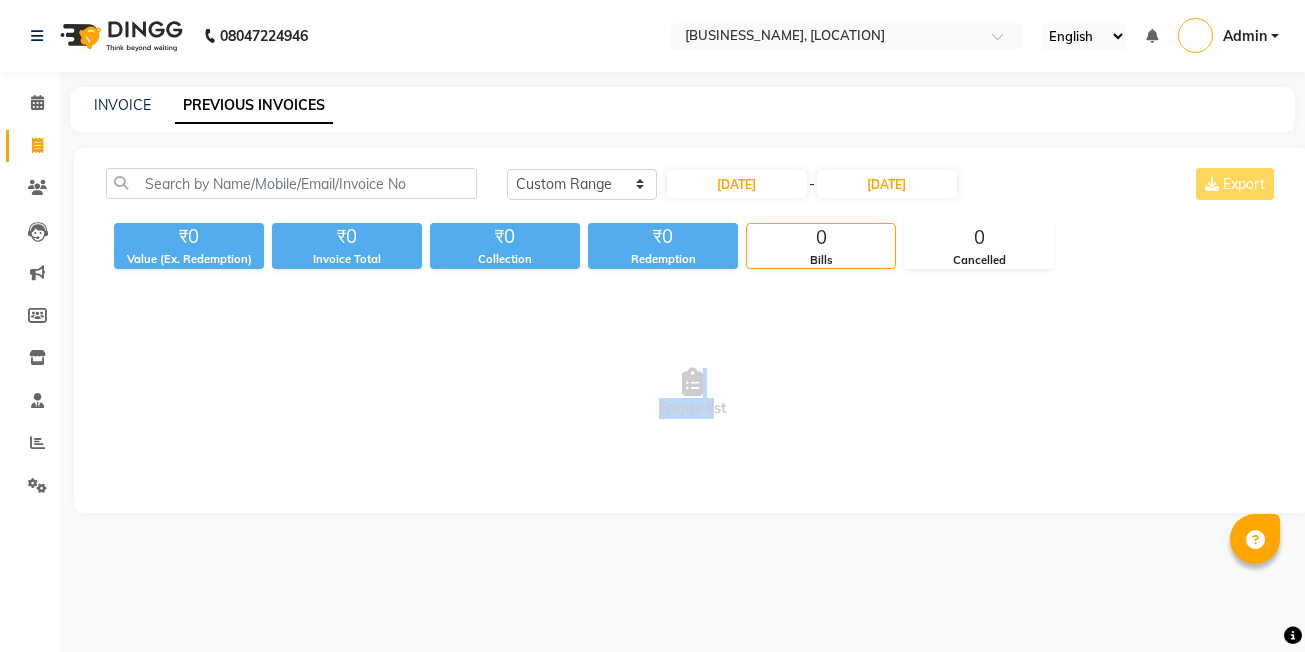 click on "Empty list" at bounding box center [692, 393] 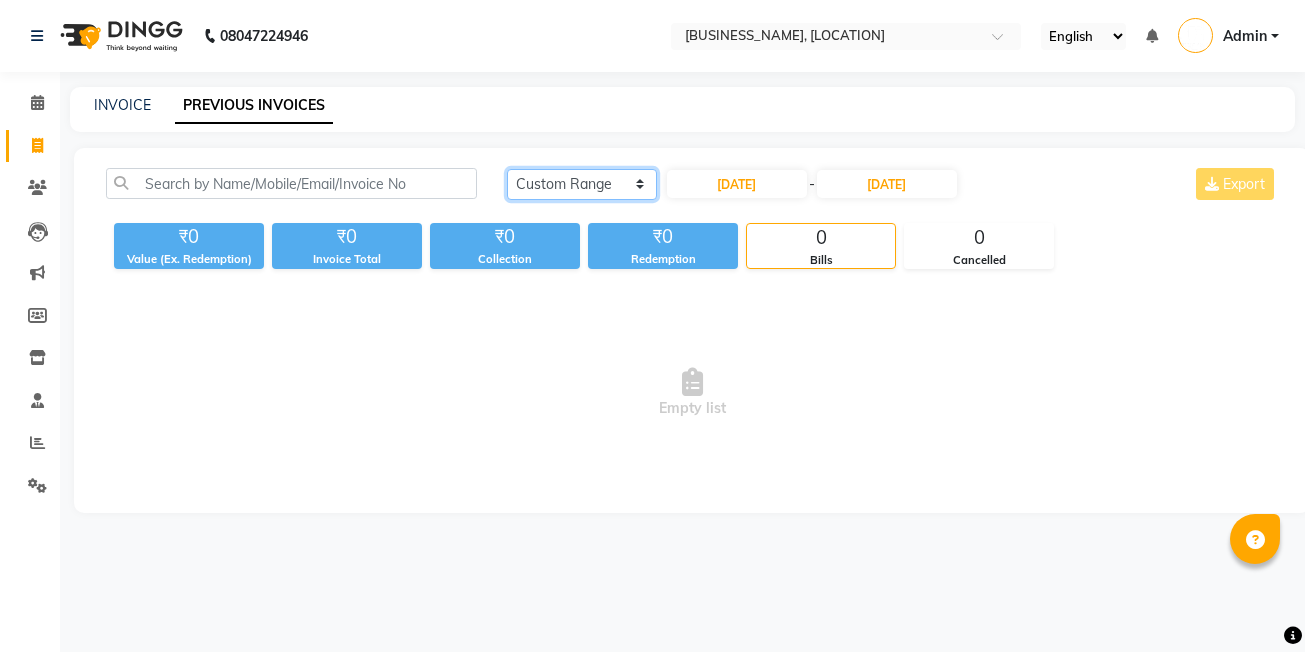 click on "Today Yesterday Custom Range" 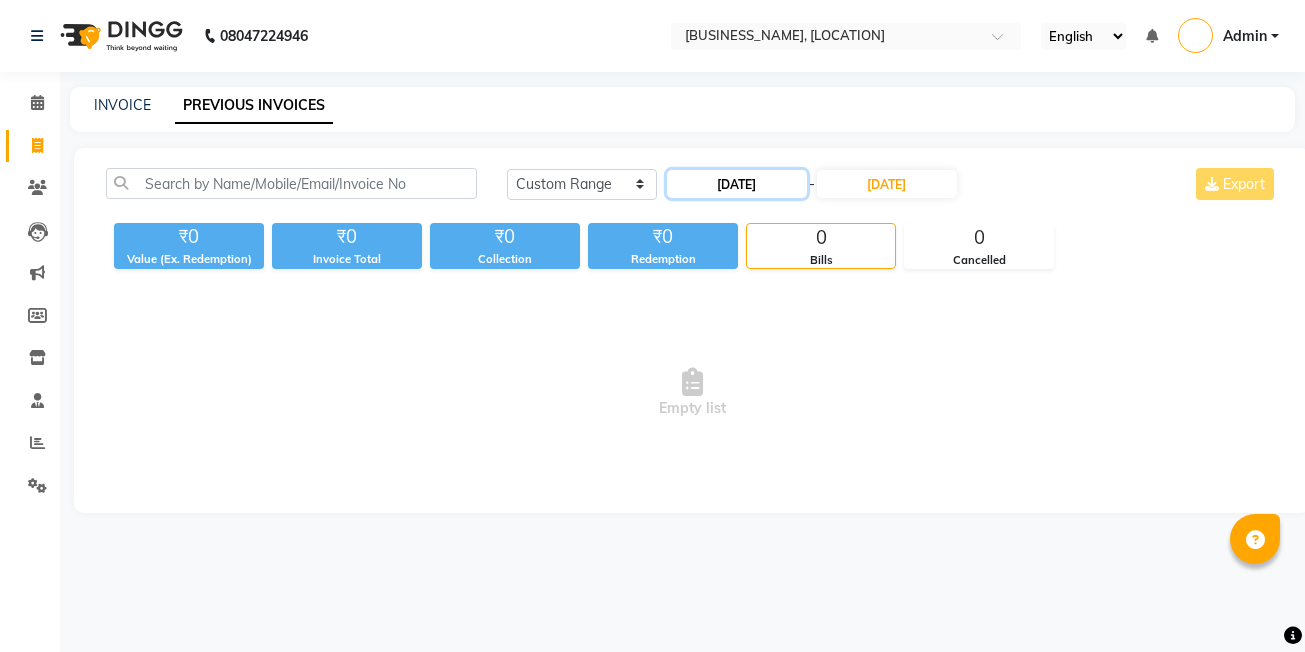 click on "11-08-2025" 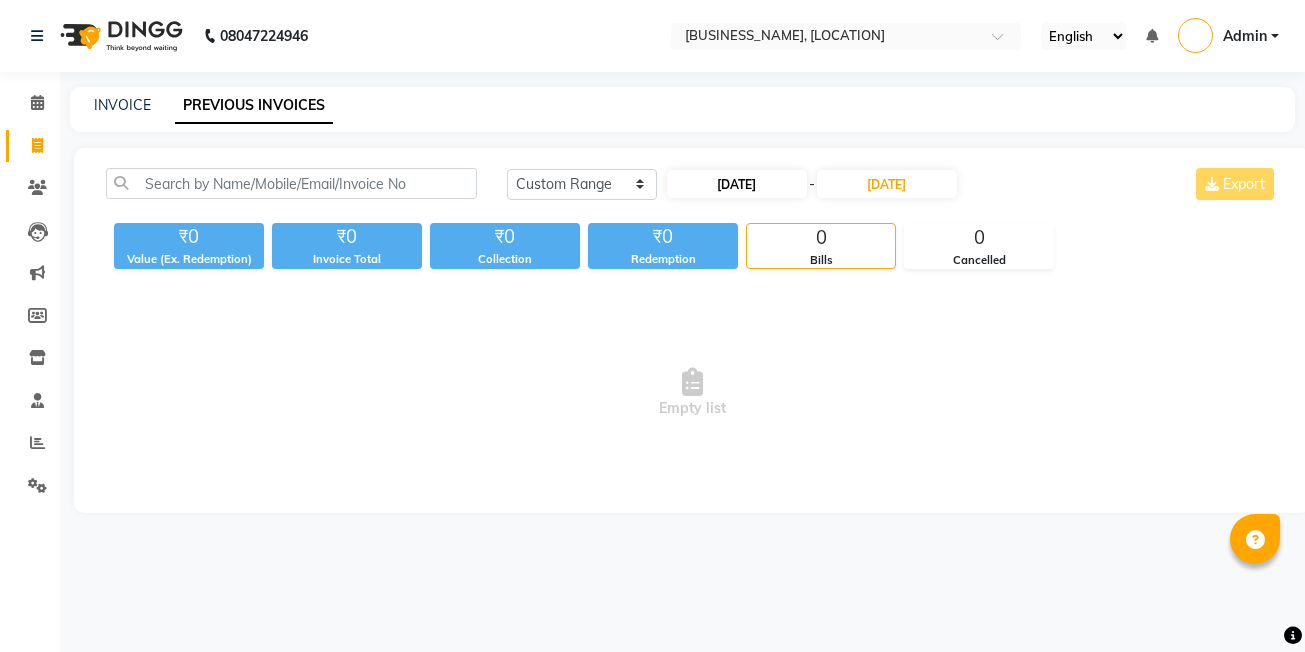 select on "8" 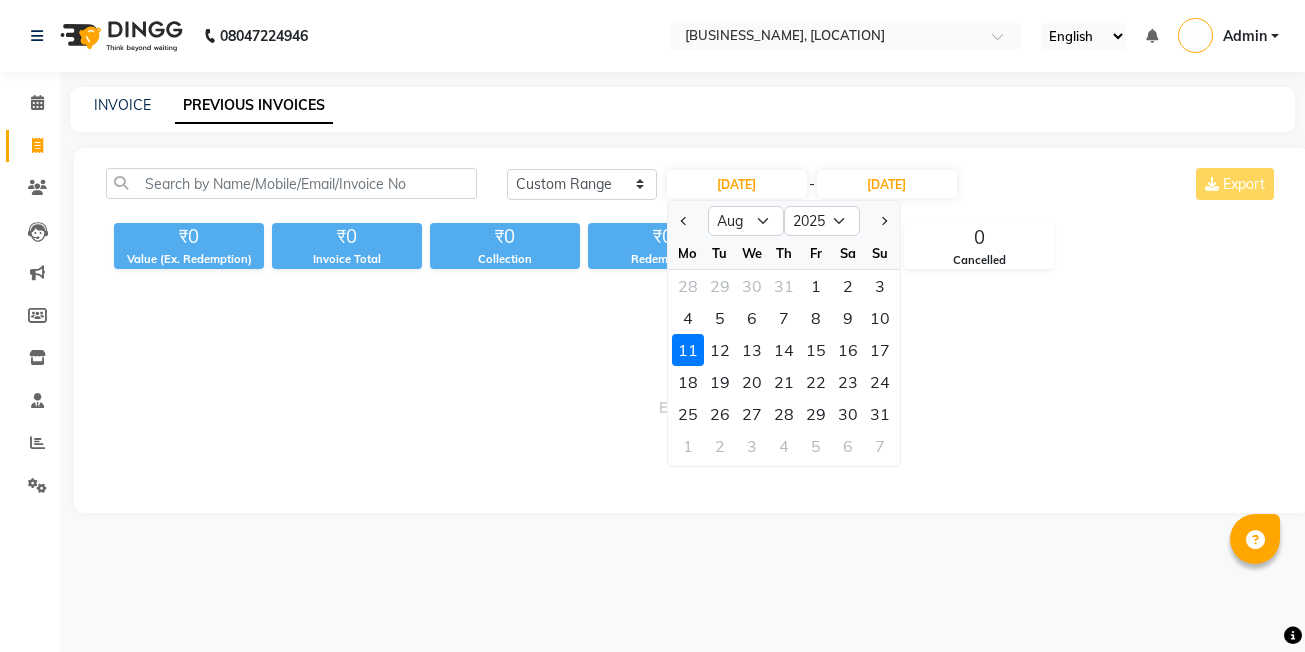 click on "11" 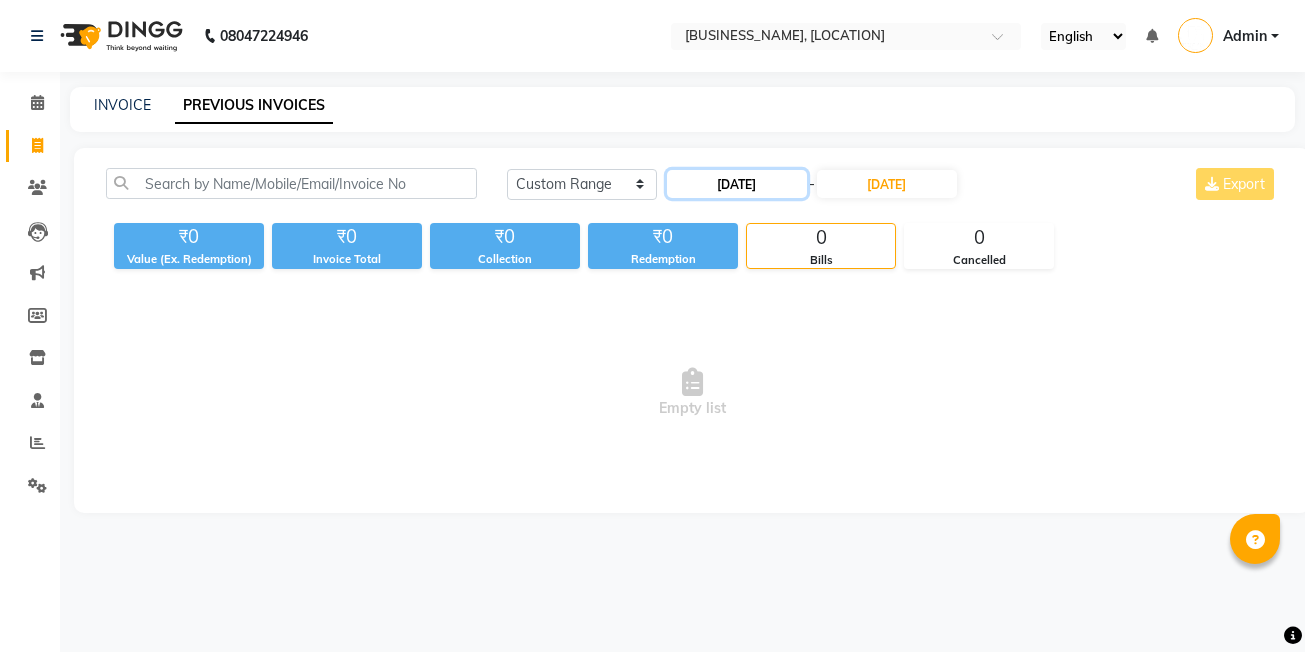 click on "11-08-2025" 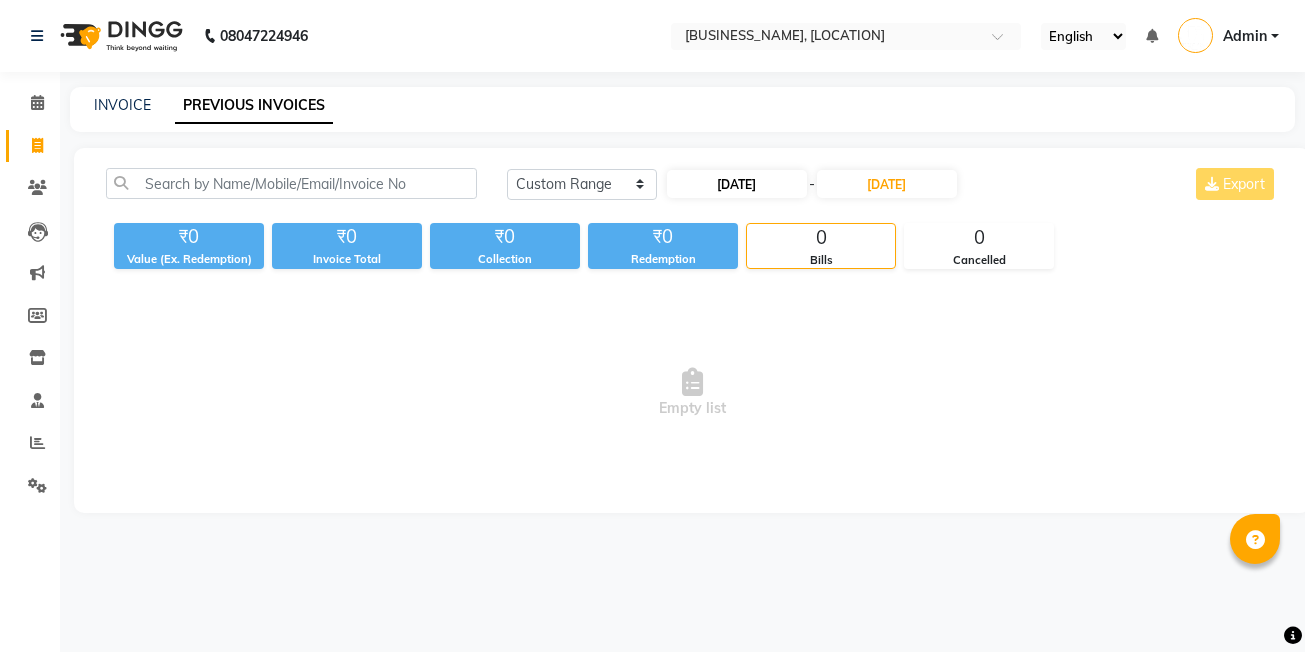 select on "8" 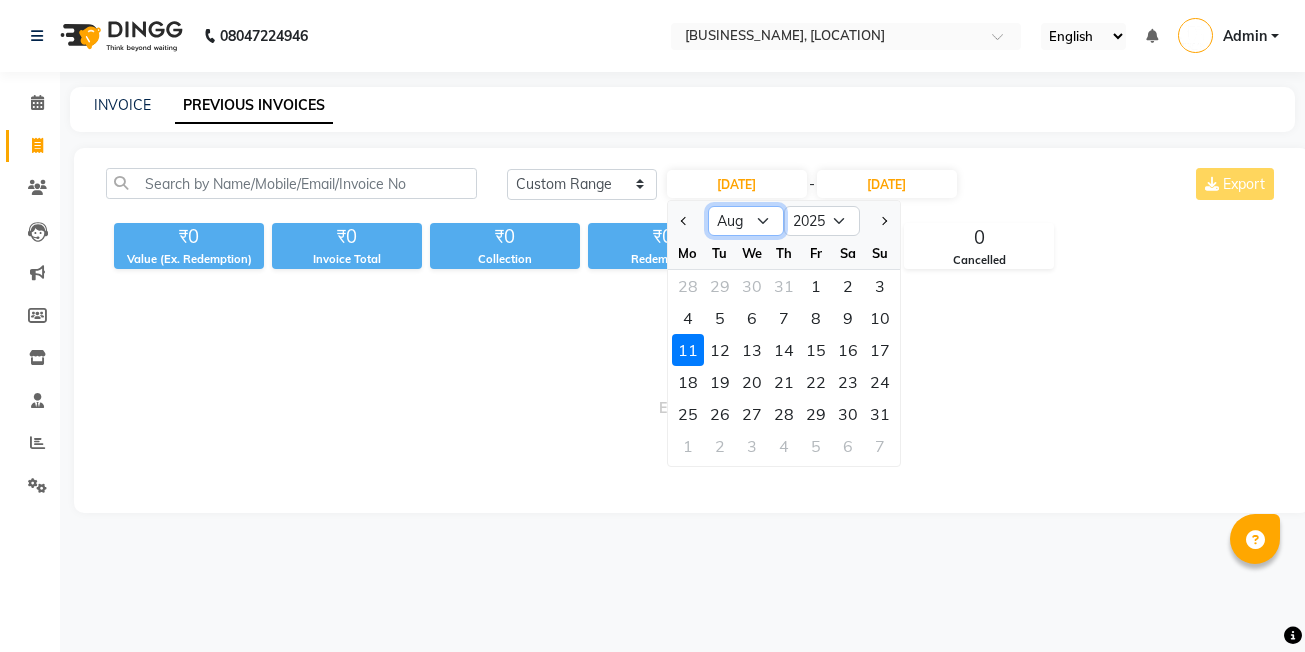 click on "Jan Feb Mar Apr May Jun Jul Aug Sep Oct Nov Dec" 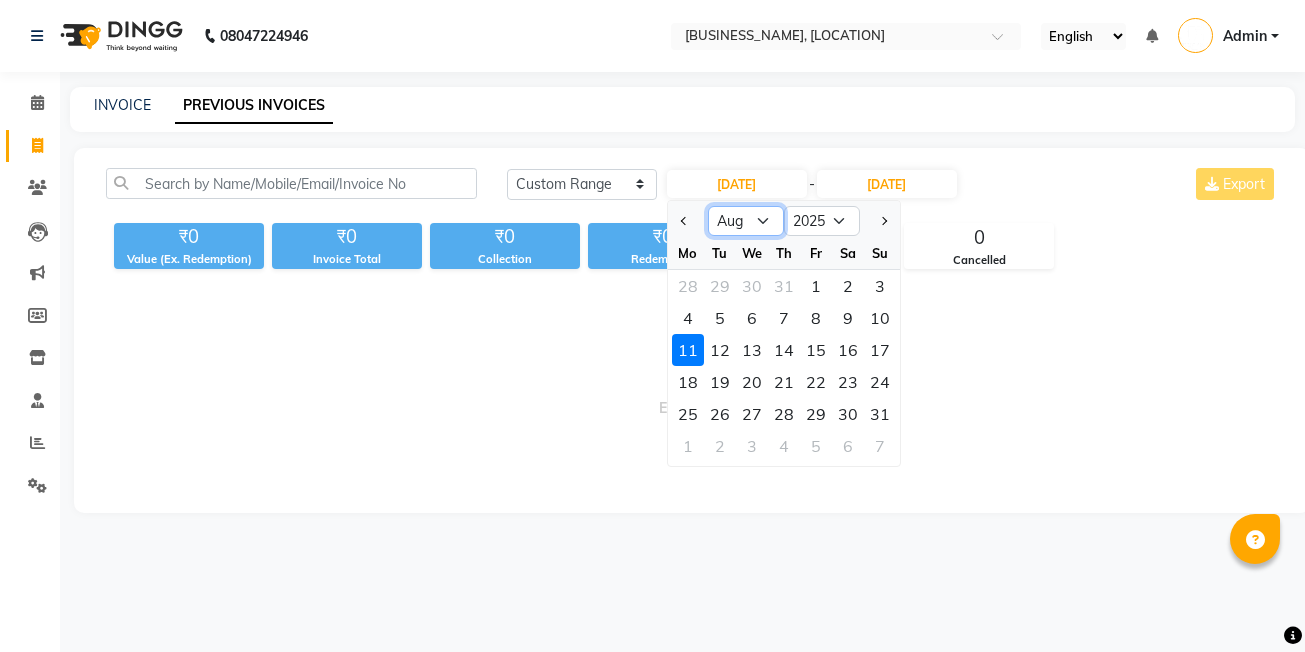 select on "7" 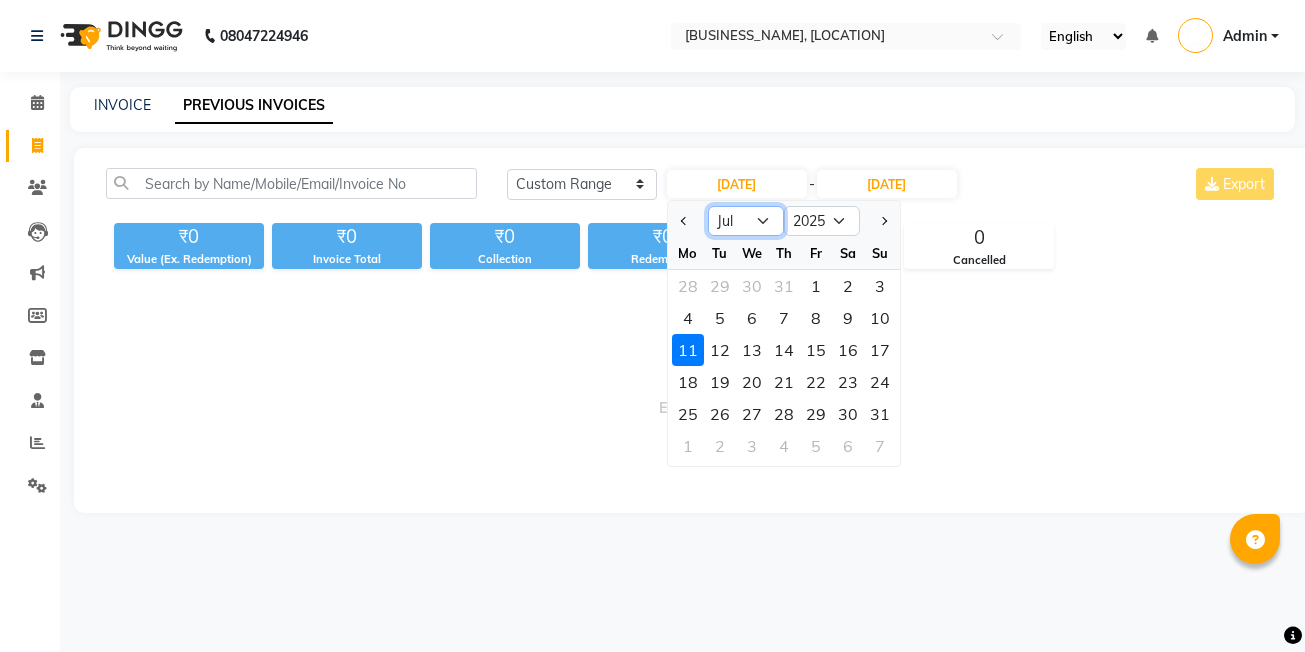 click on "Jan Feb Mar Apr May Jun Jul Aug Sep Oct Nov Dec" 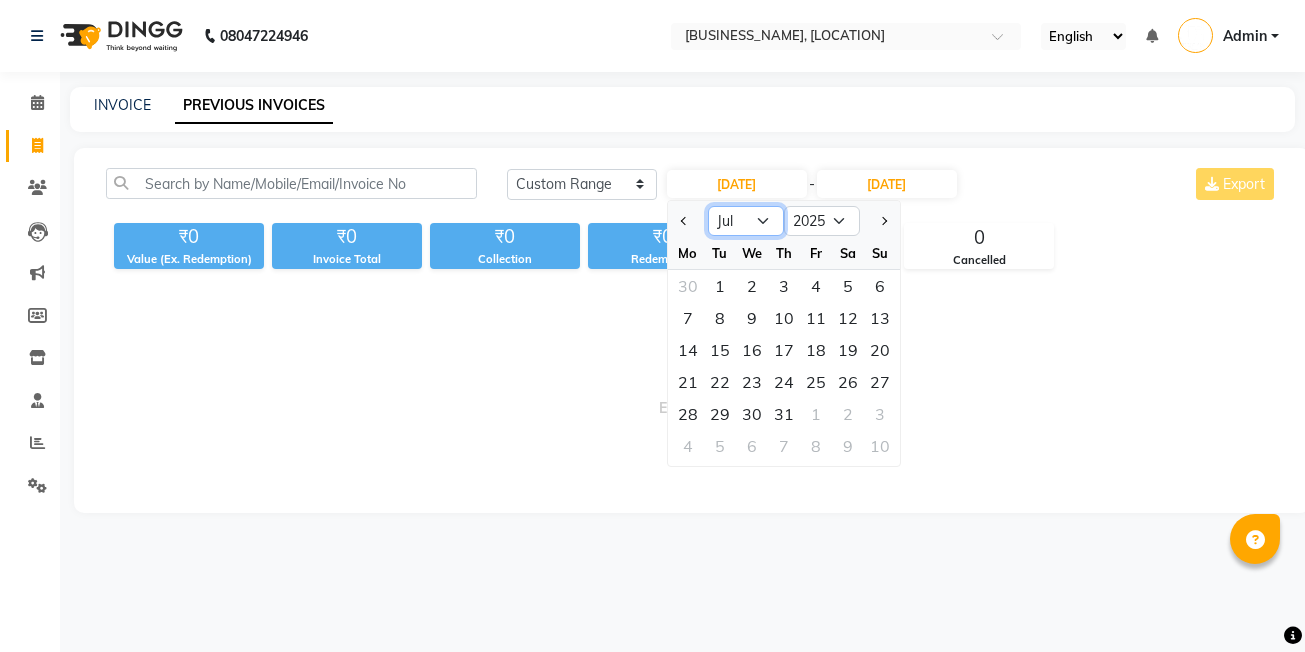 click on "Jan Feb Mar Apr May Jun Jul Aug Sep Oct Nov Dec" 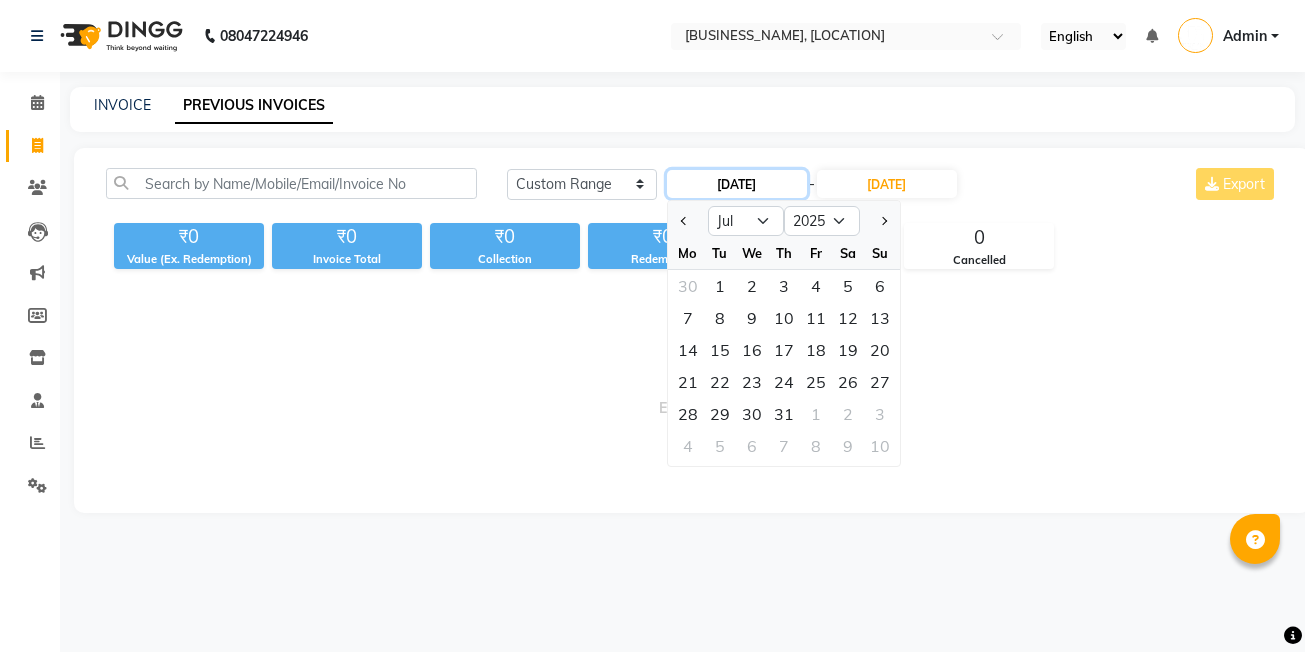 click on "11-08-2025" 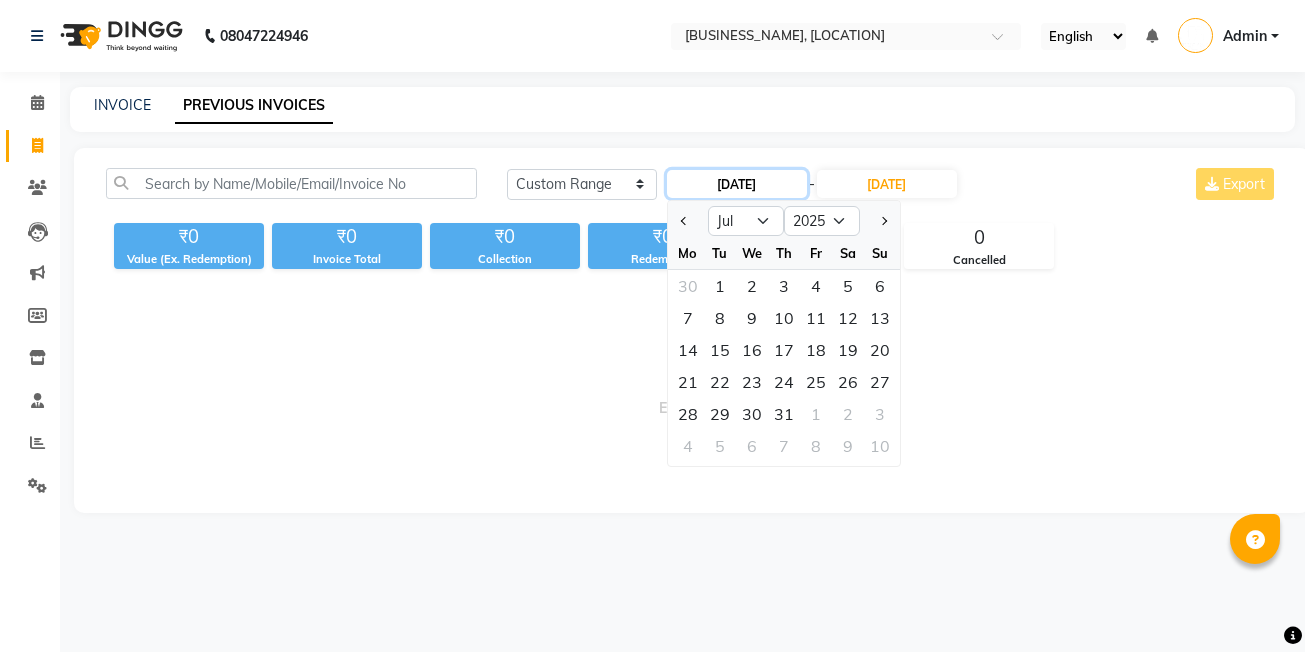 click on "11-08-2025" 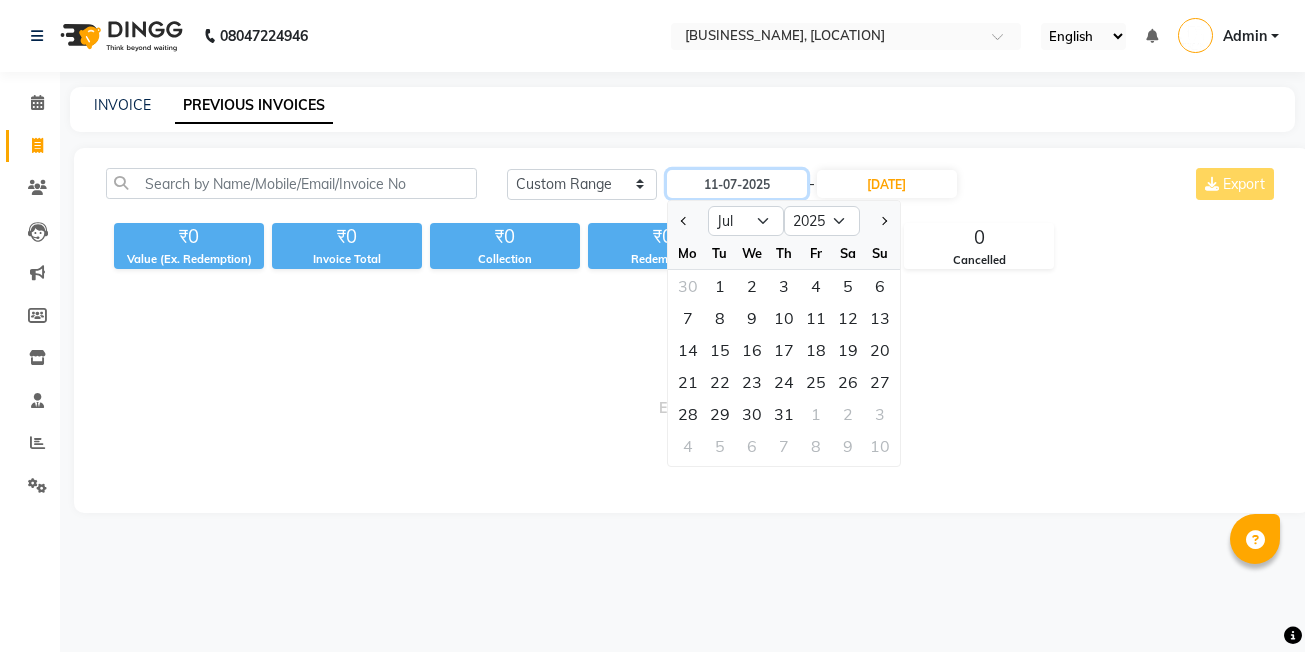 type on "11-07-2025" 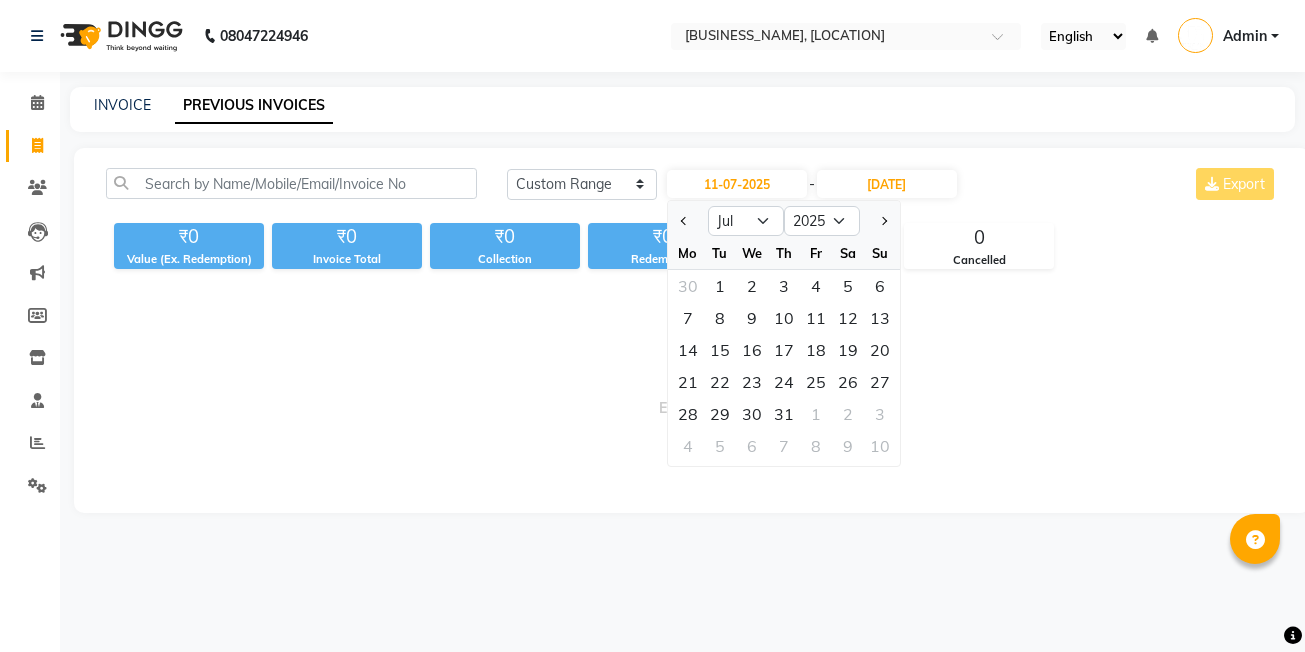 click on "Empty list" at bounding box center [692, 393] 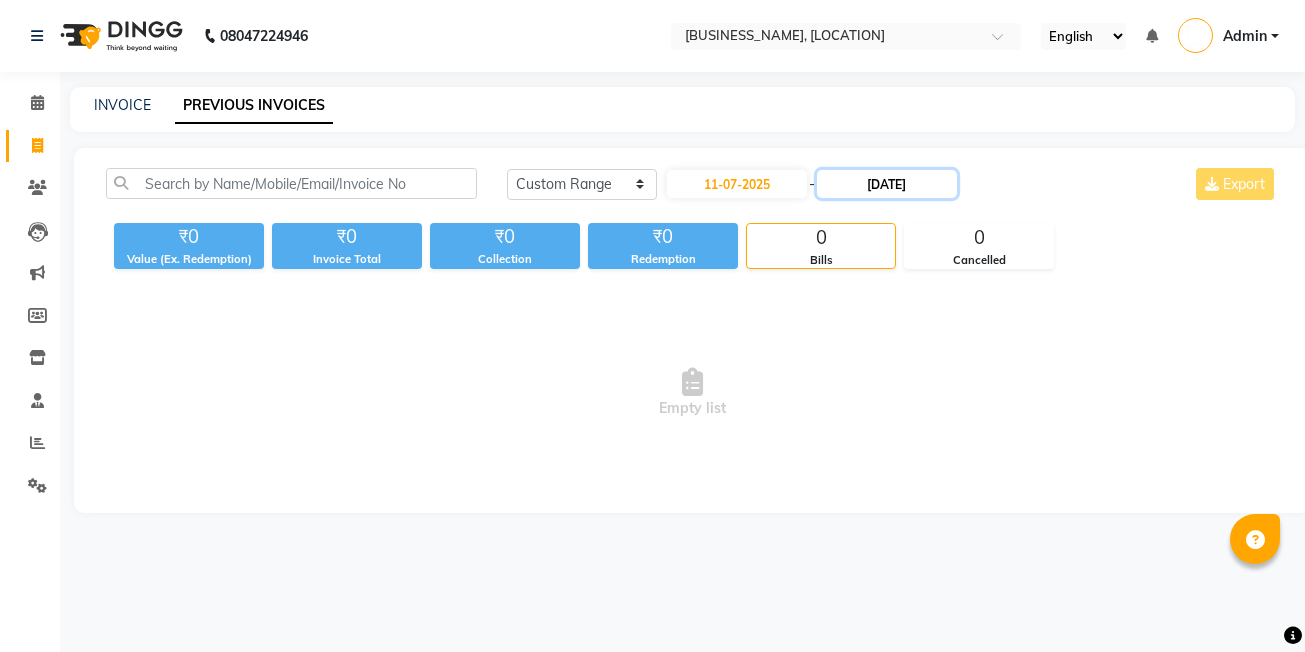 click on "11-08-2025" 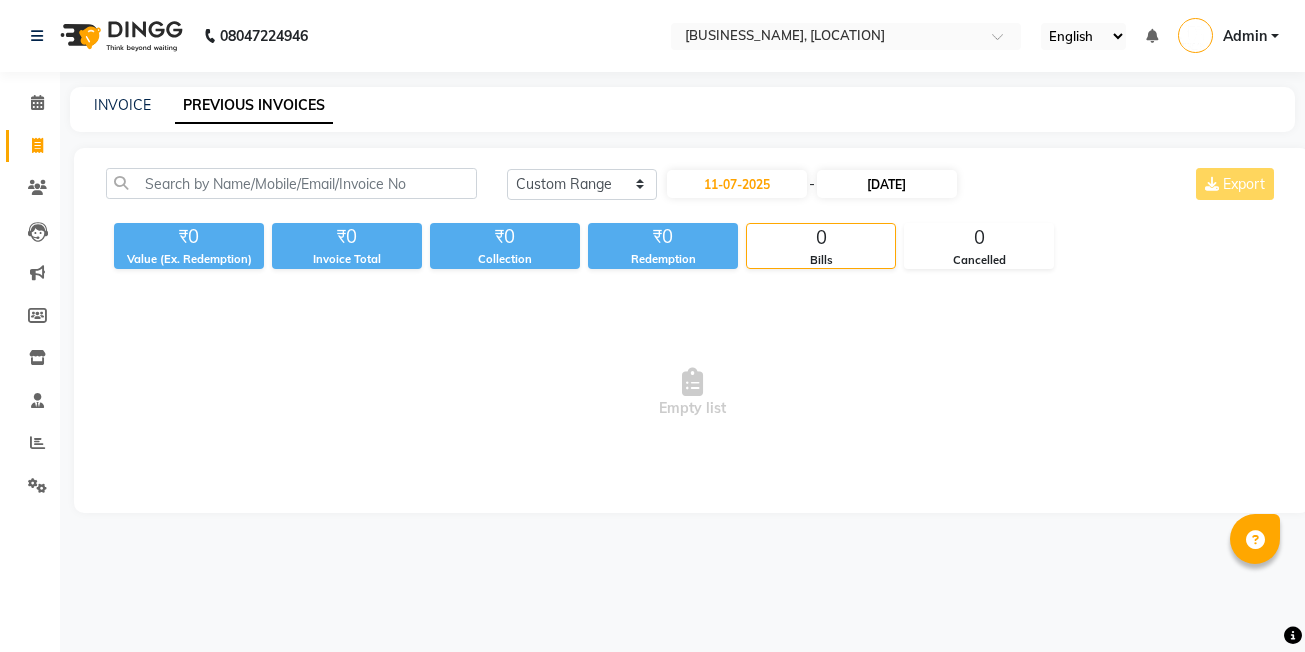 select on "8" 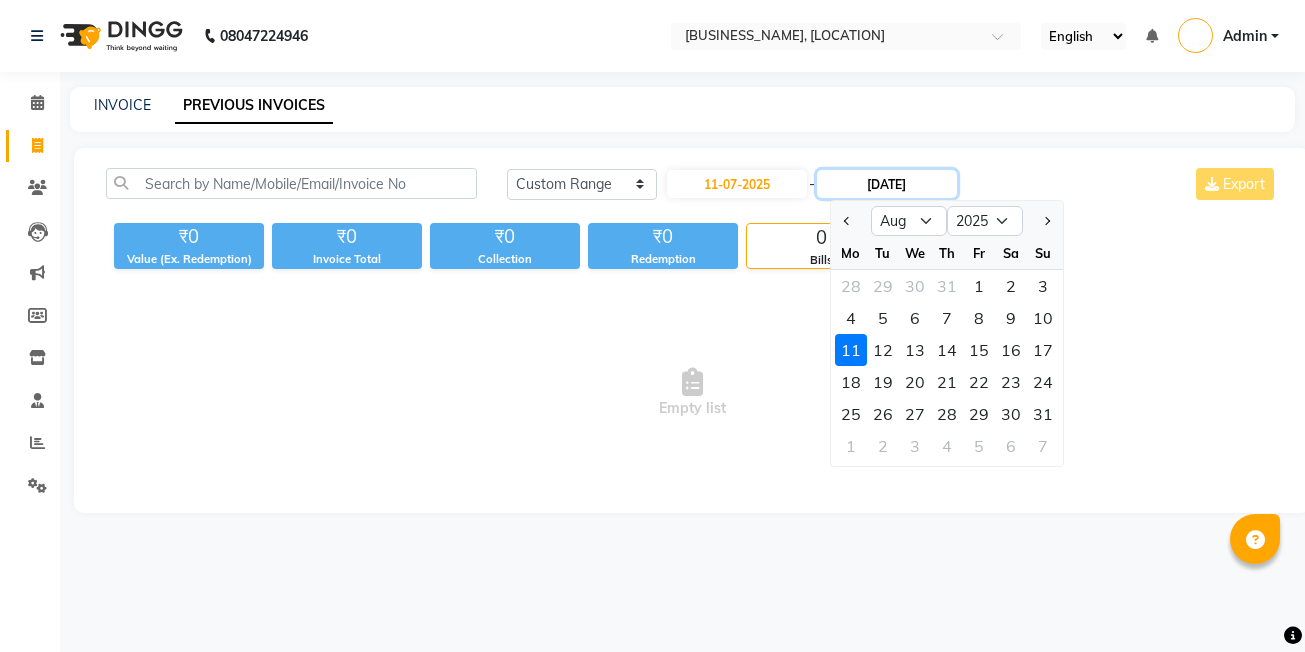 click on "11-08-2025" 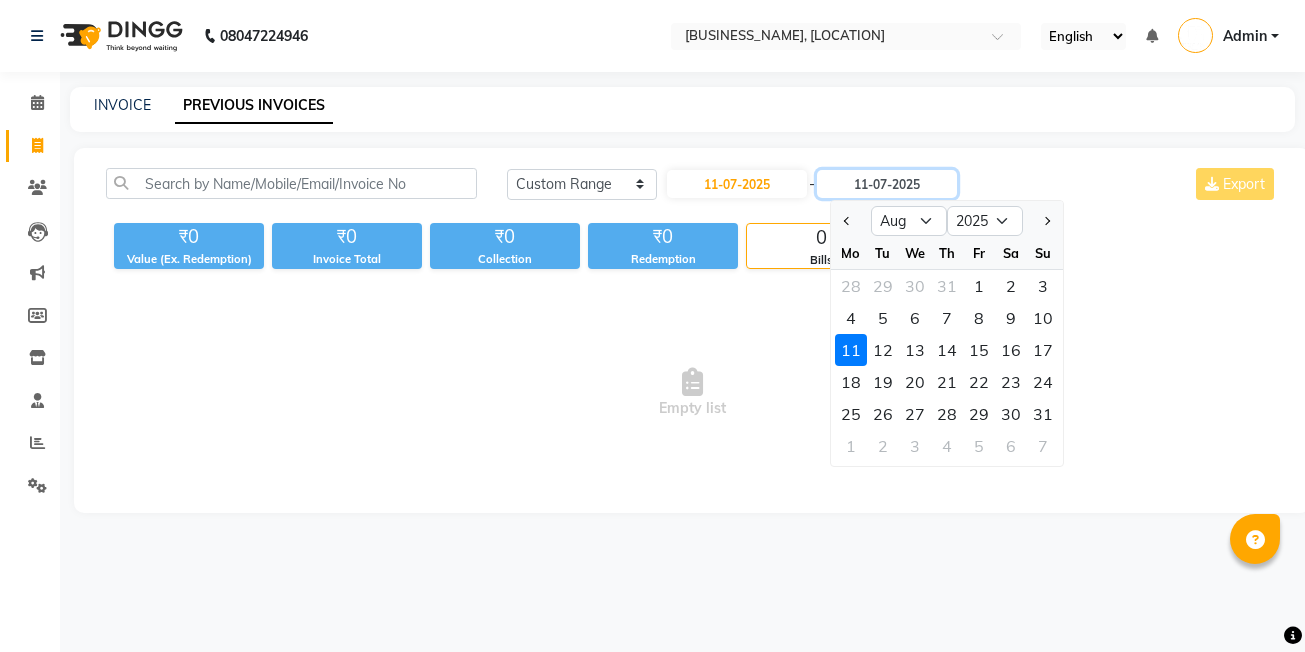 type on "11-07-2025" 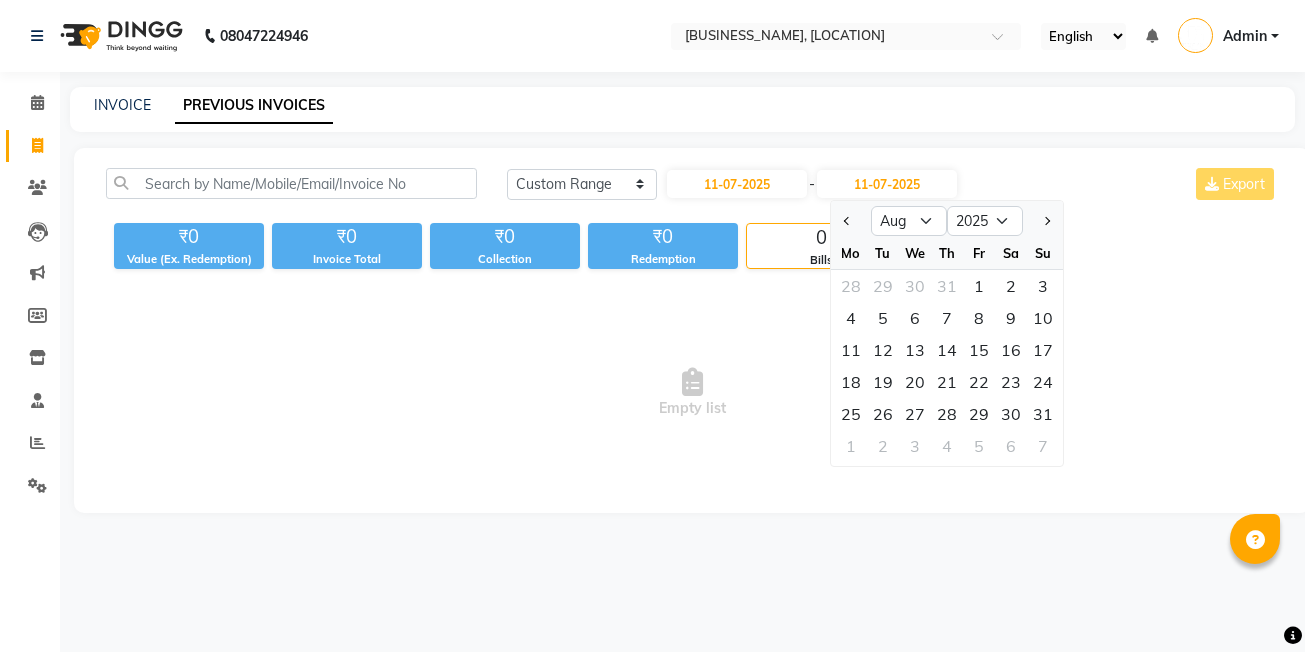 click on "Today Yesterday Custom Range 11-07-2025 - 11-07-2025 Jul Aug Sep Oct Nov Dec 2025 2026 2027 2028 2029 2030 2031 2032 2033 2034 2035 Mo Tu We Th Fr Sa Su 28 29 30 31 1 2 3 4 5 6 7 8 9 10 11 12 13 14 15 16 17 18 19 20 21 22 23 24 25 26 27 28 29 30 31 1 2 3 4 5 6 7 Export ₹0 Value (Ex. Redemption) ₹0 Invoice Total  ₹0 Collection ₹0 Redemption 0 Bills 0 Cancelled  Empty list" 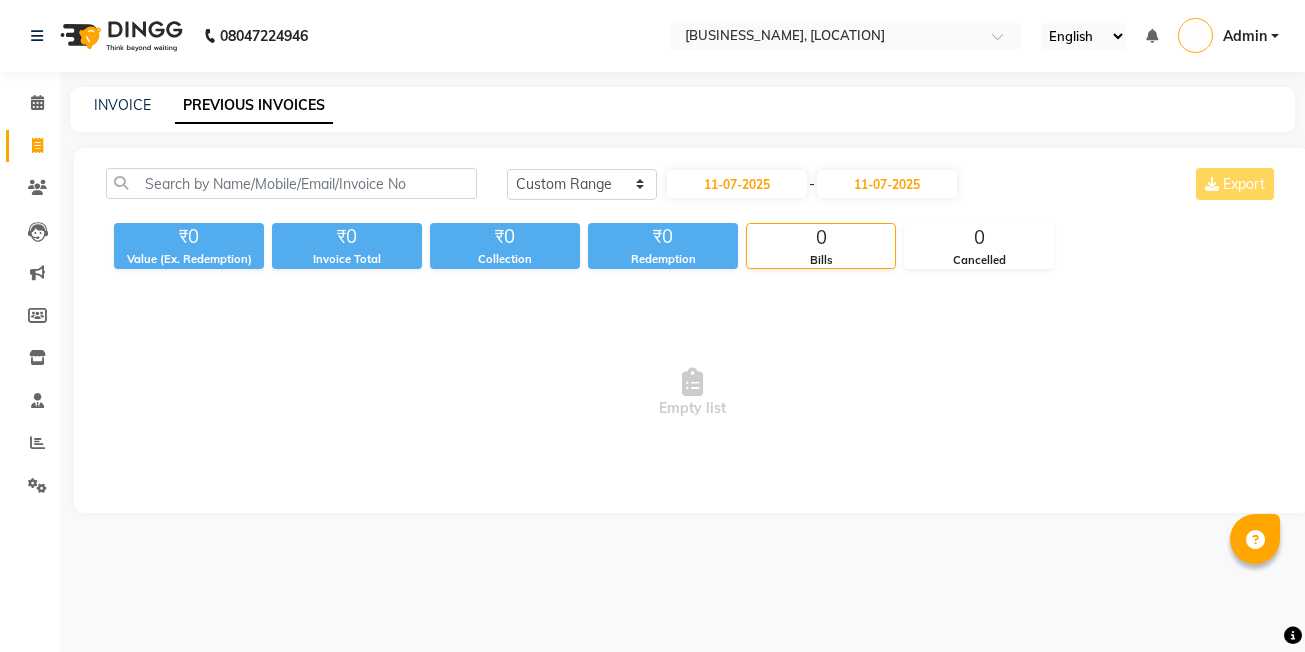click on "Empty list" at bounding box center [692, 393] 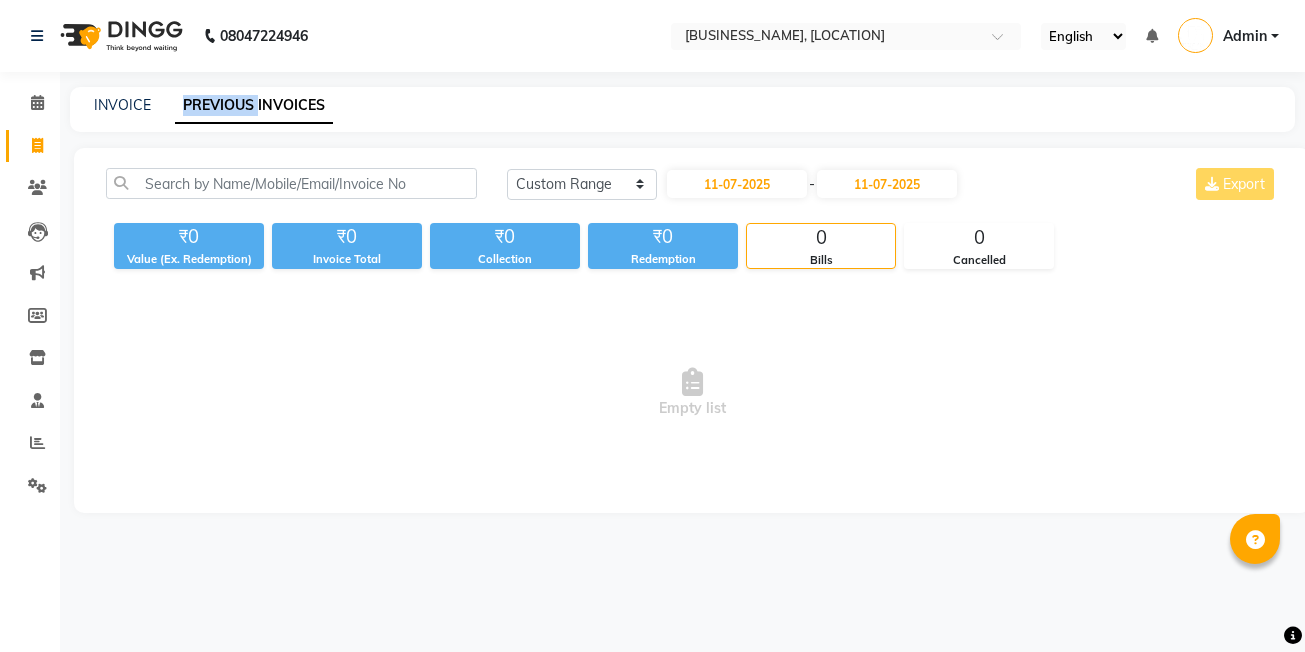 click on "PREVIOUS INVOICES" 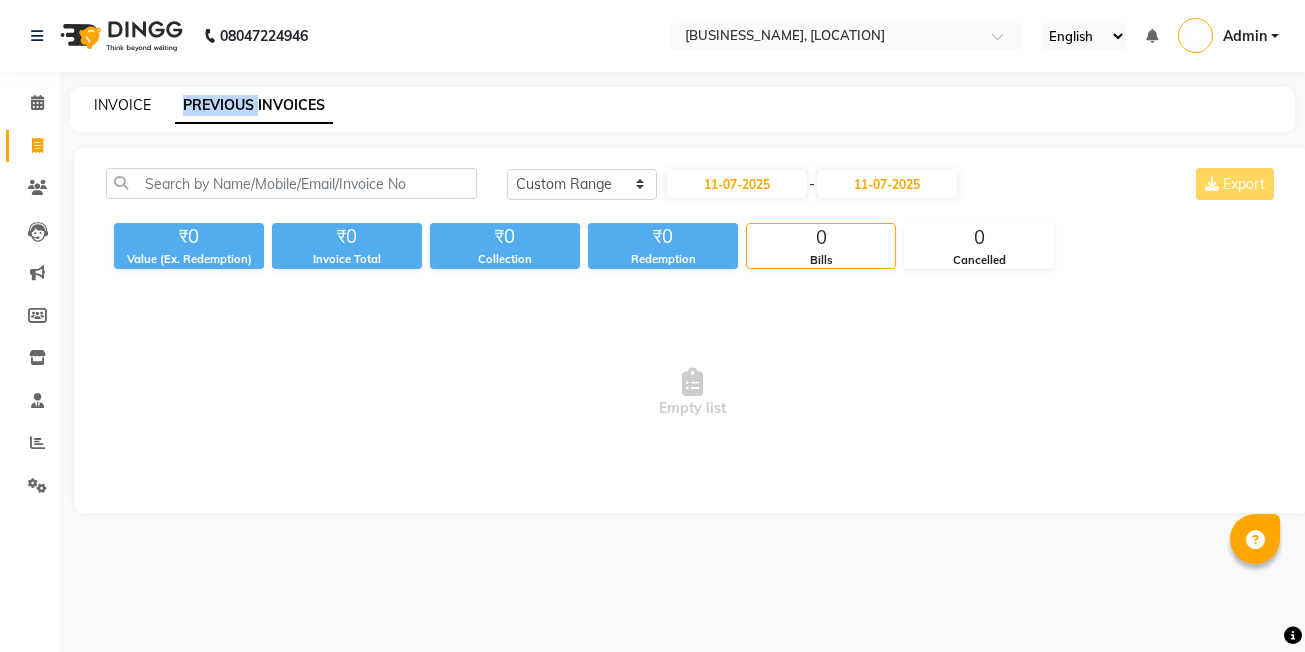 drag, startPoint x: 223, startPoint y: 115, endPoint x: 141, endPoint y: 102, distance: 83.02409 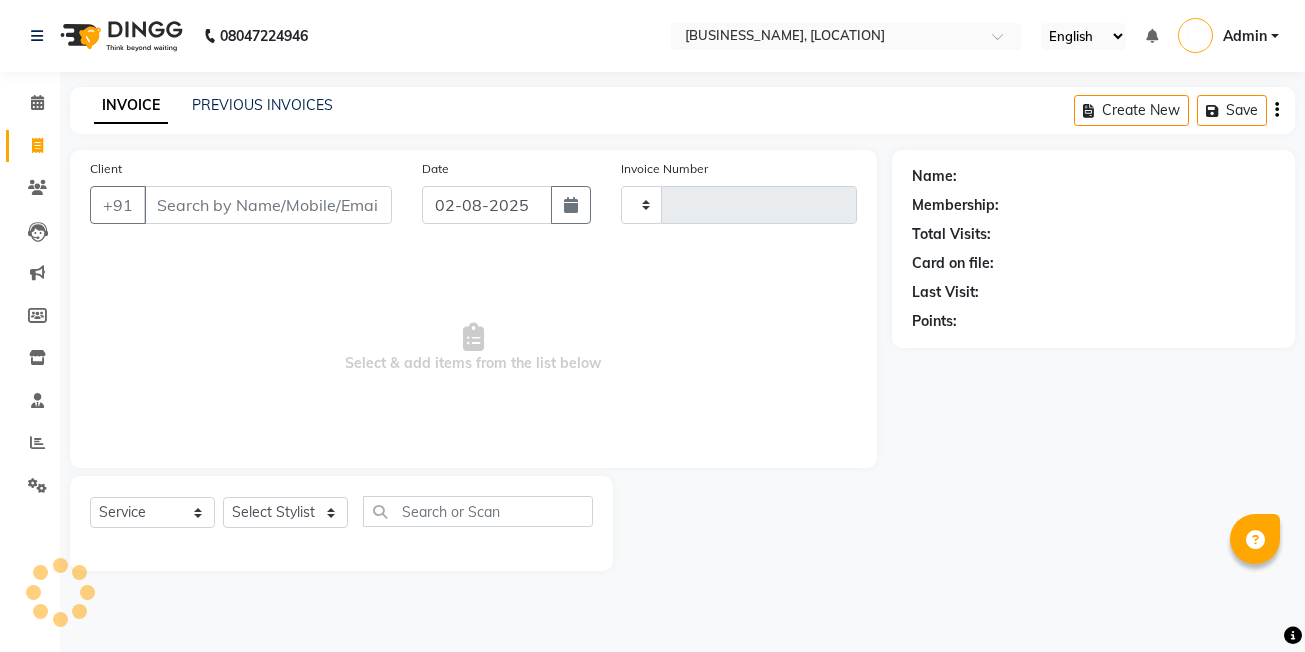 type on "2005" 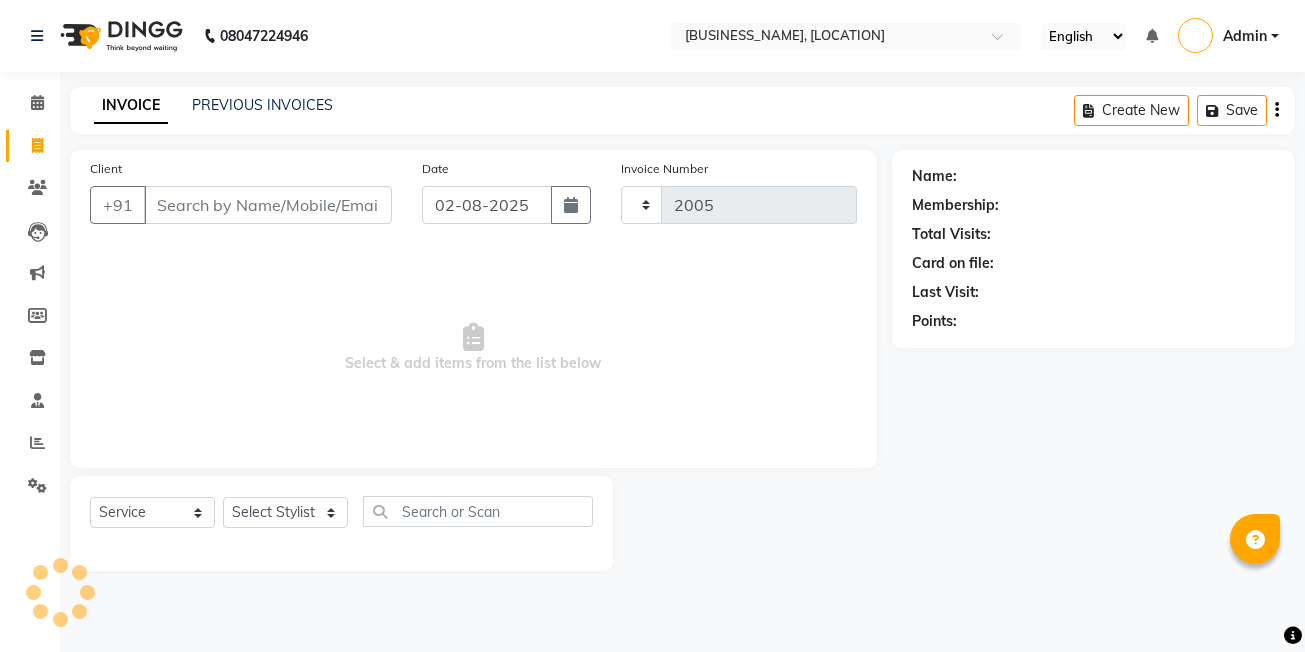select on "6199" 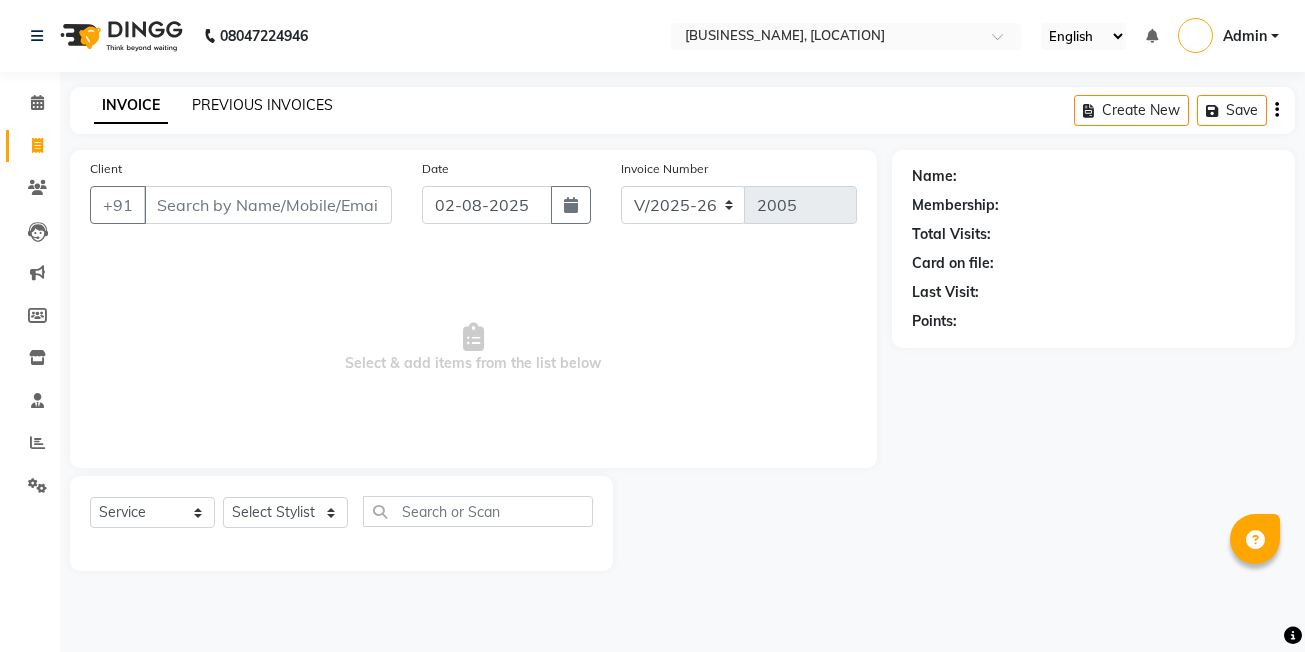 click on "PREVIOUS INVOICES" 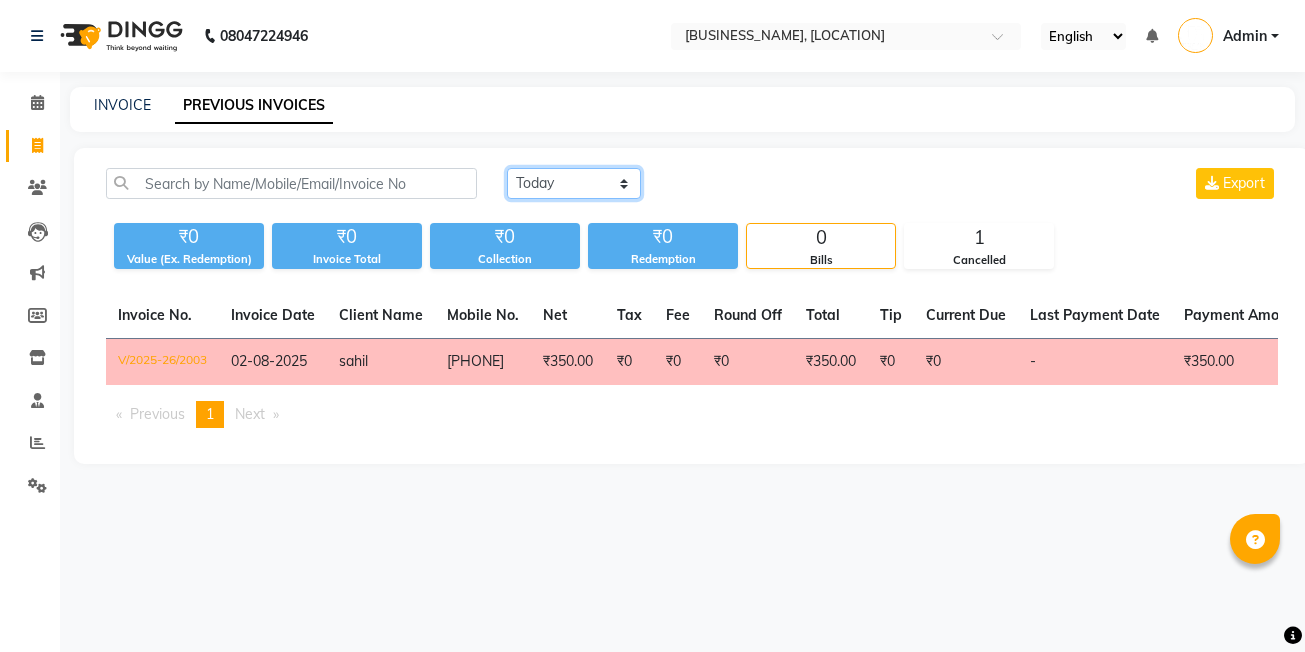 click on "Today Yesterday Custom Range" 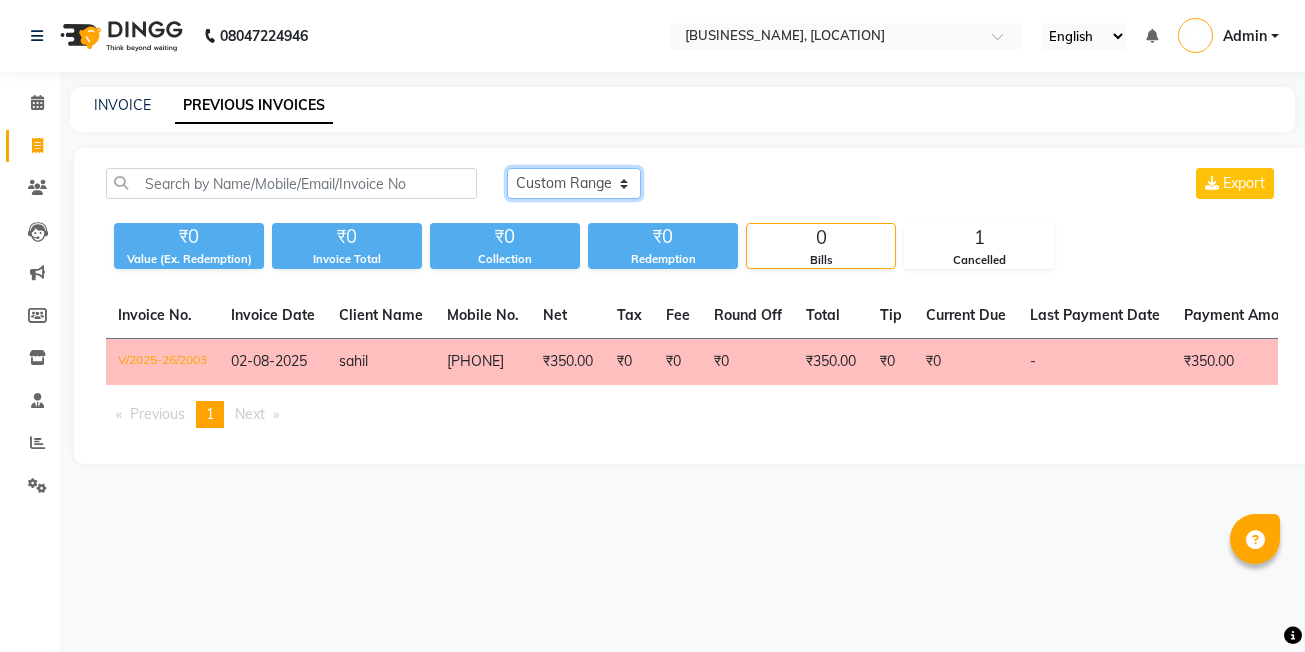 click on "Today Yesterday Custom Range" 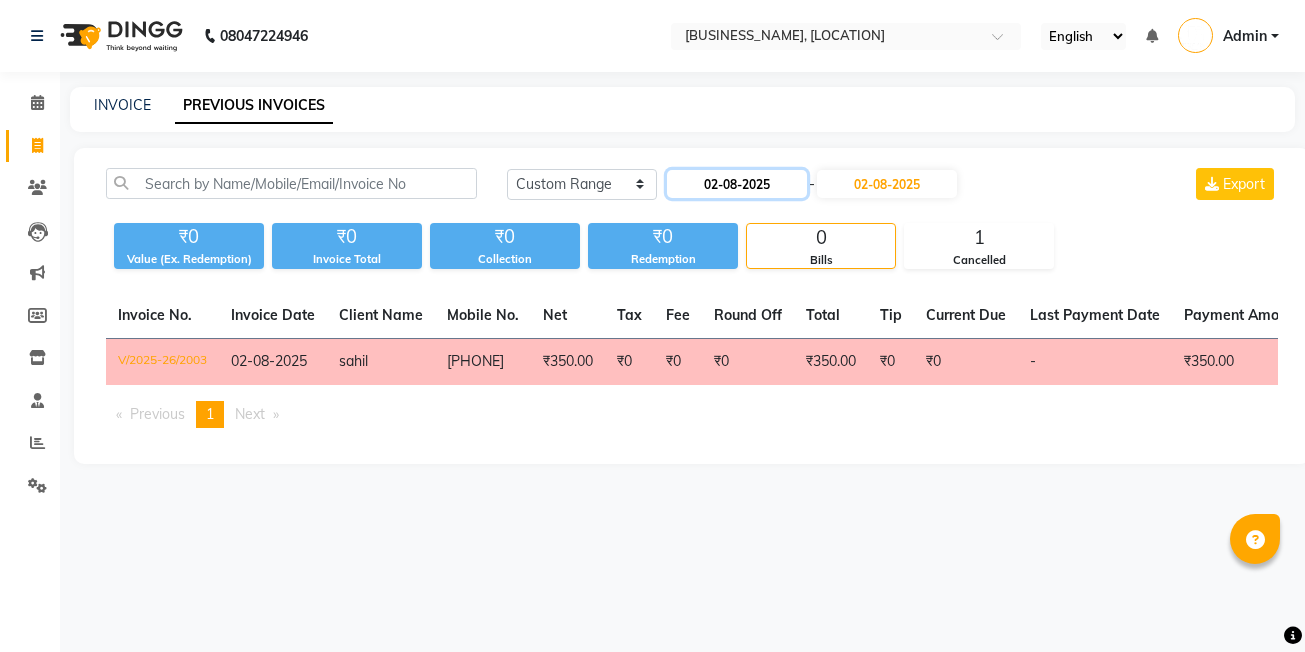 click on "02-08-2025" 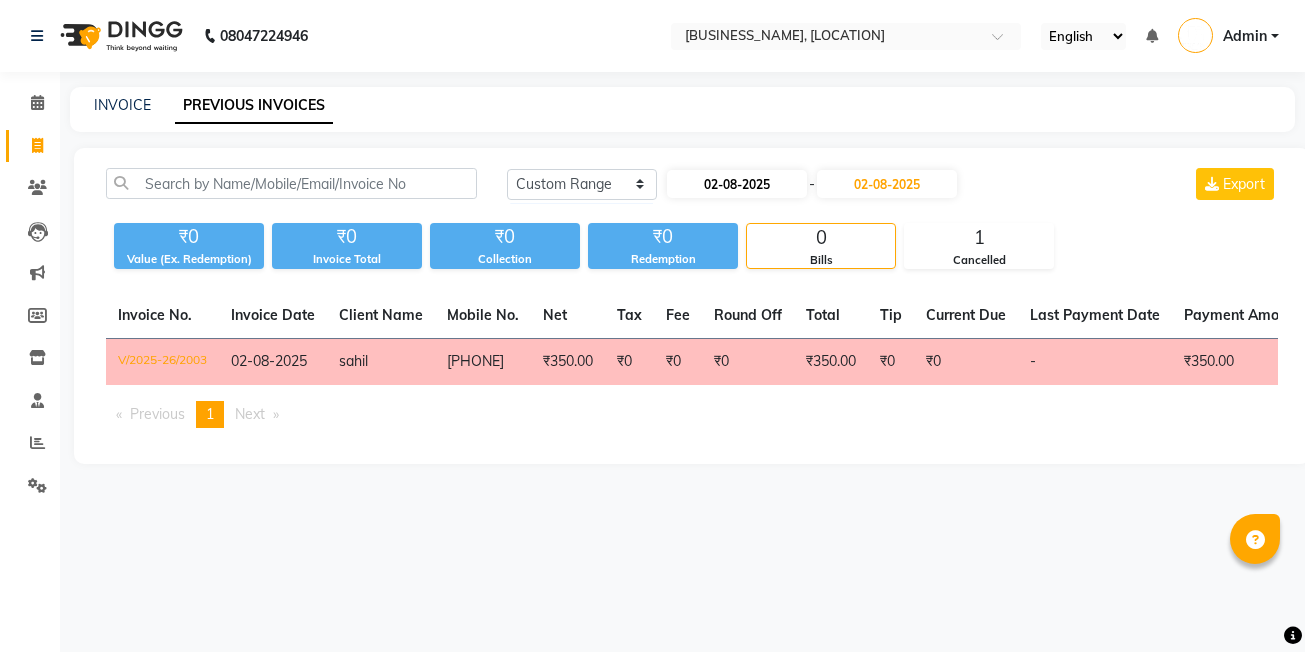select on "8" 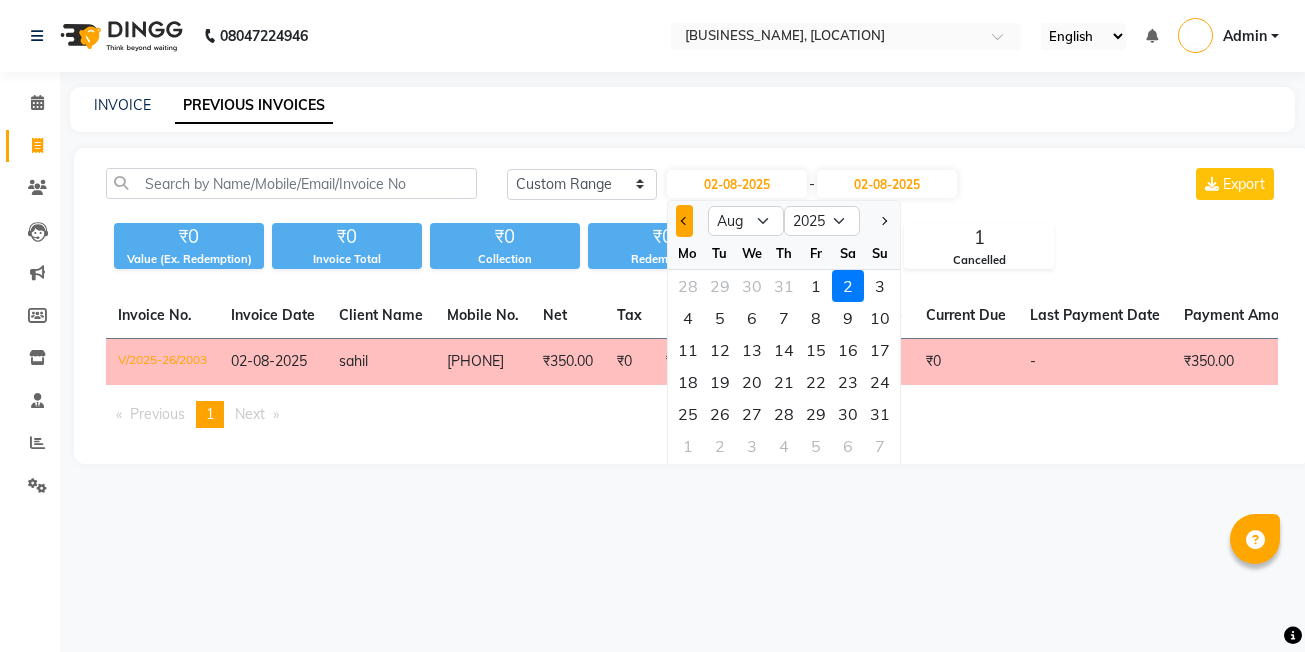 click 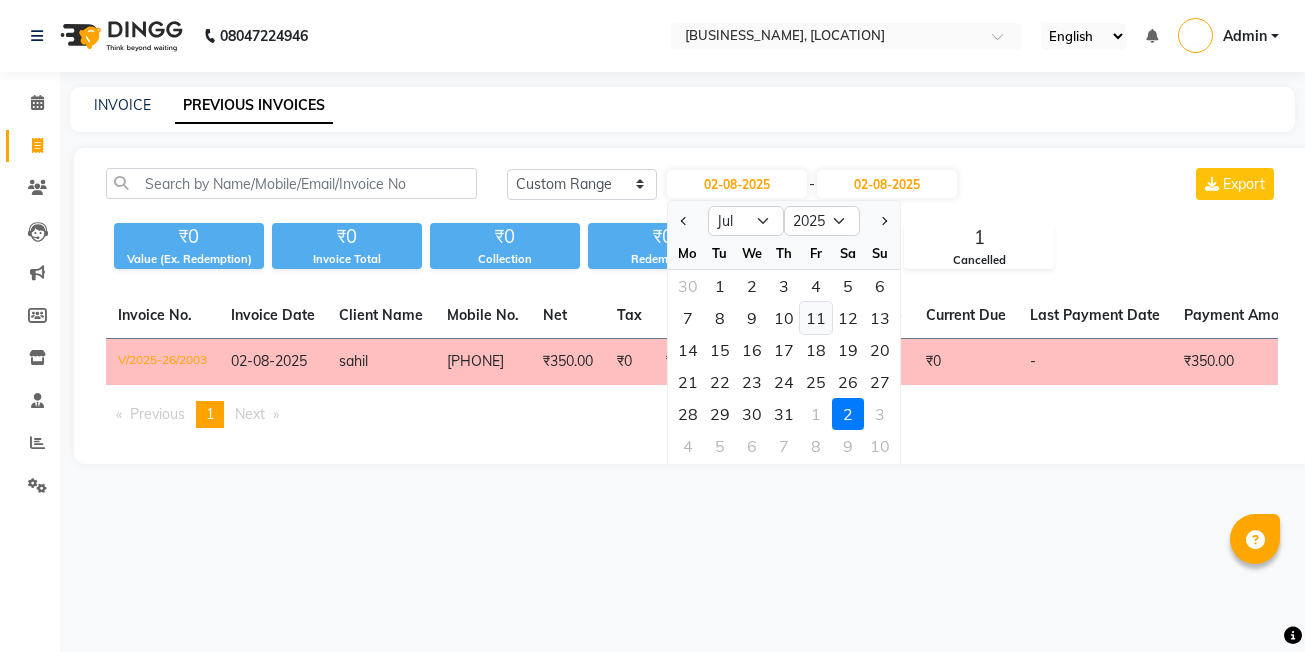 click on "11" 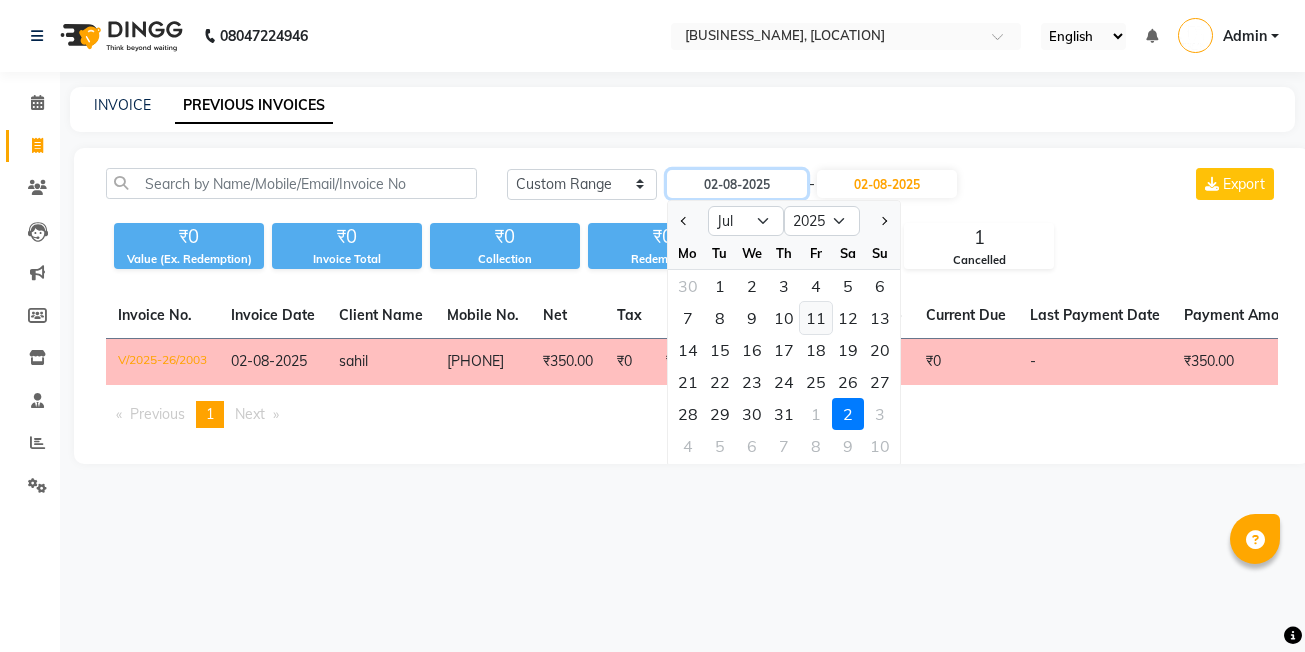 type on "11-07-2025" 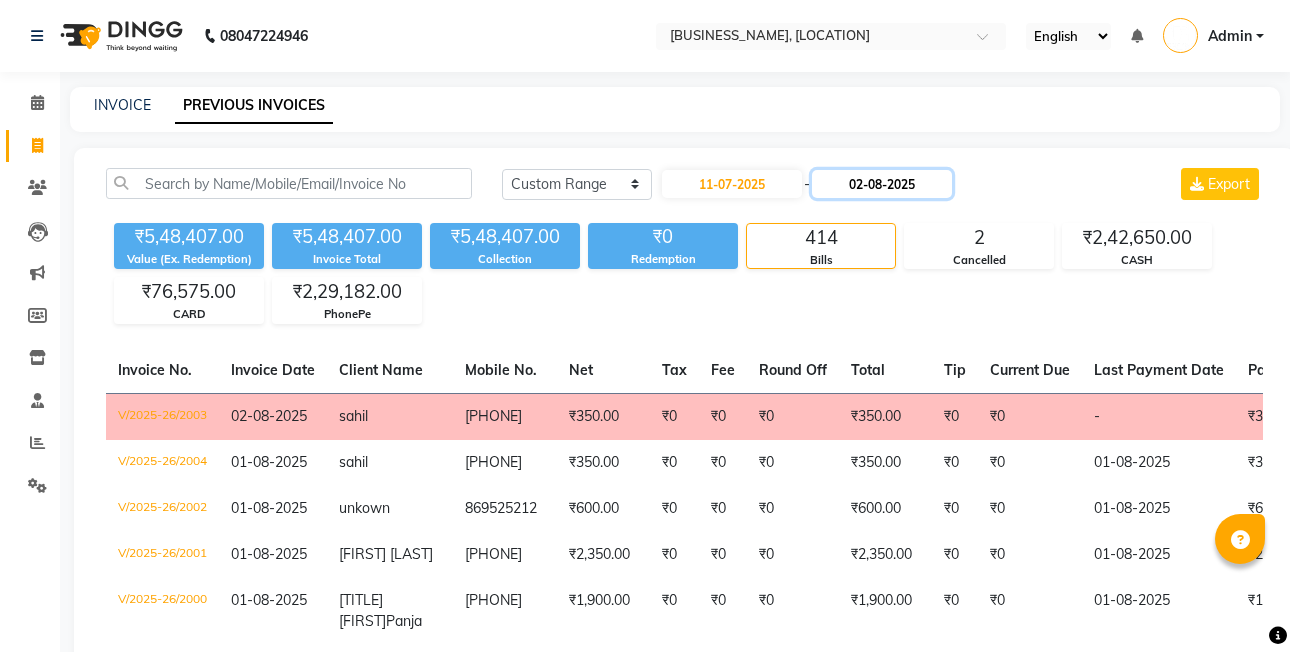 click on "02-08-2025" 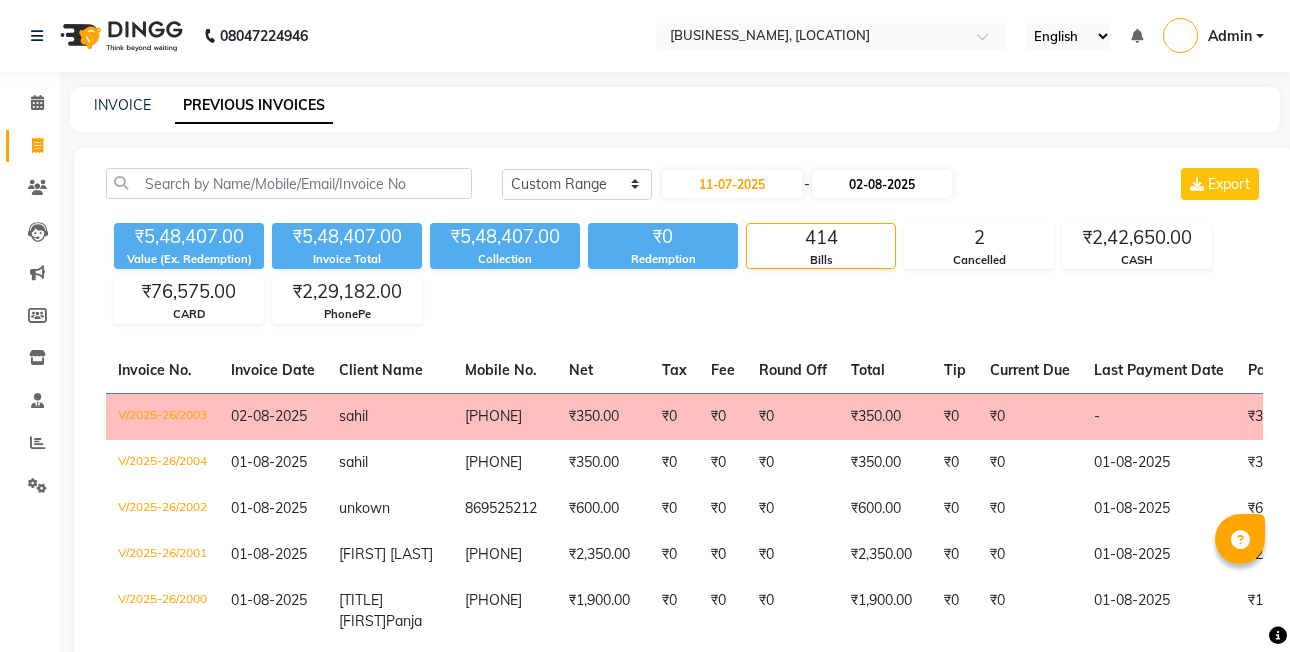 select on "8" 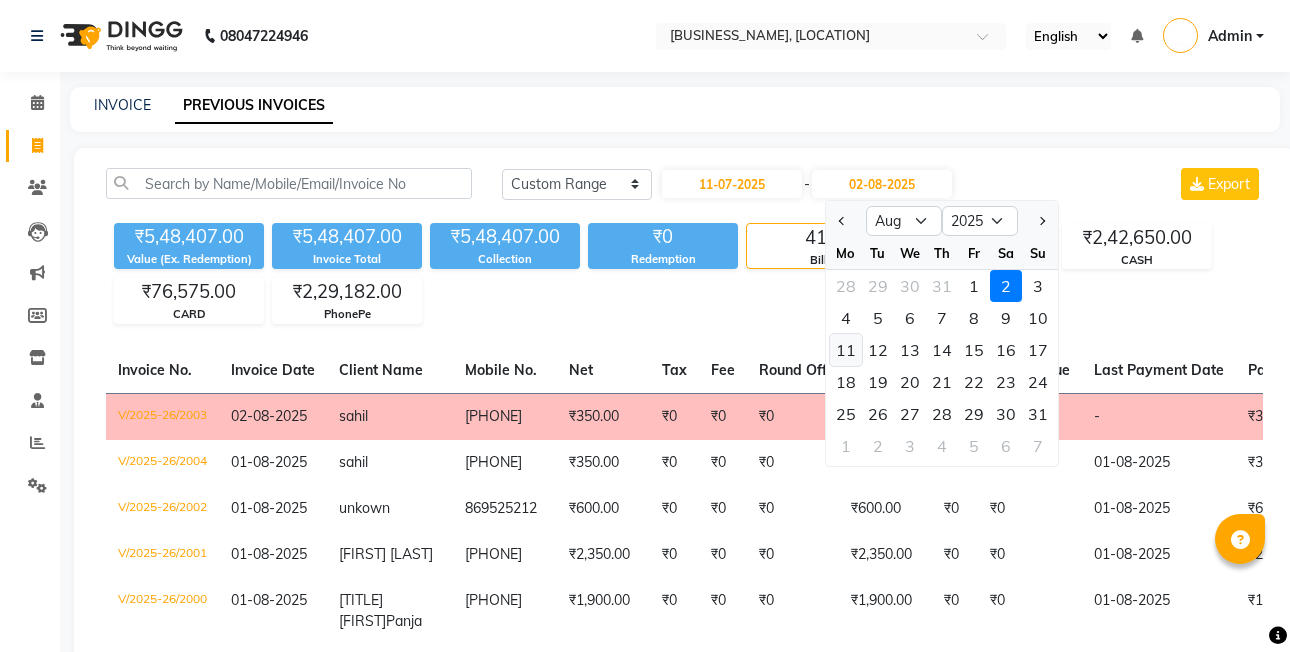 click on "11" 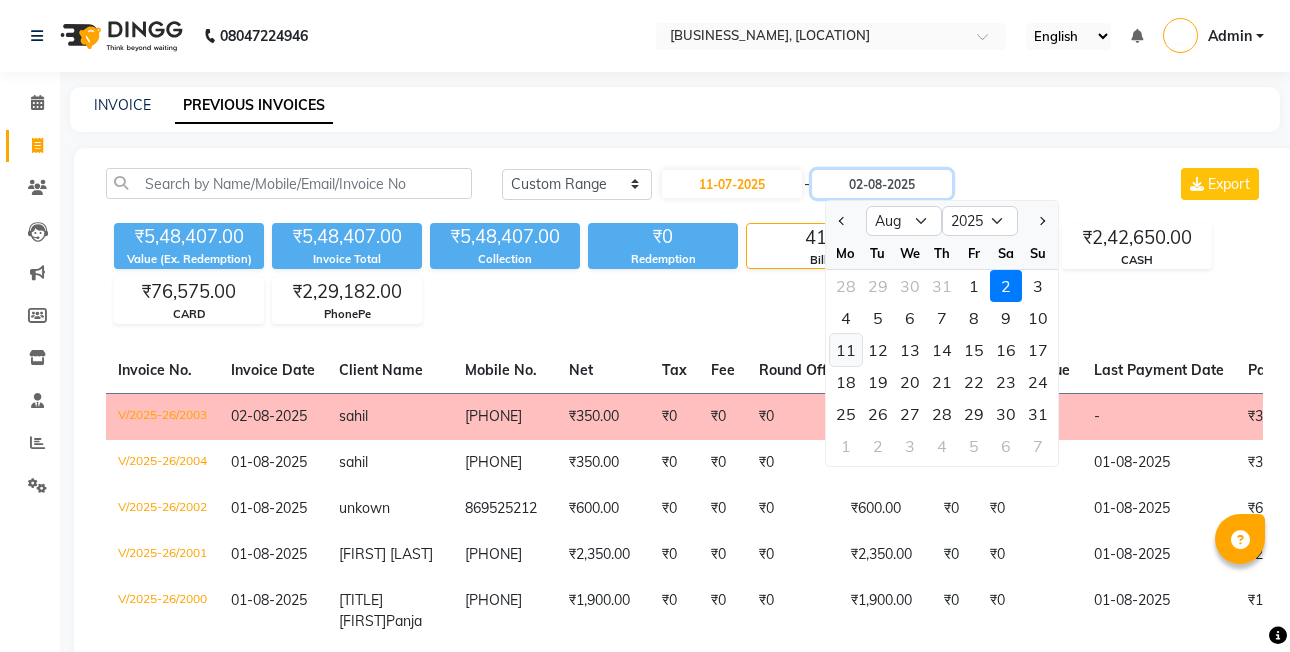 type on "11-08-2025" 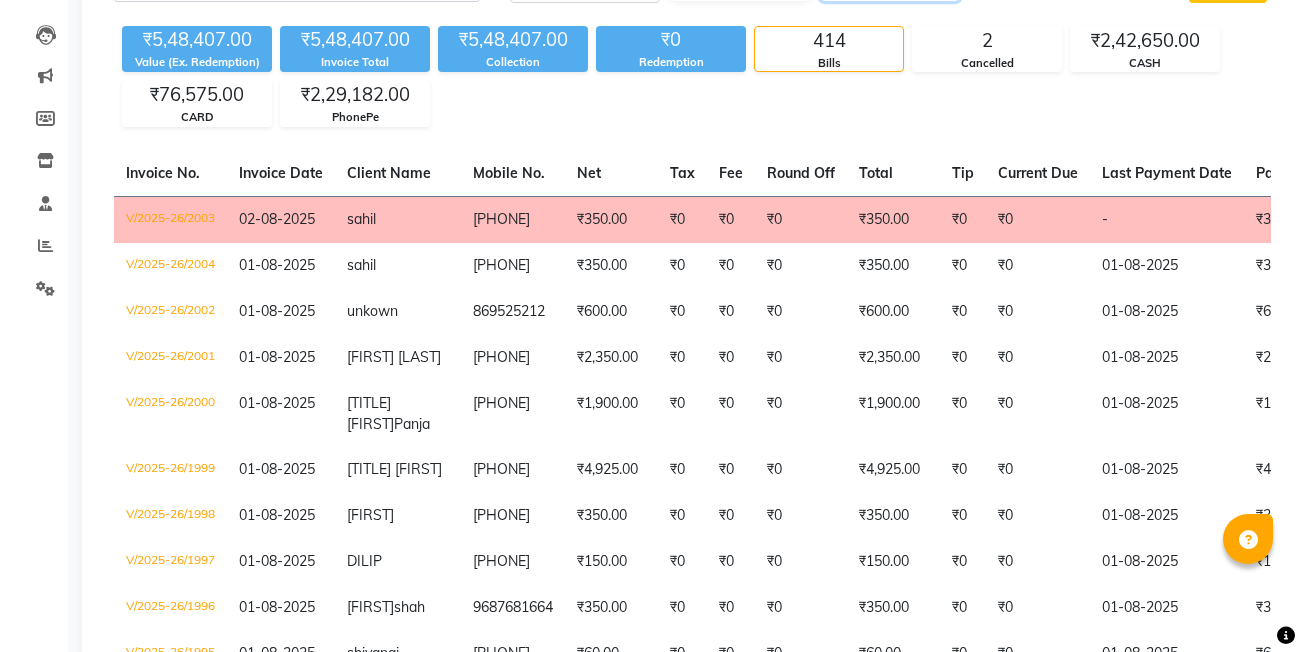 scroll, scrollTop: 0, scrollLeft: 0, axis: both 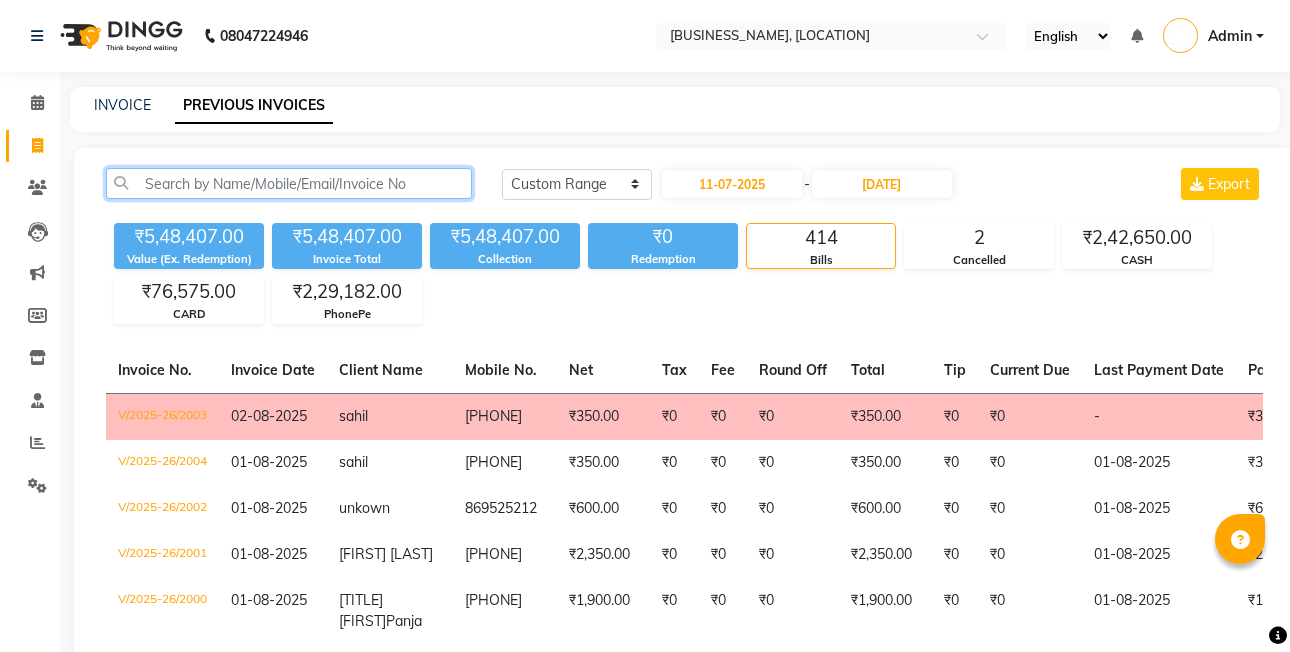 click 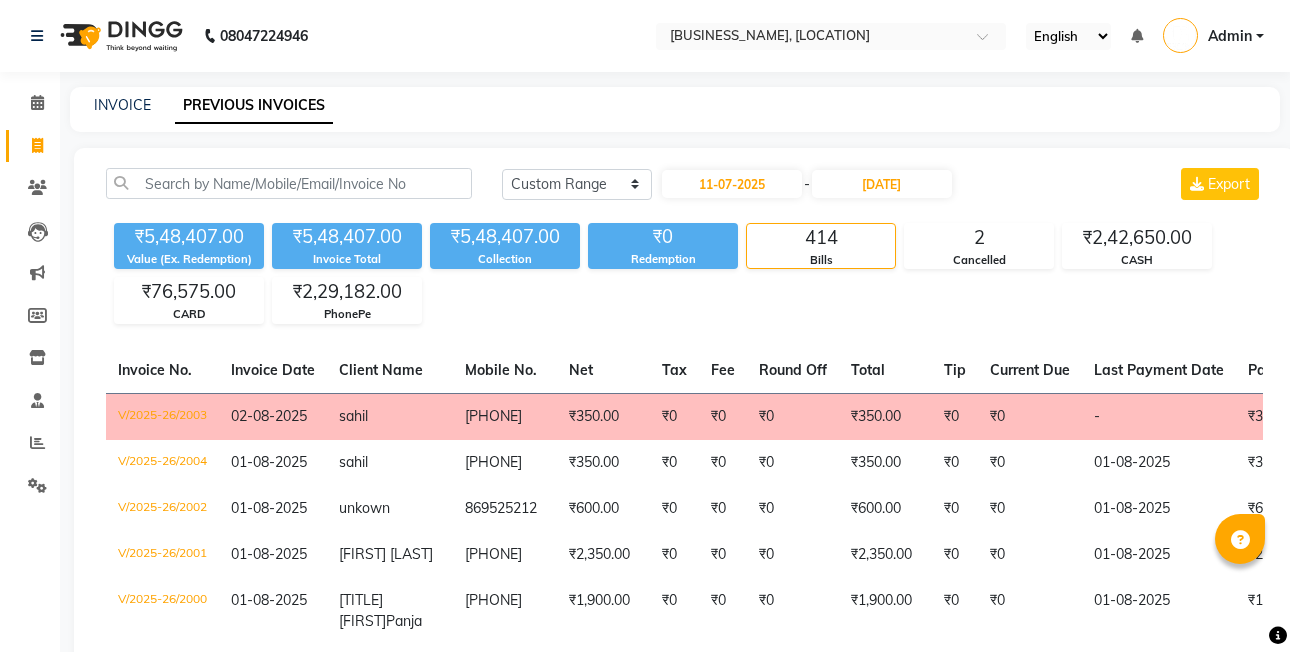 click on "INVOICE PREVIOUS INVOICES" 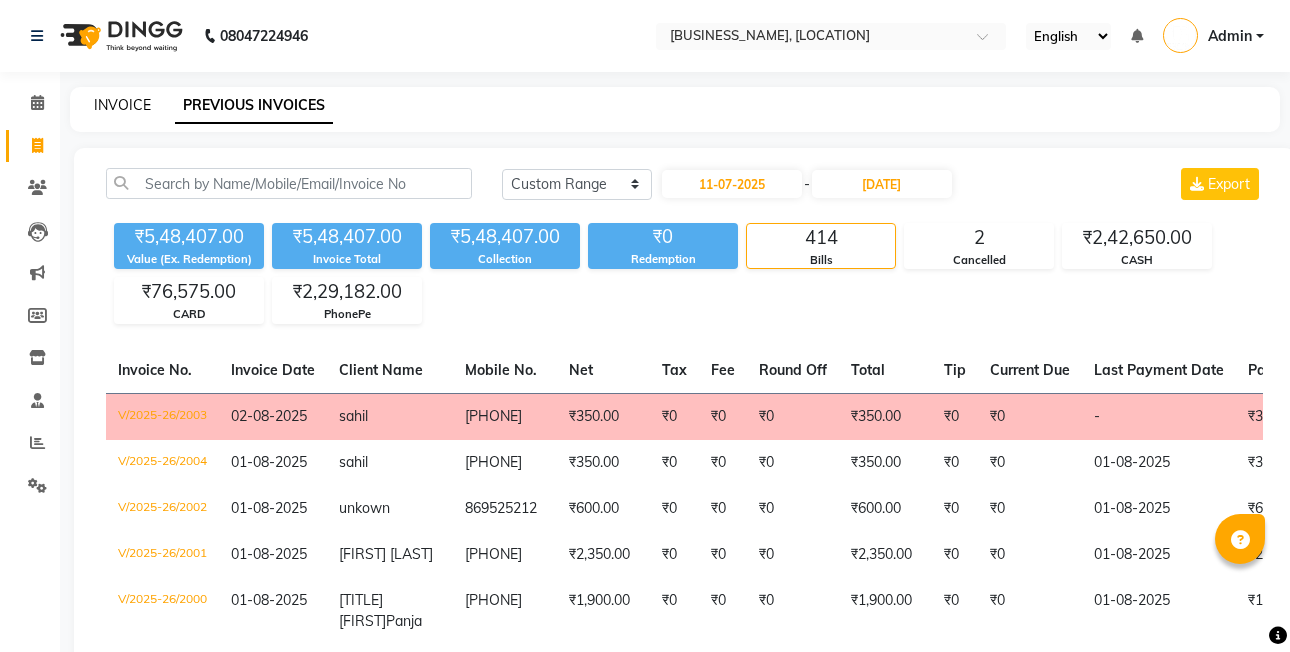 click on "INVOICE" 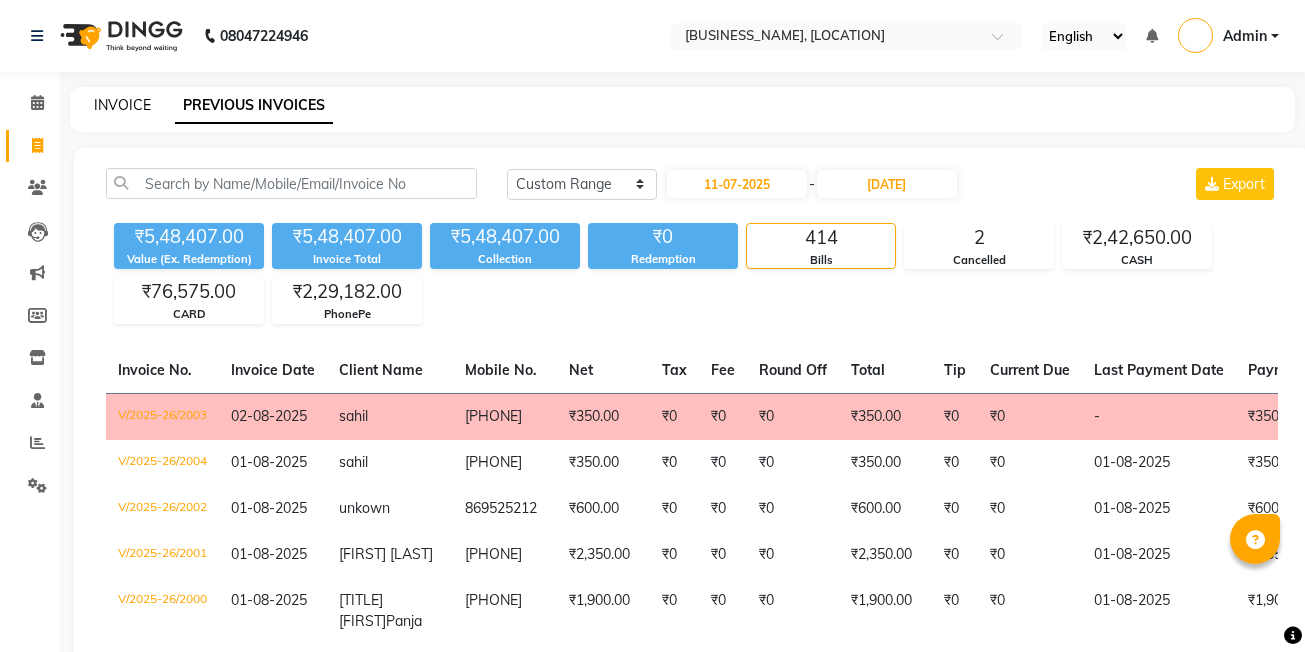 select on "6199" 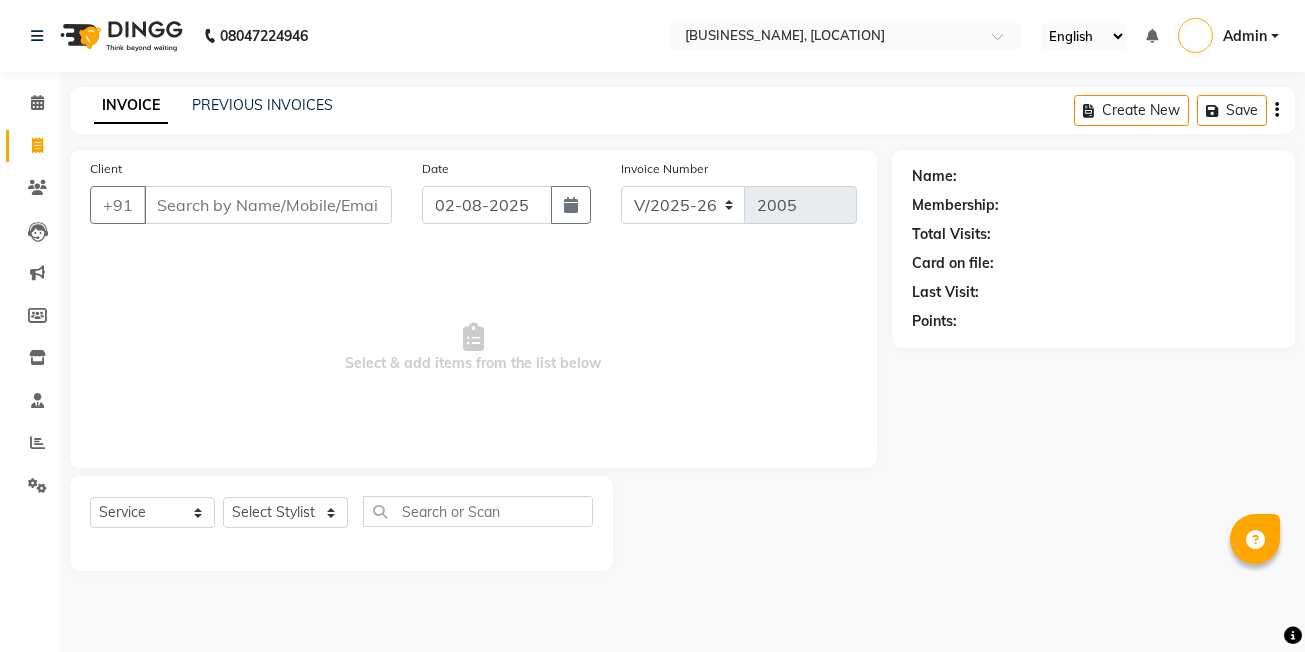 drag, startPoint x: 291, startPoint y: 201, endPoint x: 309, endPoint y: 6, distance: 195.82901 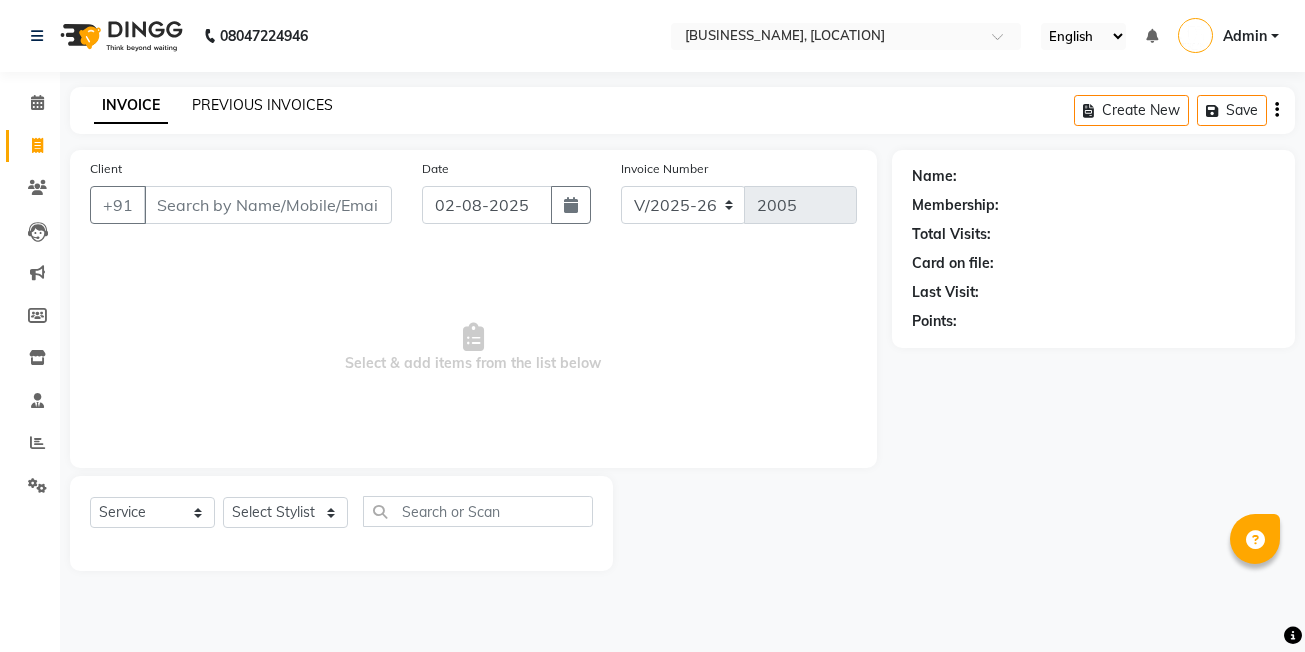 click on "PREVIOUS INVOICES" 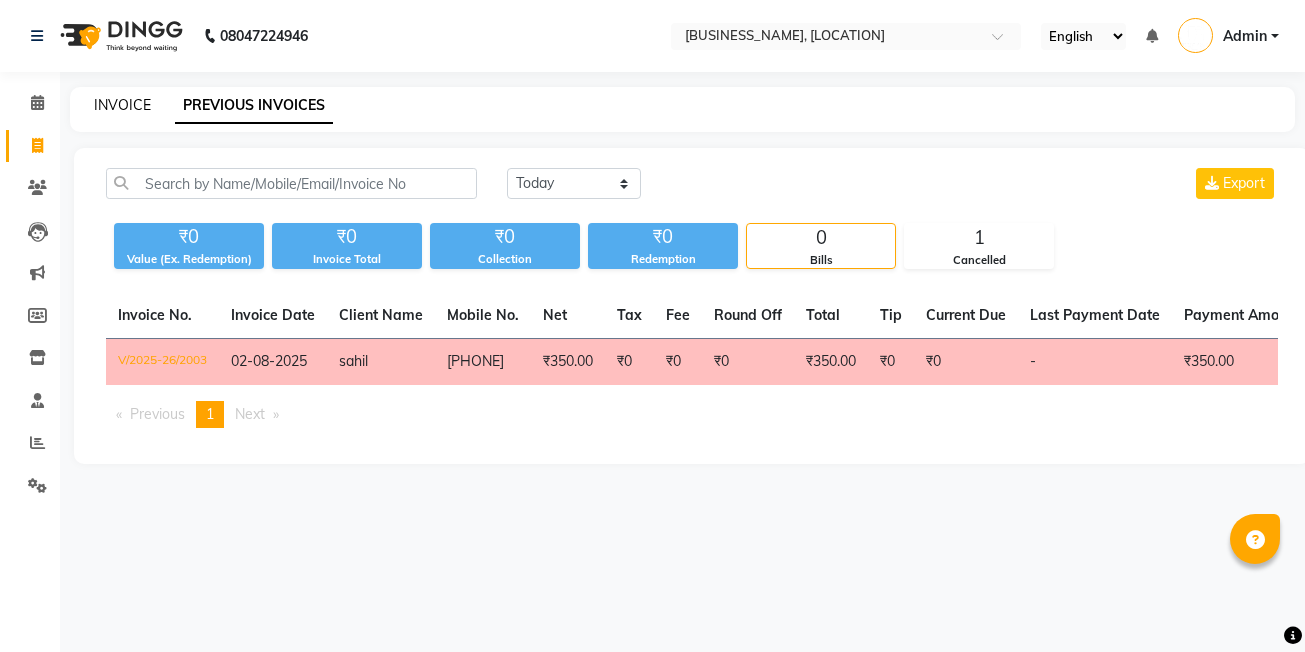 click on "INVOICE" 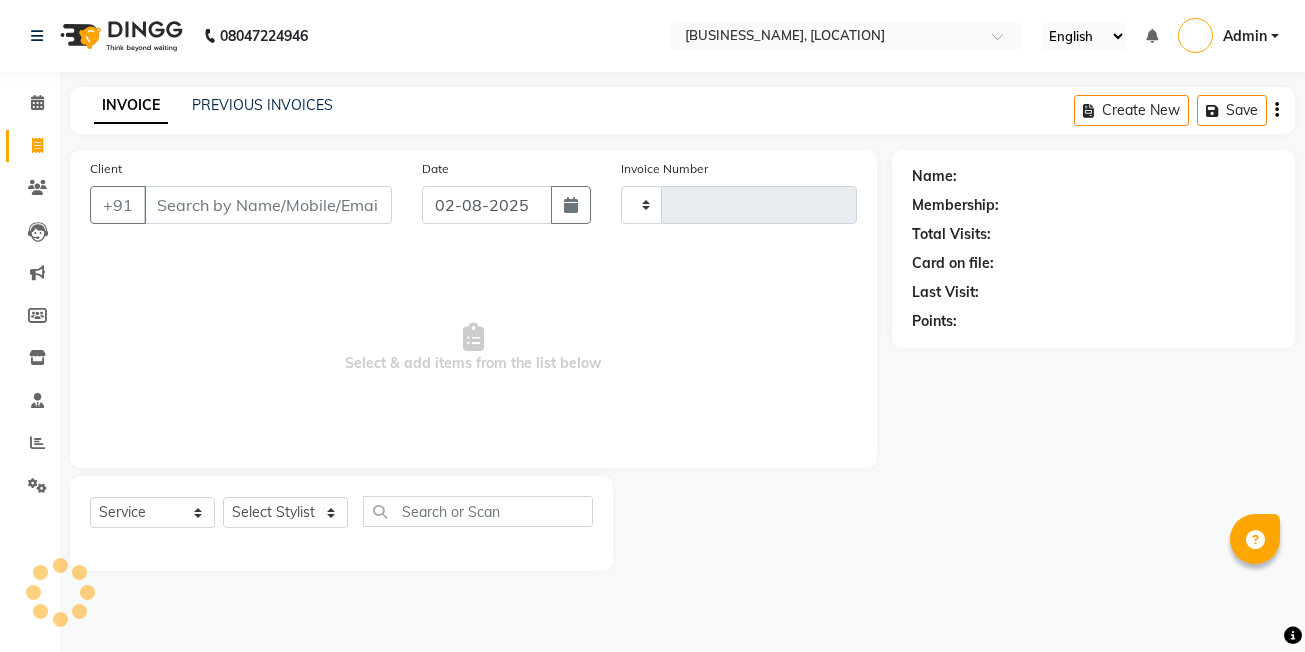 type on "2005" 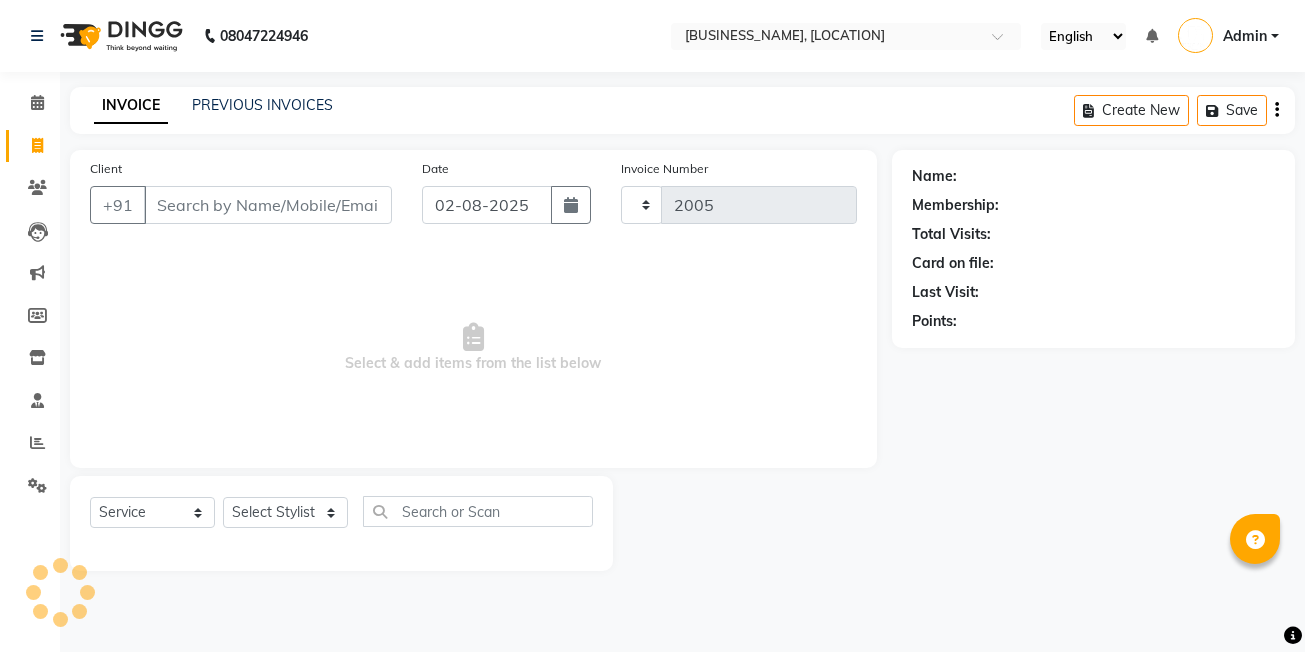select on "6199" 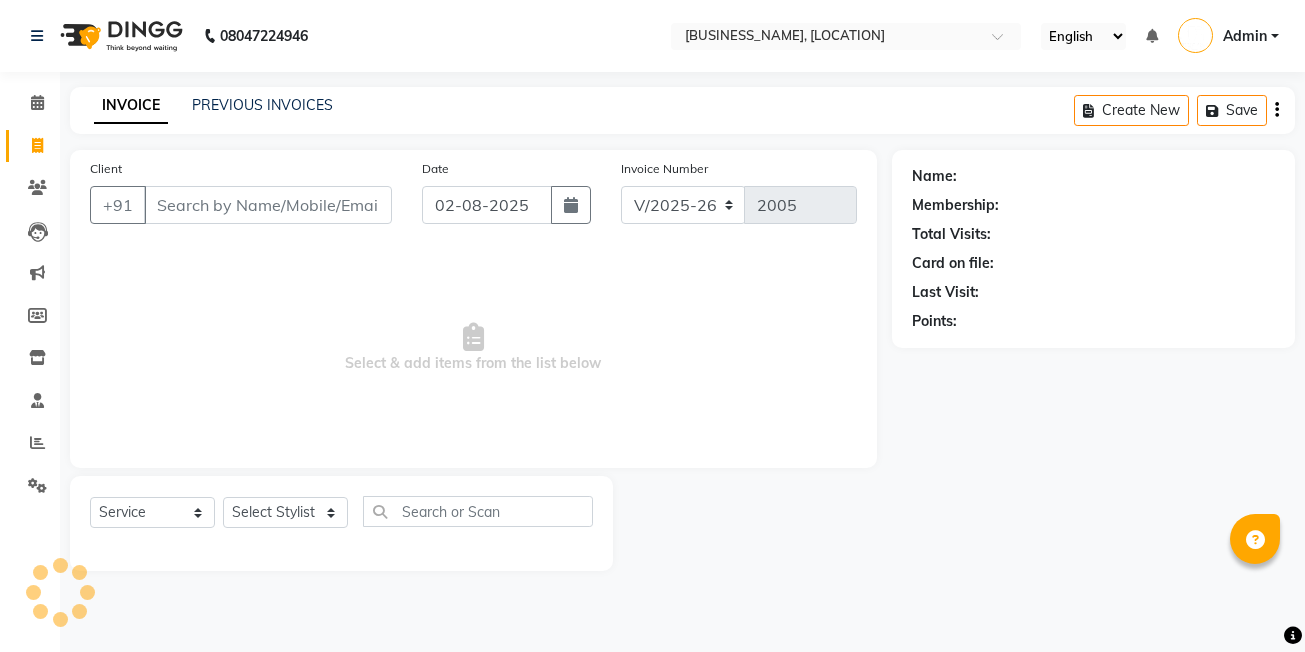 click on "Client" at bounding box center [268, 205] 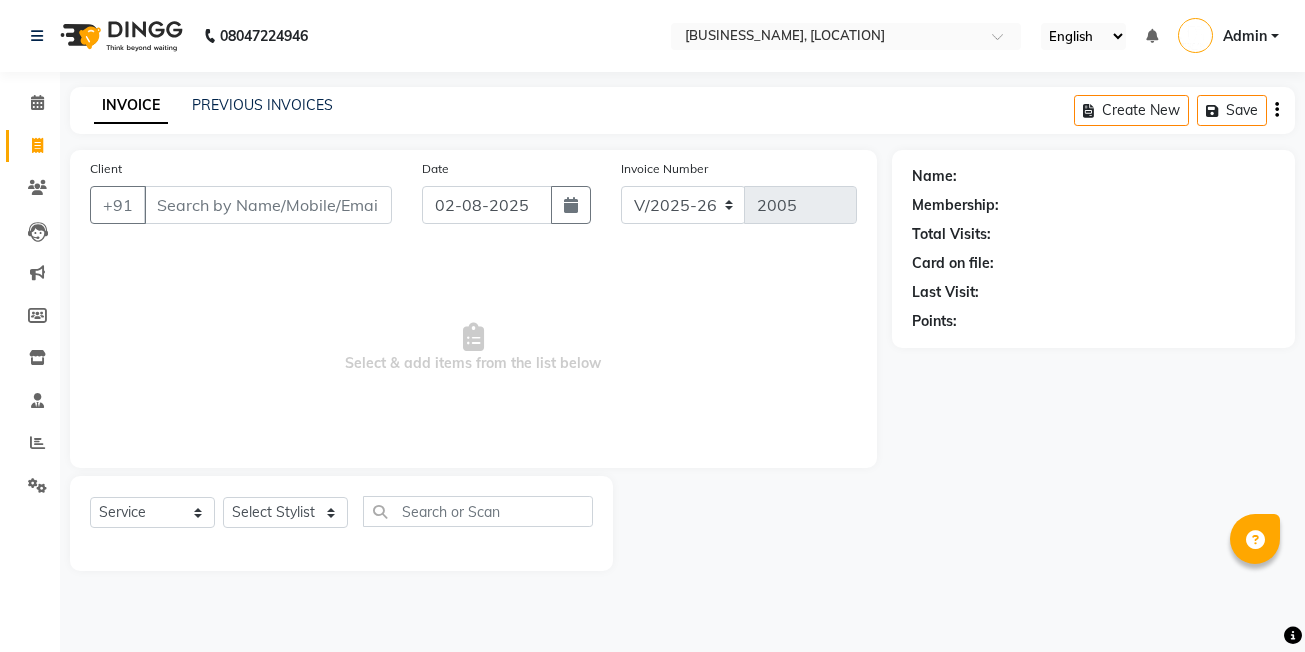 click on "Client" at bounding box center [268, 205] 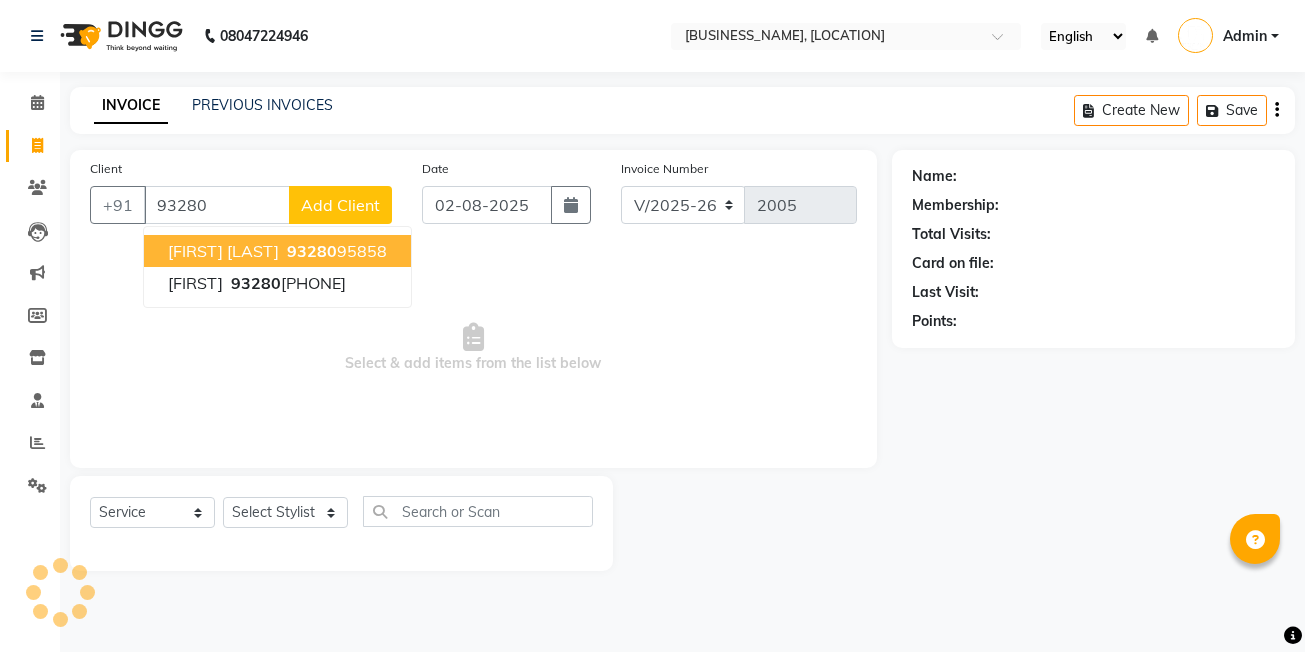 click on "sanjay bhai" at bounding box center [223, 251] 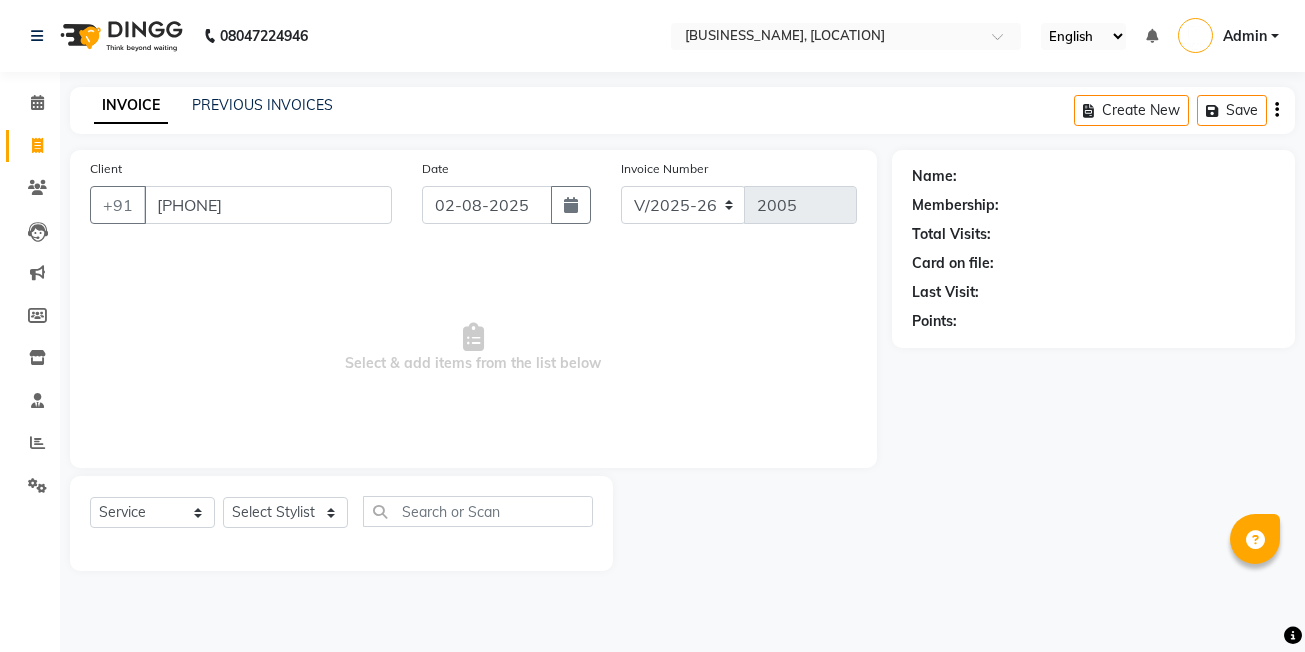 type on "9328095858" 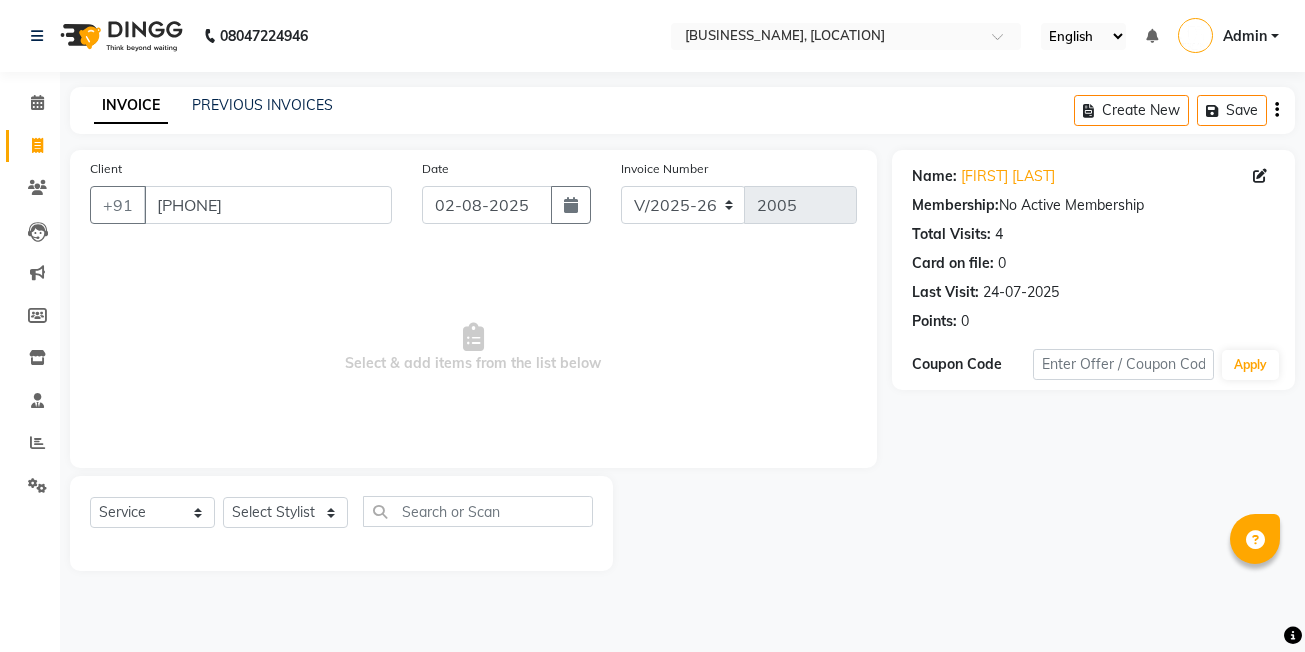click on "Last Visit:" 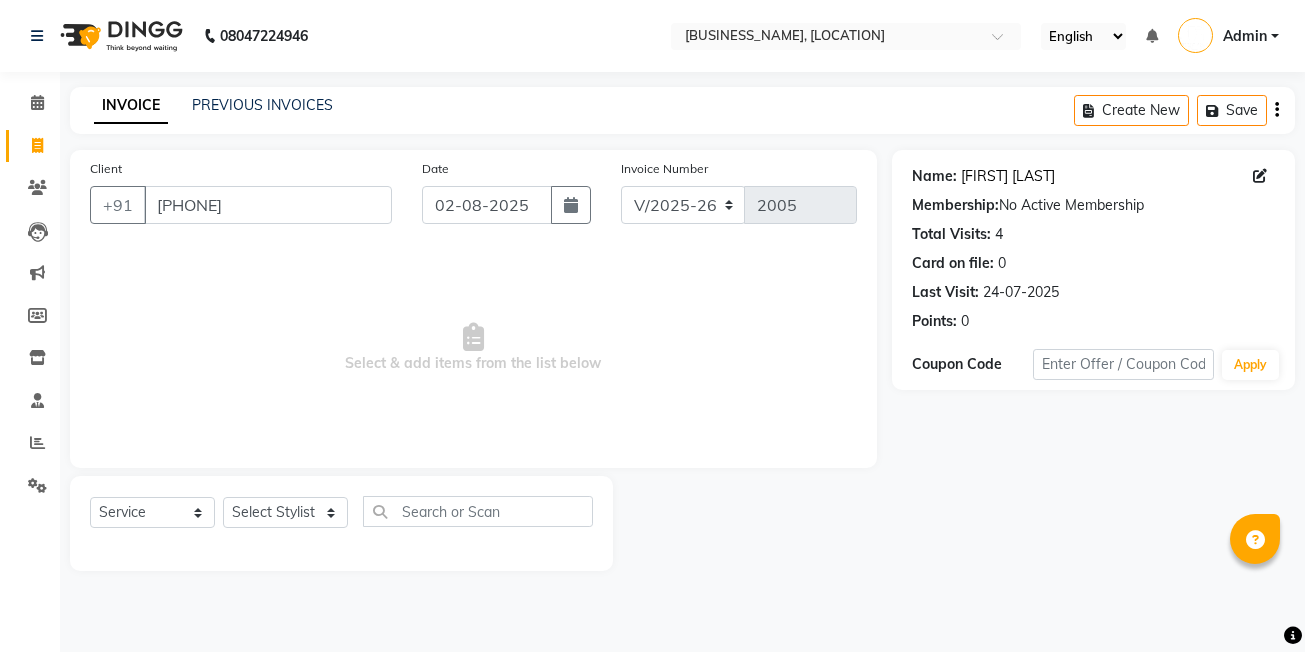 click on "Sanjay Bhai" 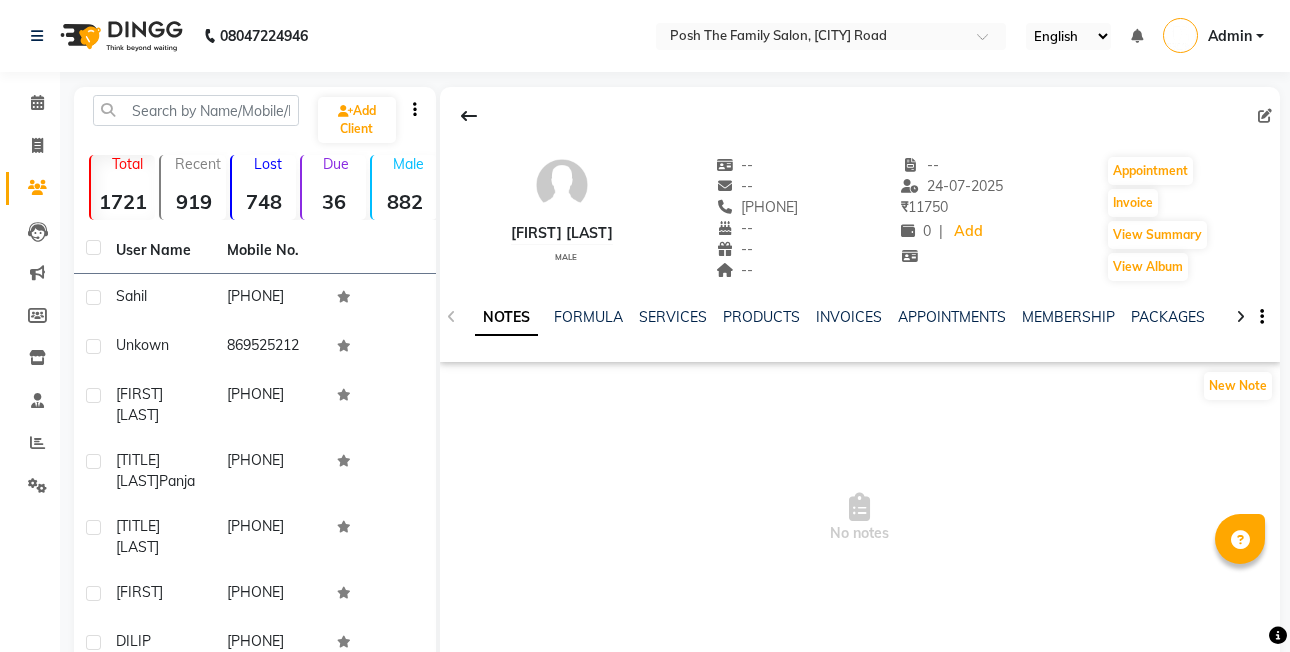 scroll, scrollTop: 0, scrollLeft: 0, axis: both 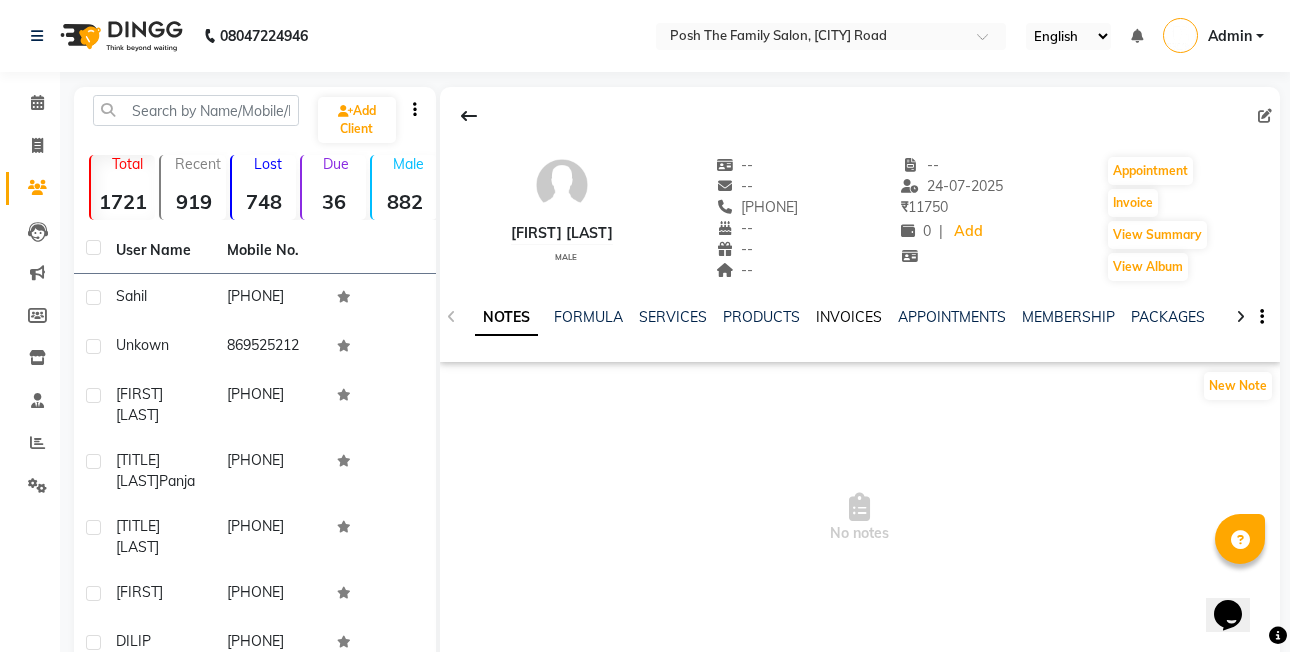 click on "INVOICES" 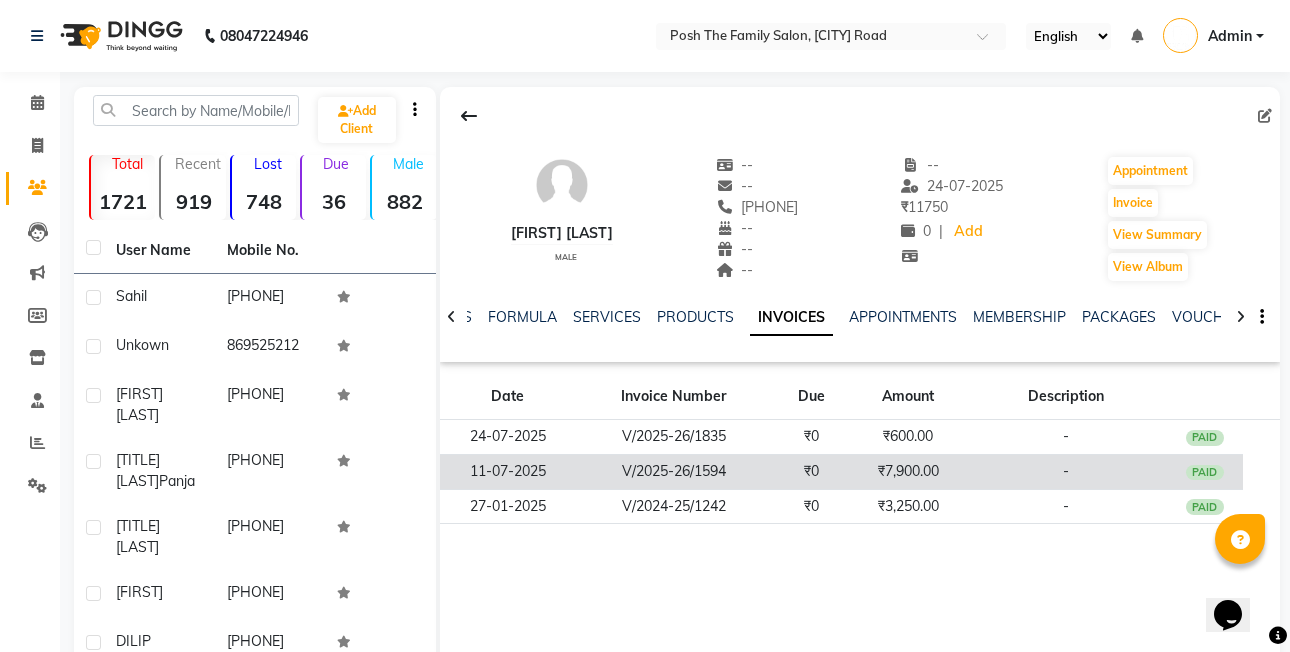 click on "V/2025-26/1594" 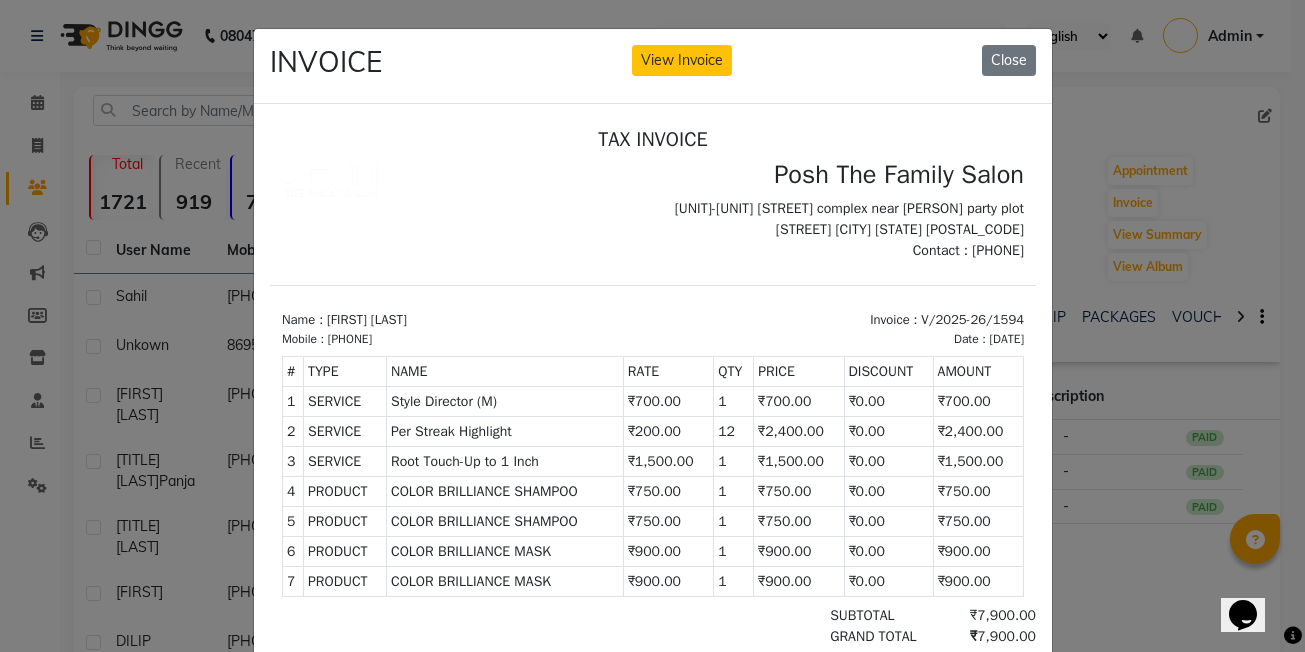 scroll, scrollTop: 16, scrollLeft: 0, axis: vertical 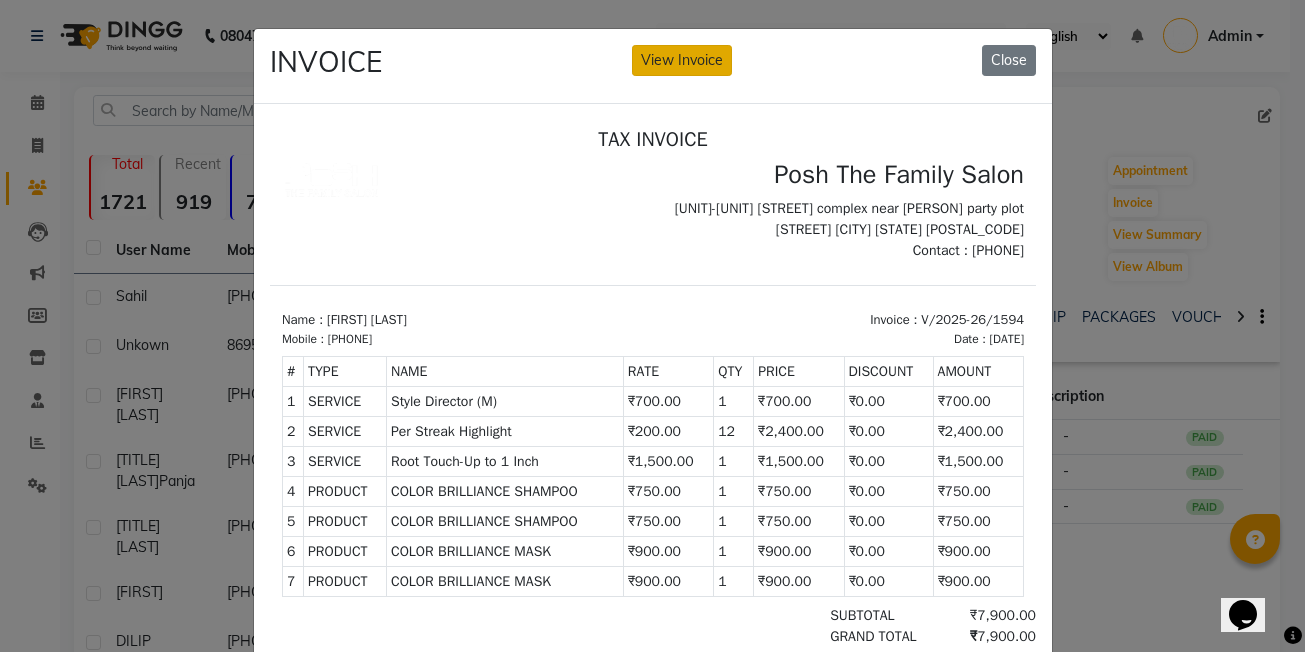 click on "View Invoice" 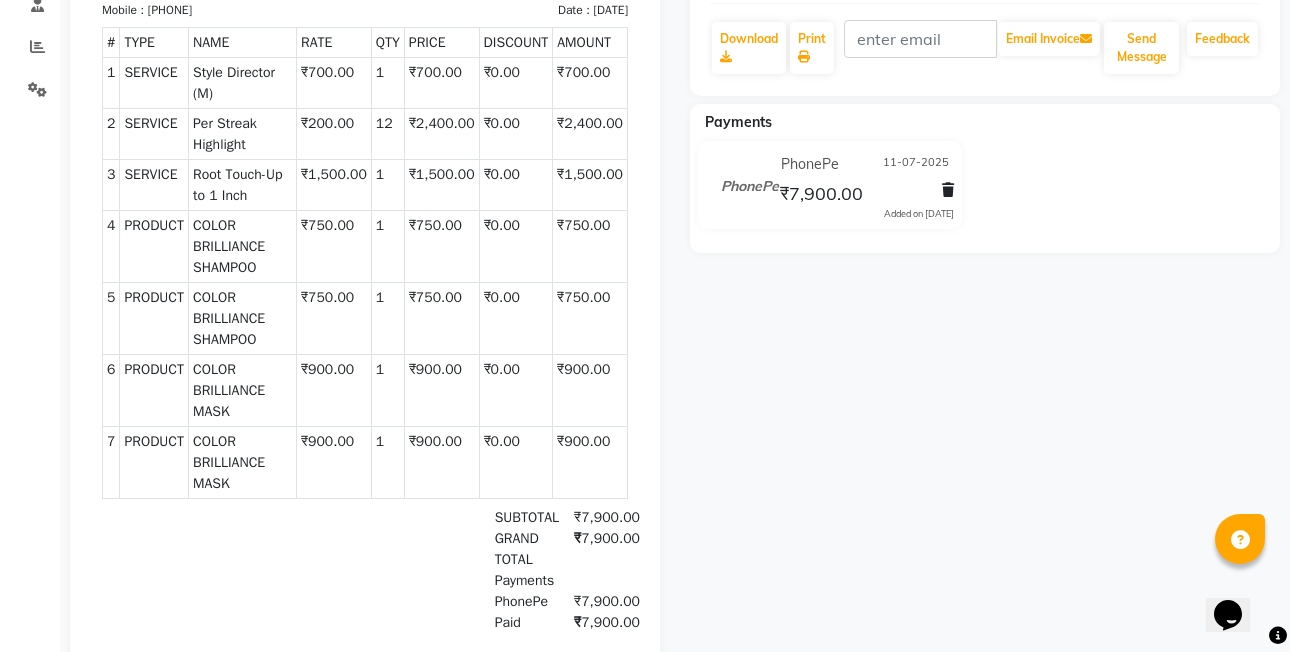 scroll, scrollTop: 400, scrollLeft: 0, axis: vertical 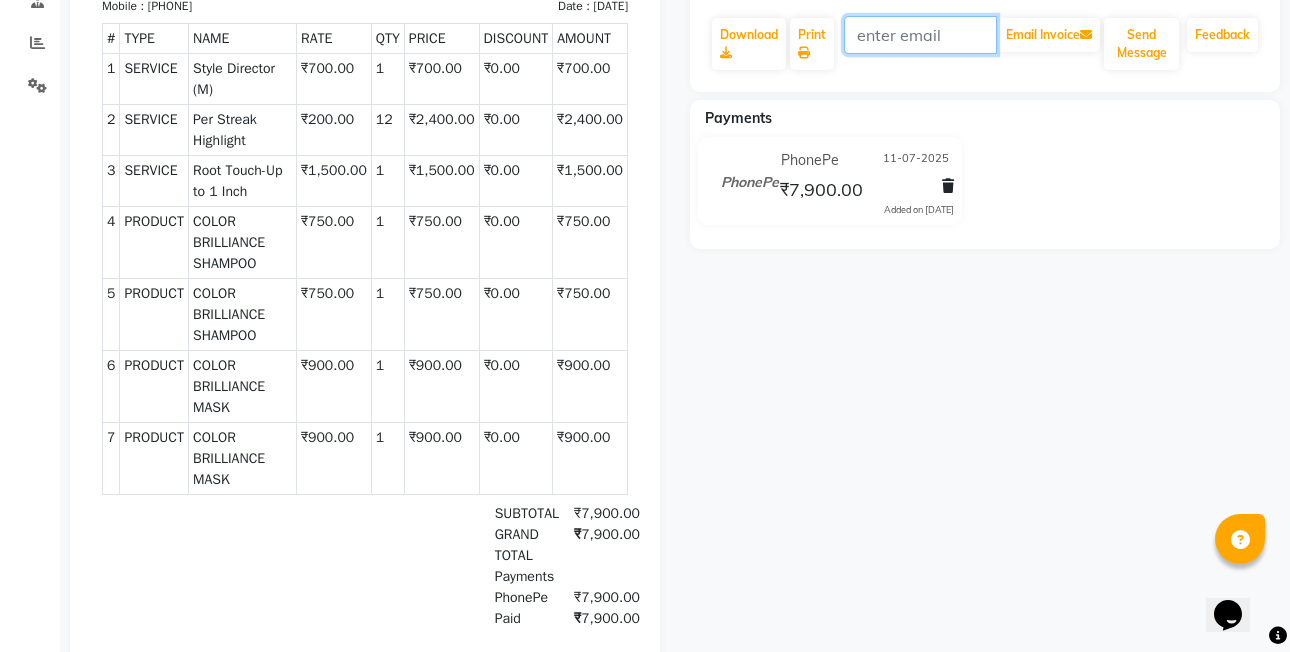 click 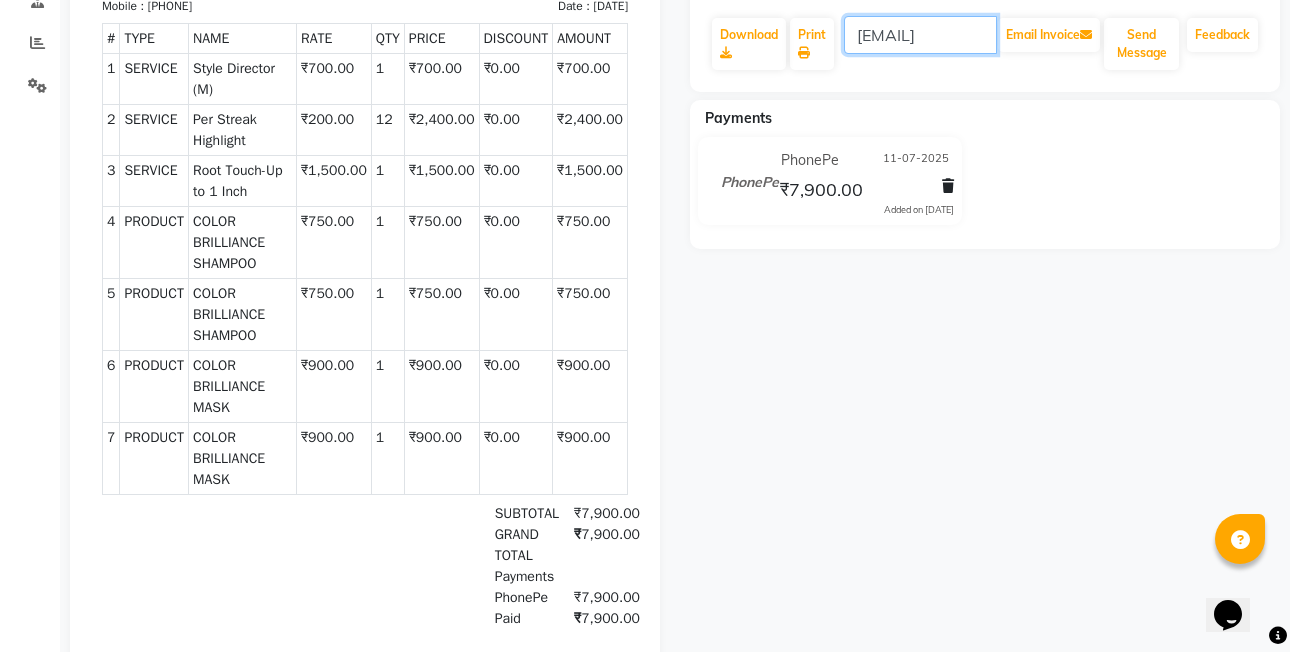 scroll, scrollTop: 0, scrollLeft: 94, axis: horizontal 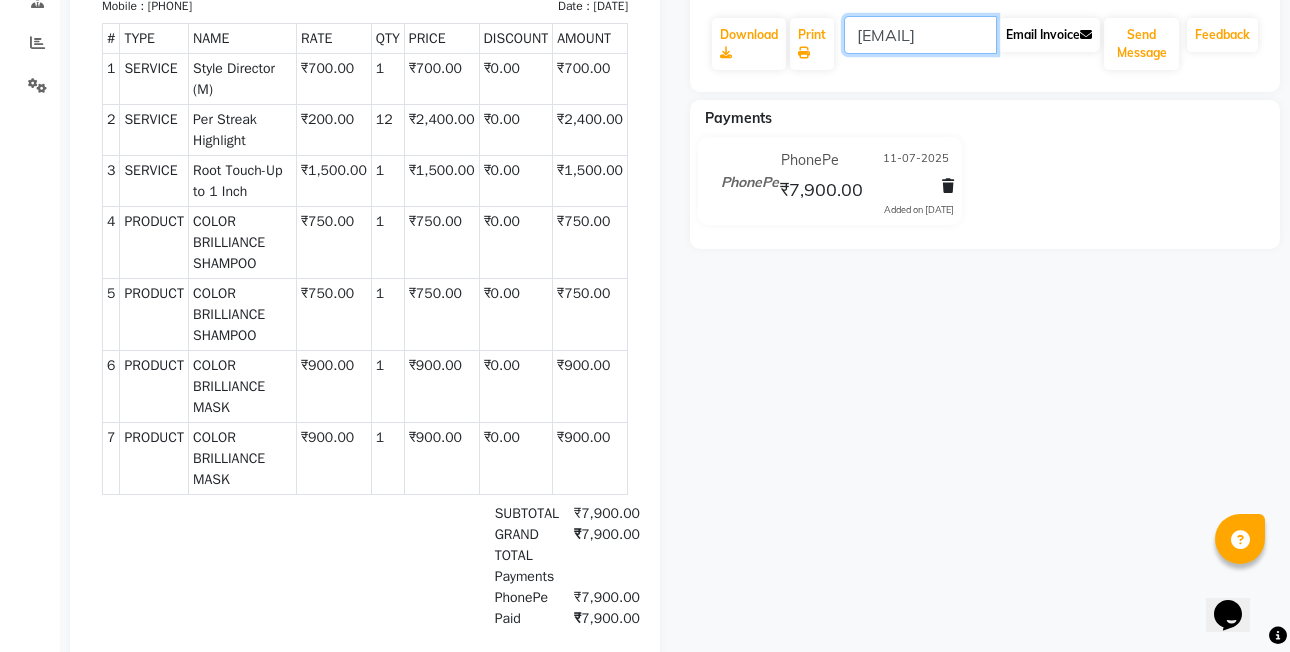 type on "sms9328095858@gmail.com" 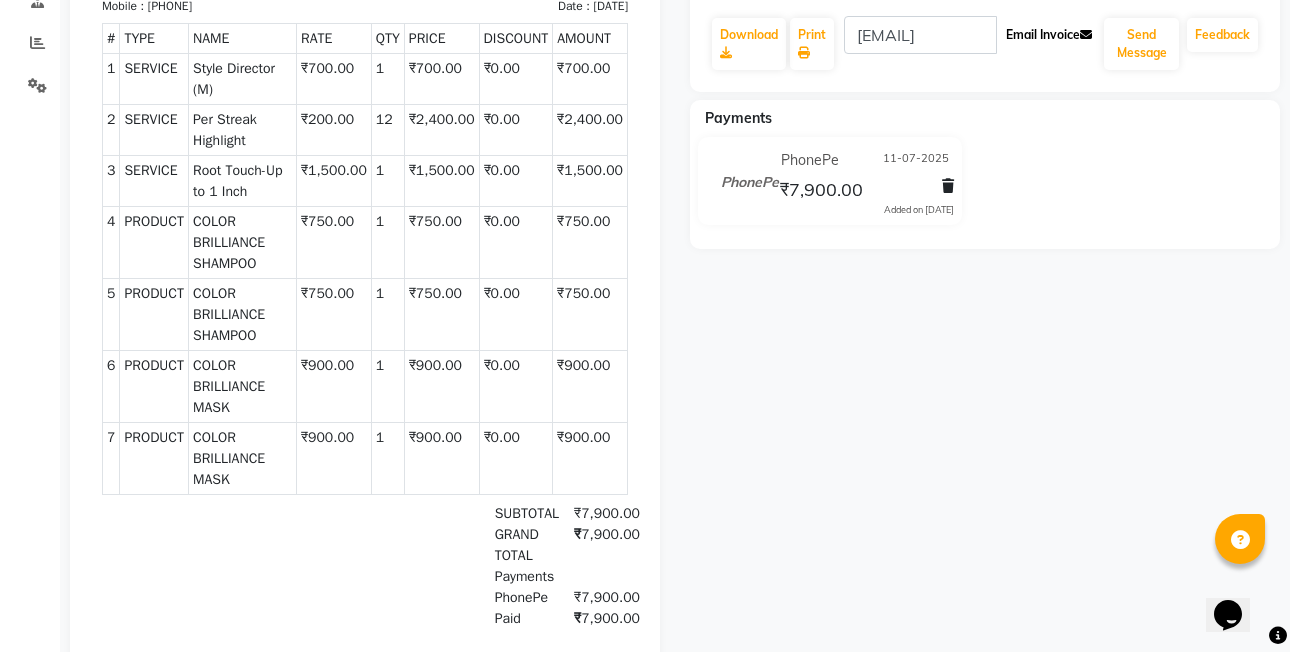 scroll, scrollTop: 0, scrollLeft: 0, axis: both 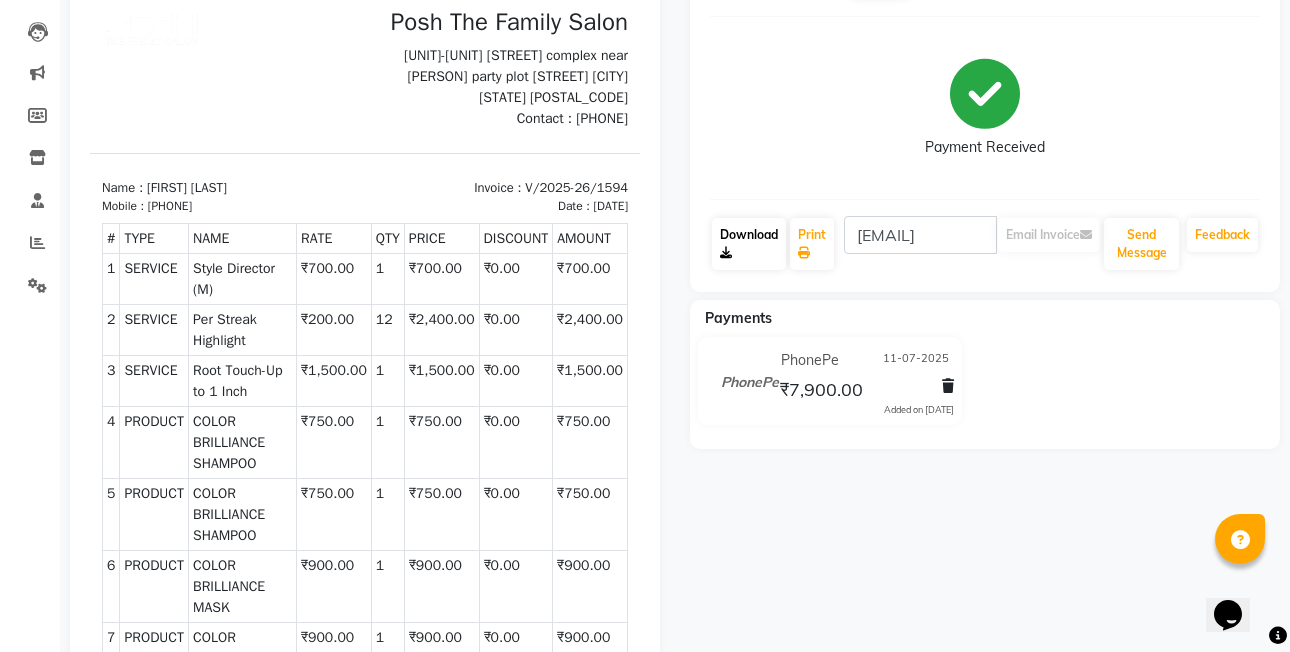 click on "Download" 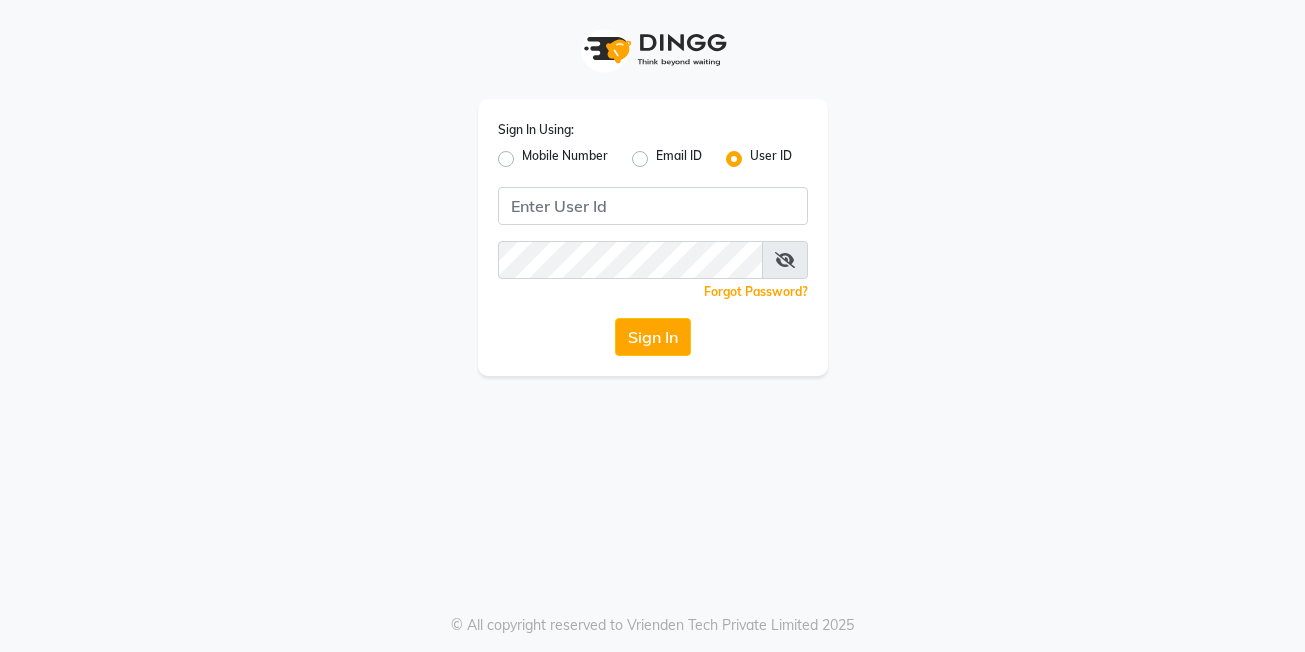 scroll, scrollTop: 0, scrollLeft: 0, axis: both 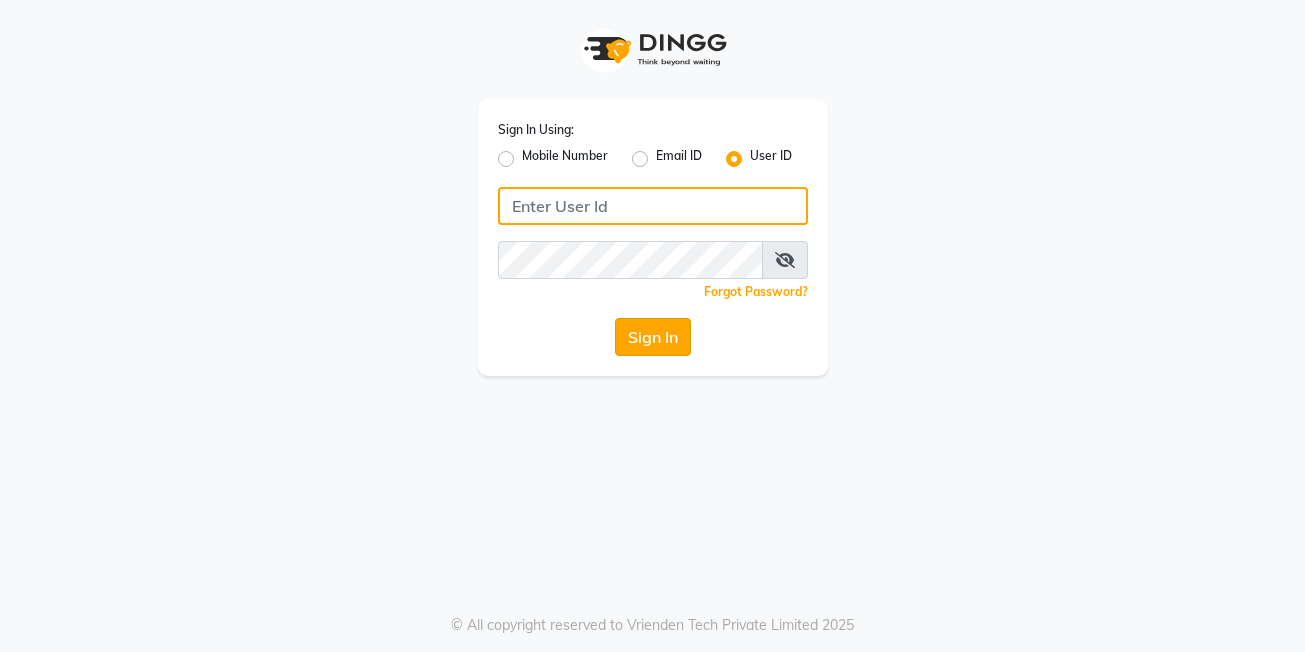 type on "posh123" 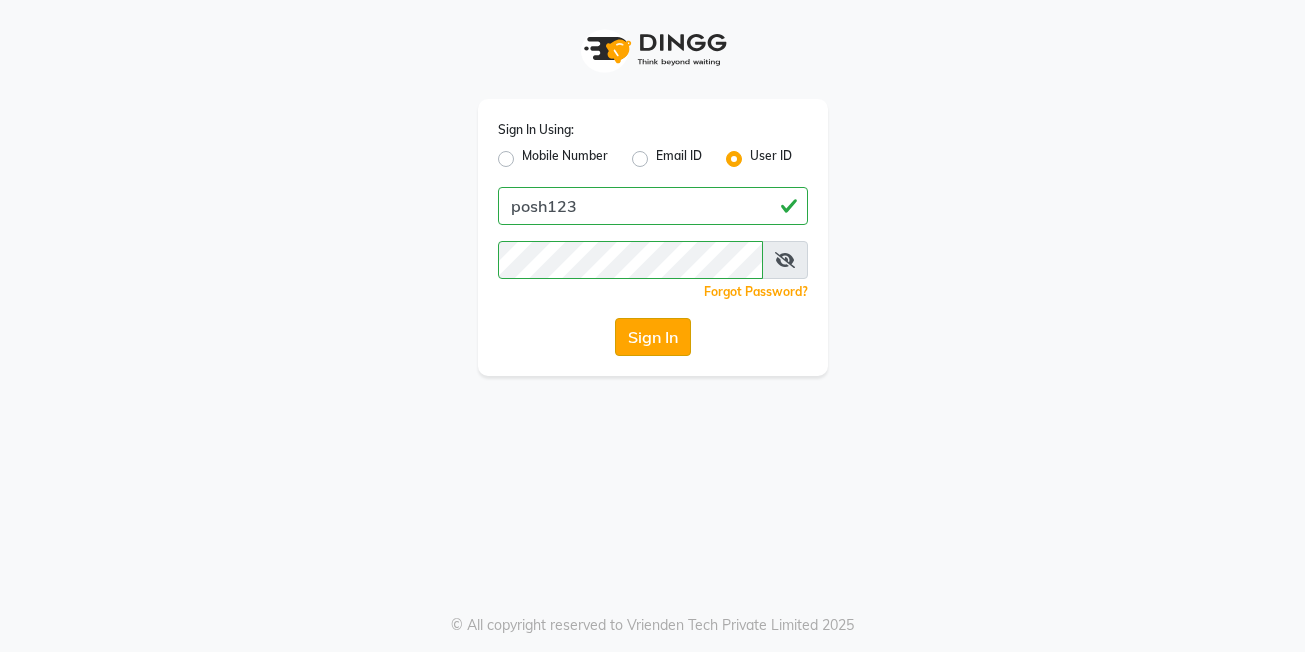 click on "Sign In" 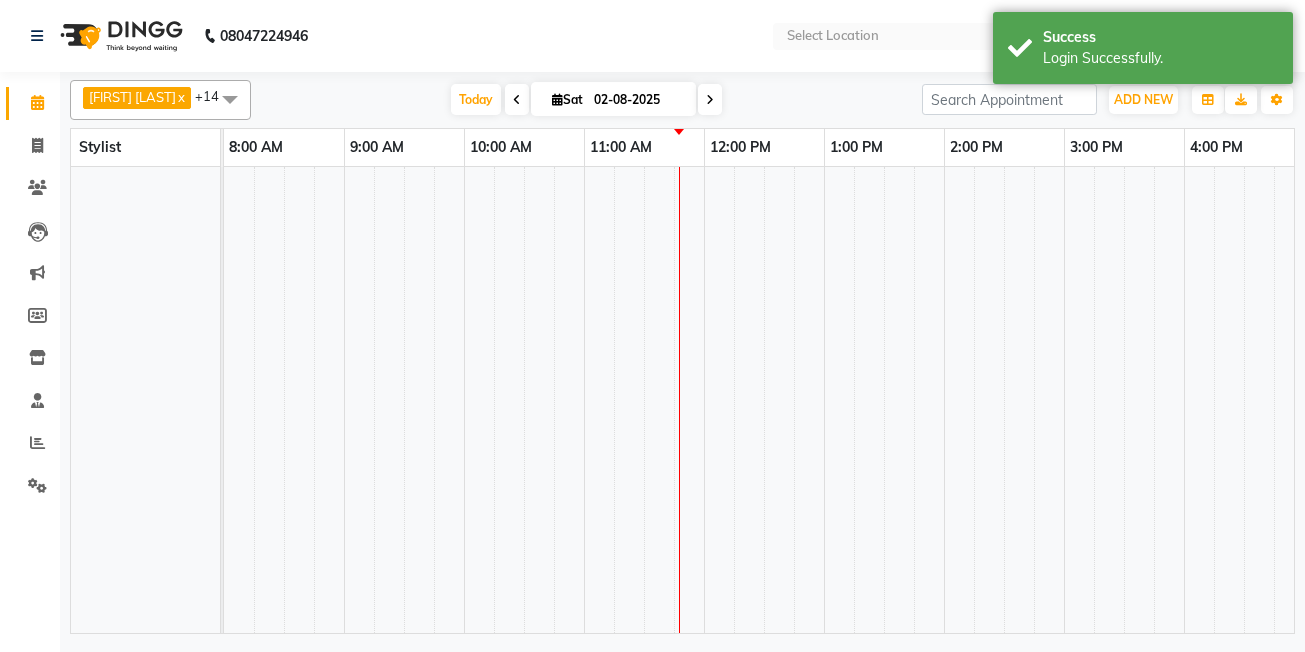 select on "en" 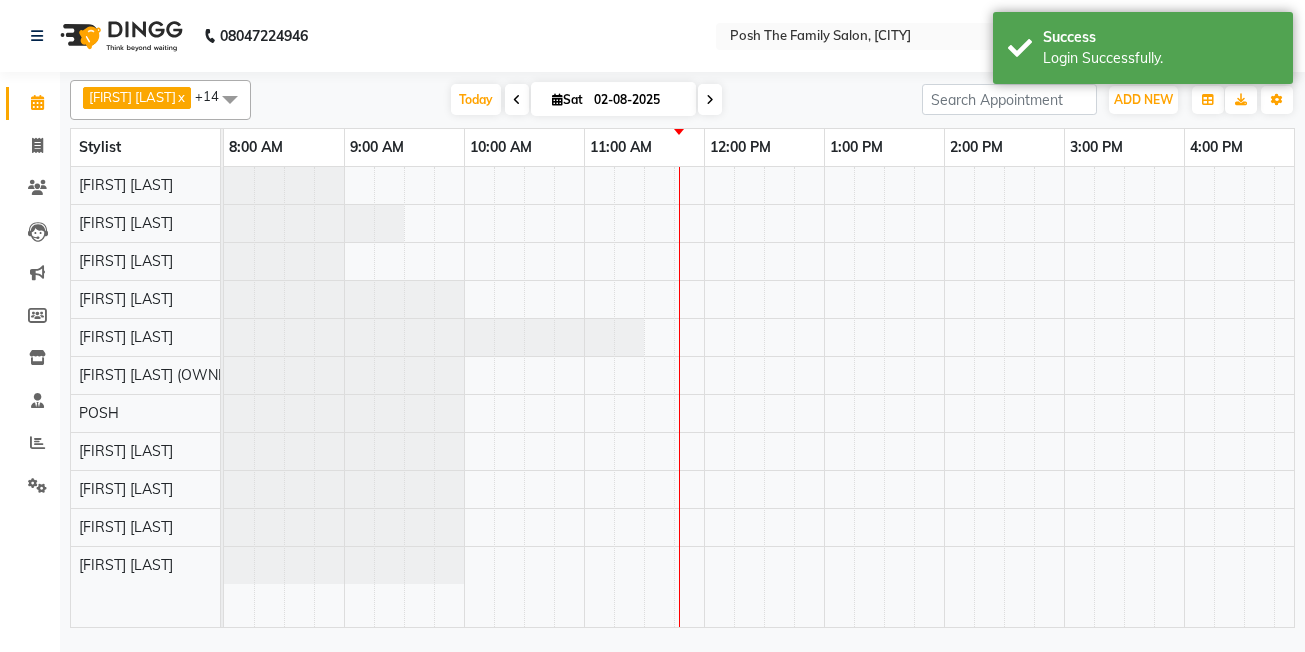 scroll, scrollTop: 0, scrollLeft: 0, axis: both 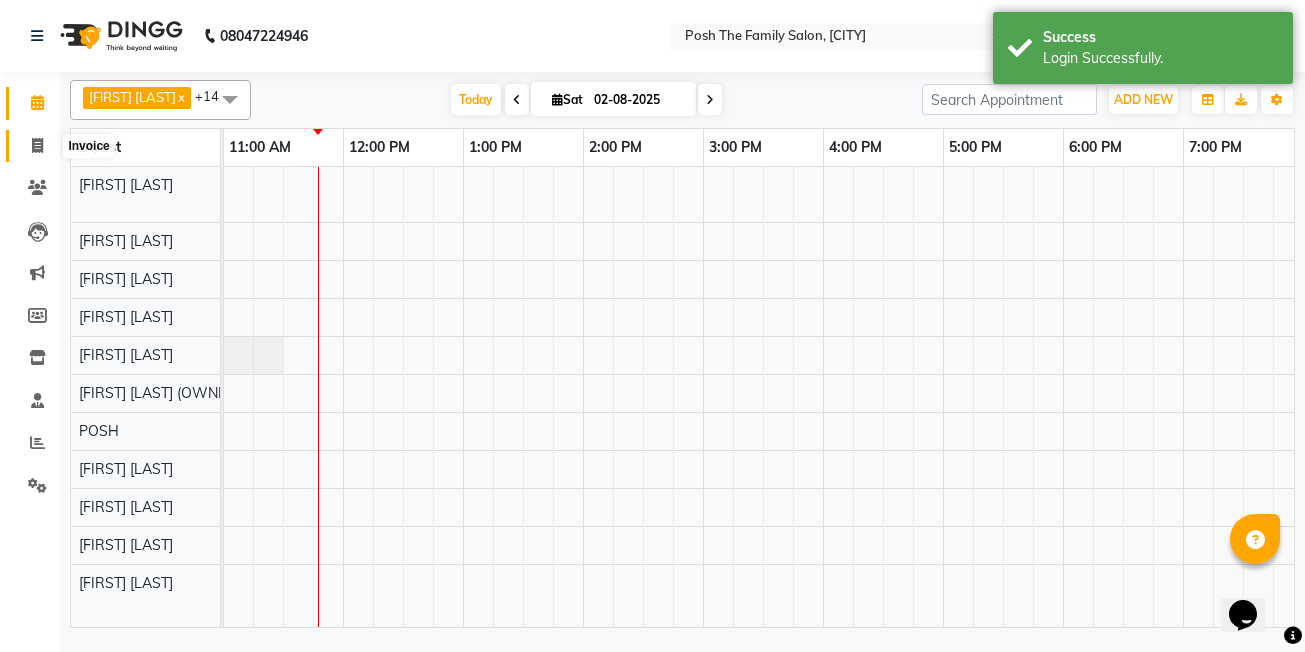click 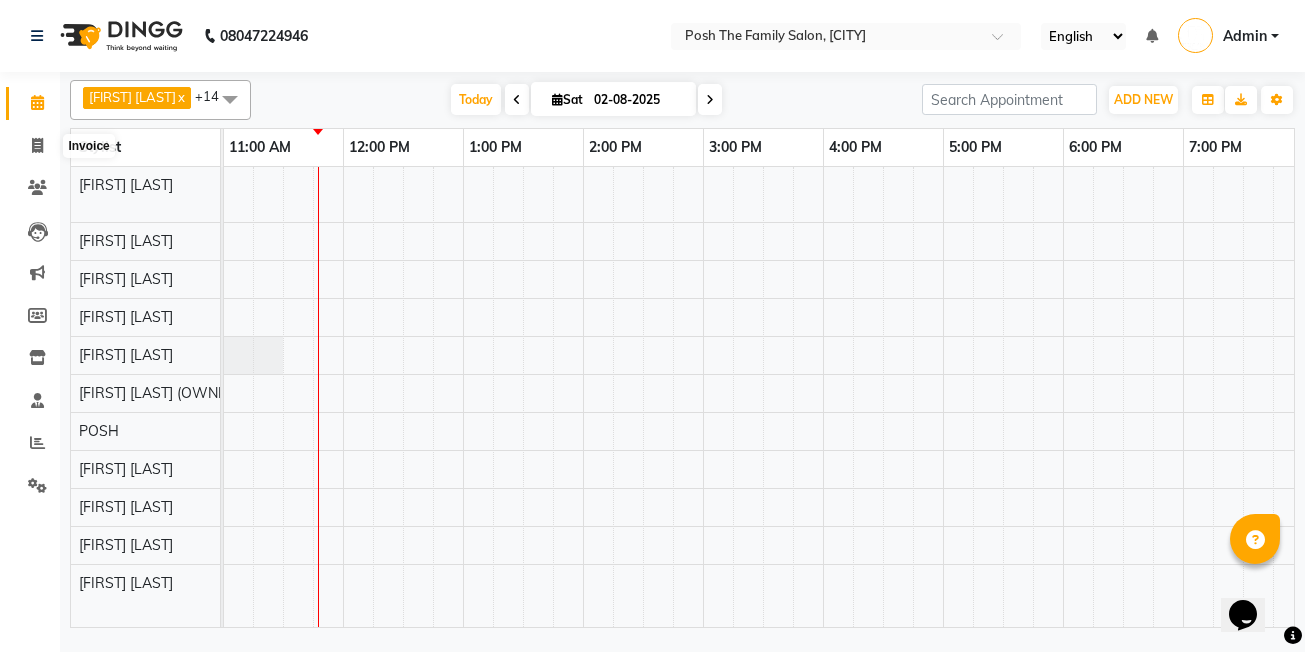 select on "service" 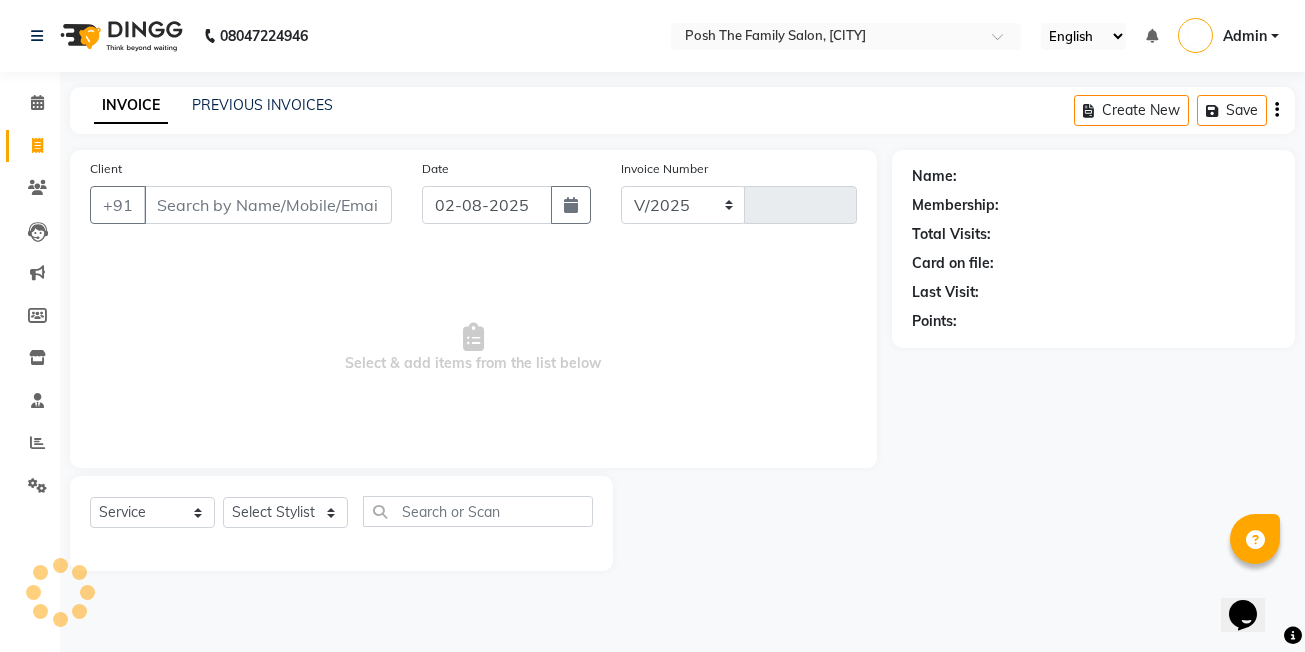 select on "6199" 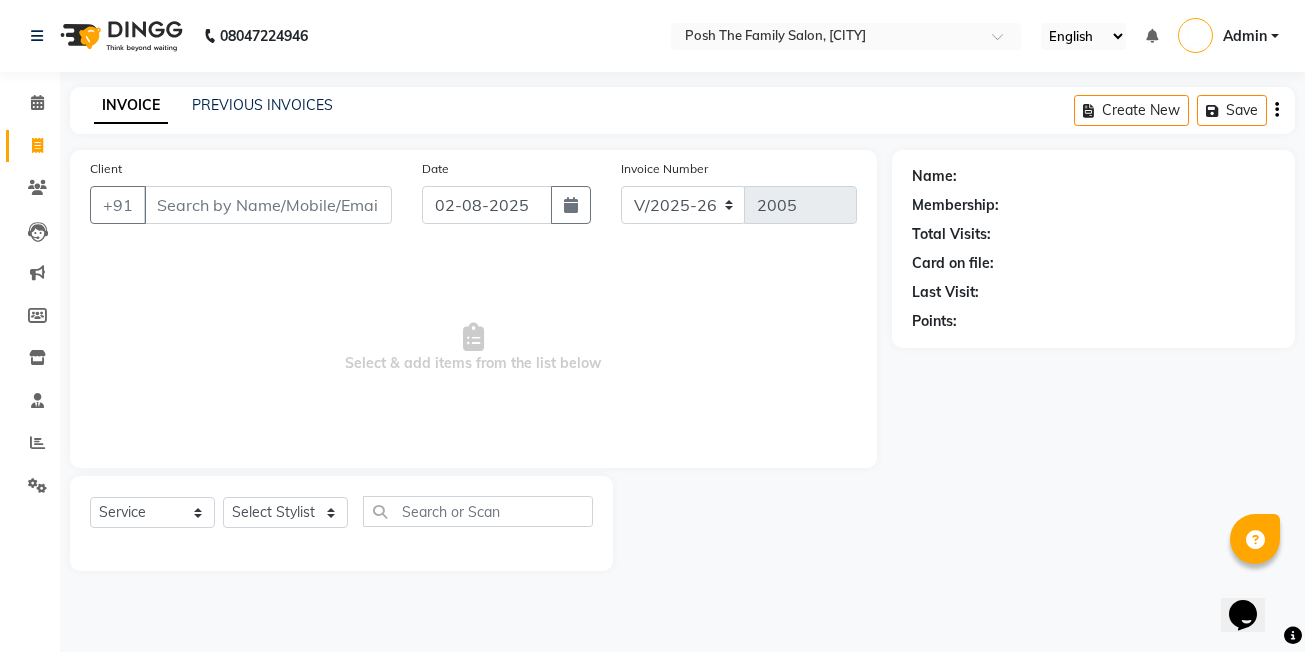 click on "Client" at bounding box center (268, 205) 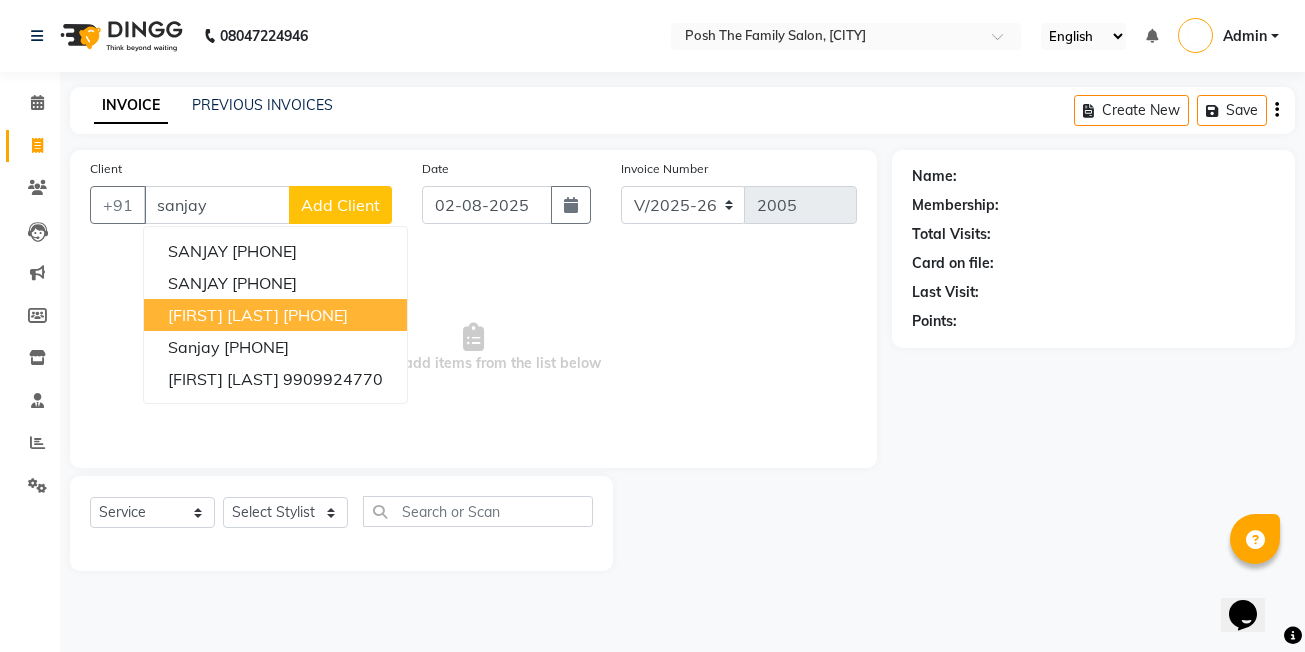 click on "[PHONE]" at bounding box center (315, 315) 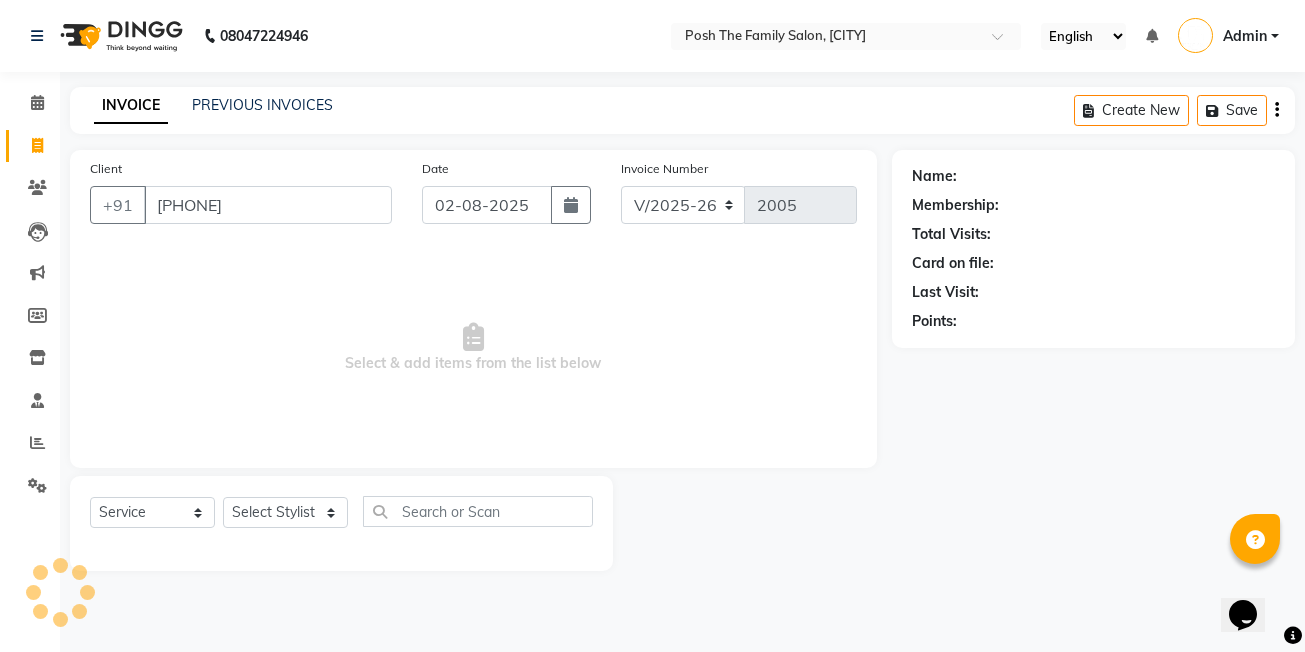 type on "[PHONE]" 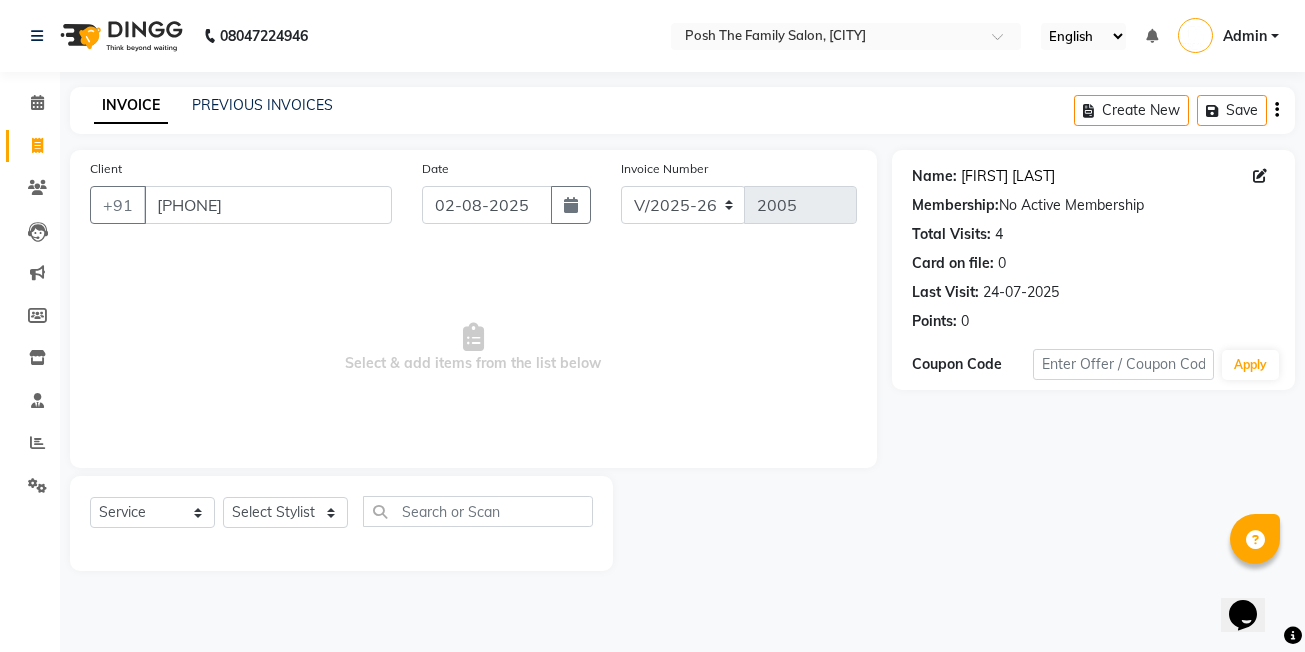 click on "[FIRST] [LAST]" 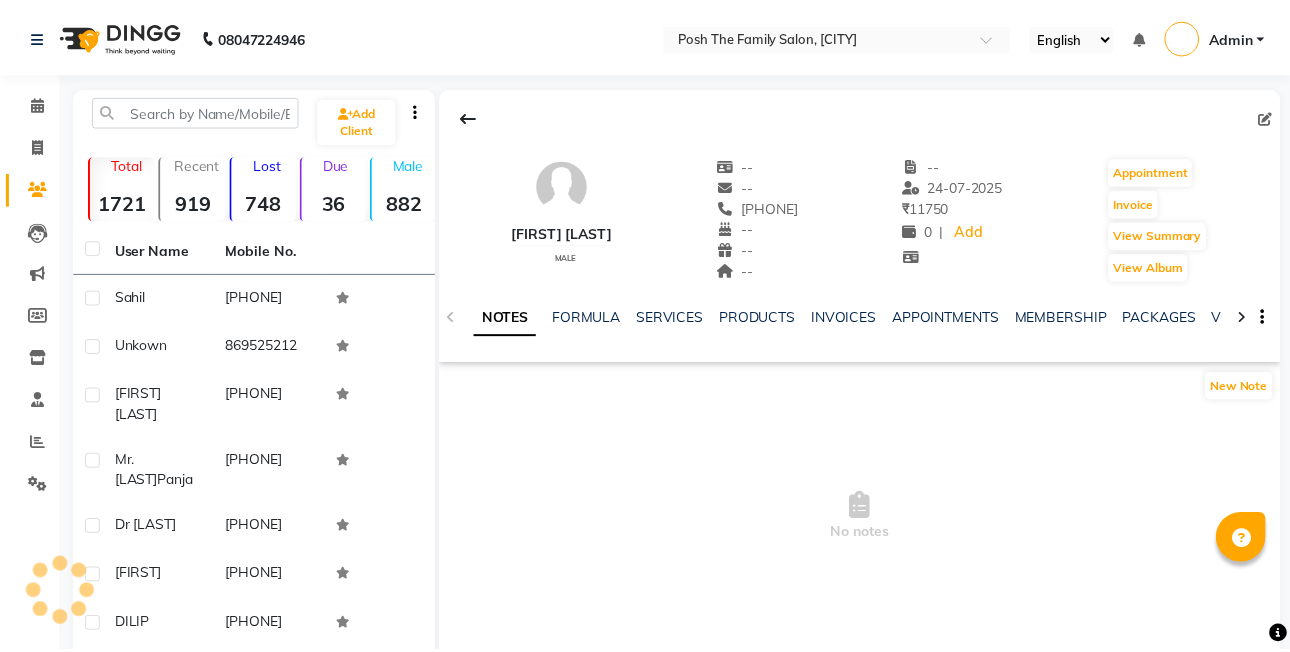 scroll, scrollTop: 0, scrollLeft: 0, axis: both 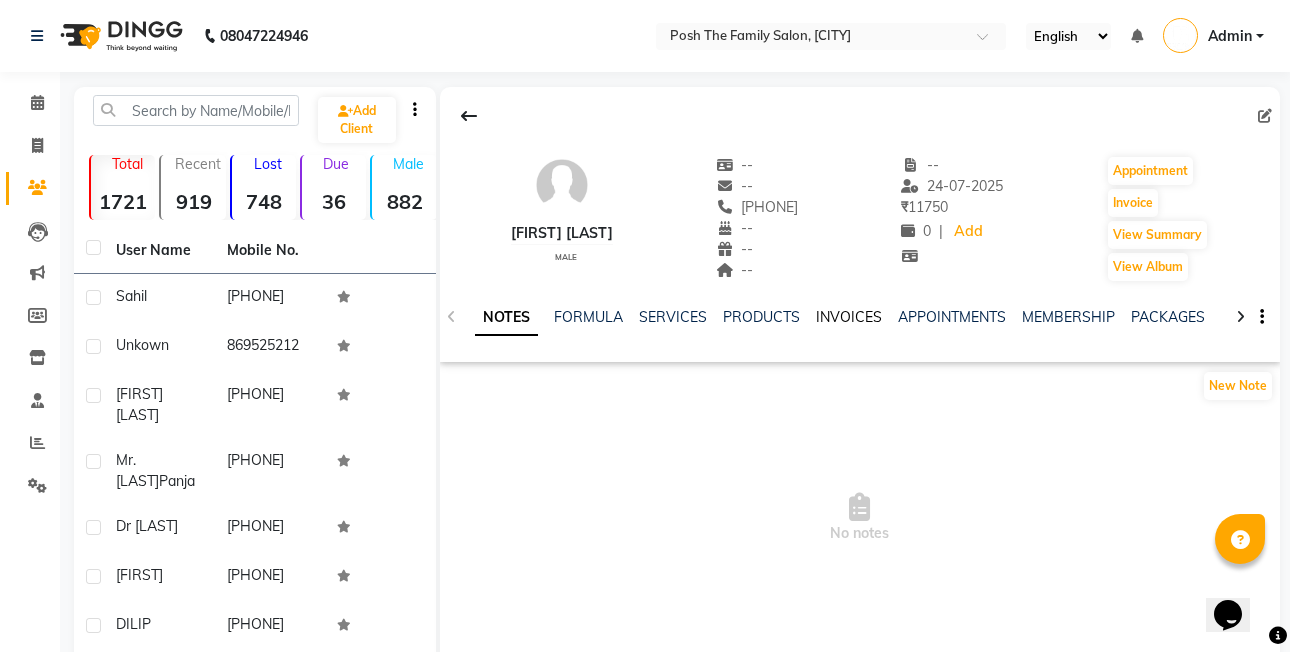 click on "INVOICES" 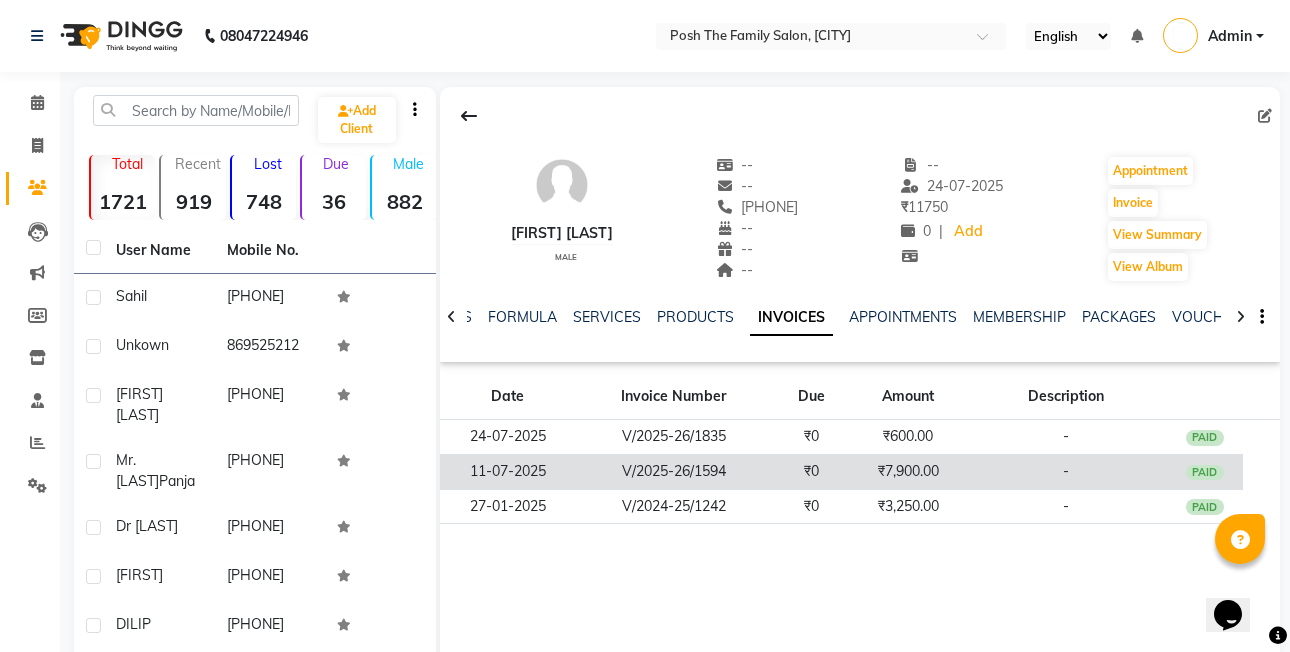 click on "11-07-2025" 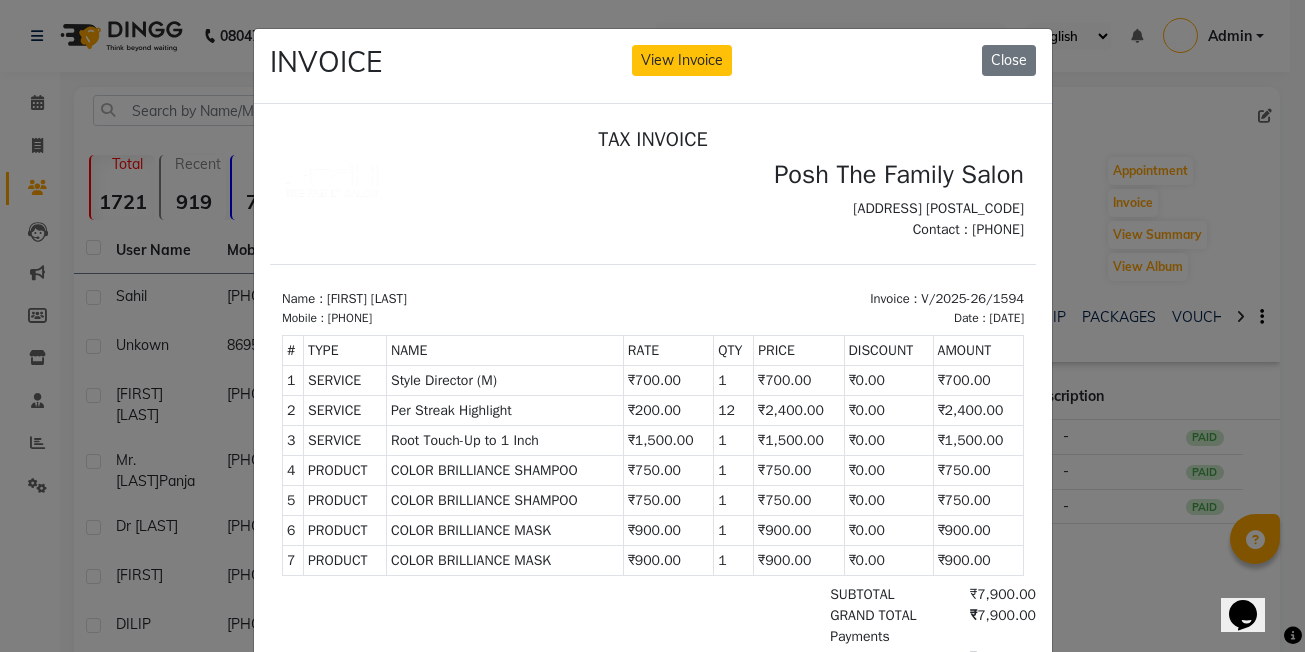 scroll, scrollTop: 16, scrollLeft: 0, axis: vertical 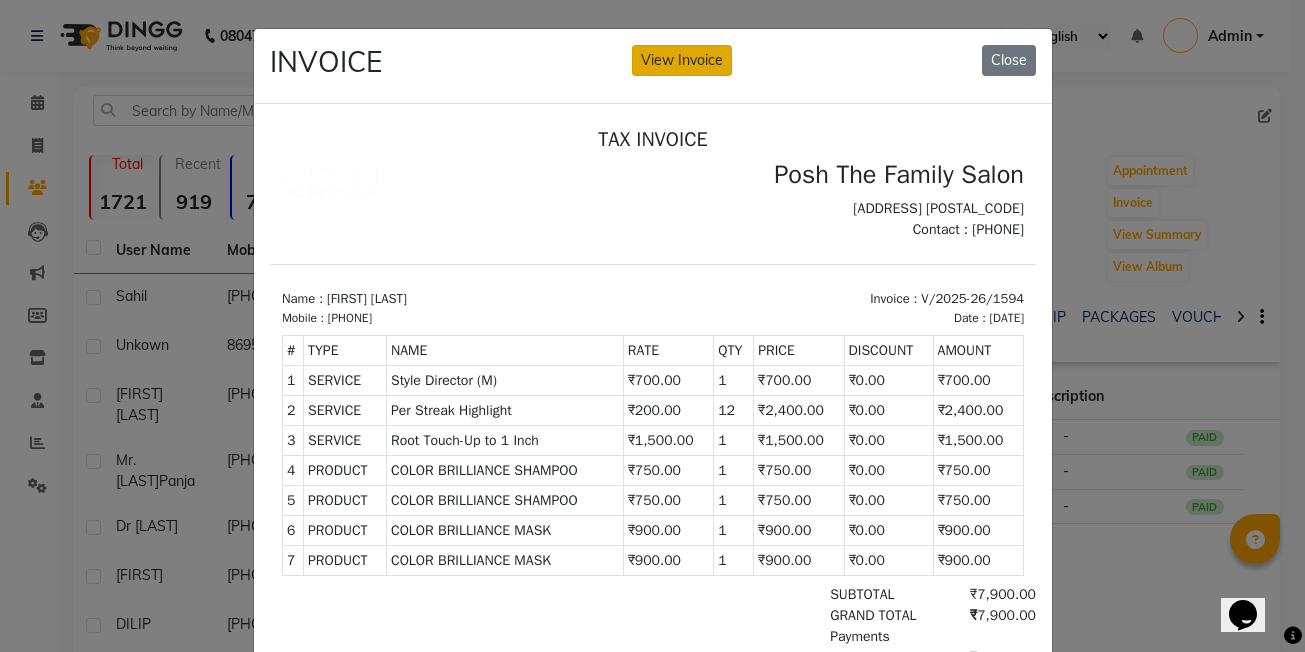 click on "View Invoice" 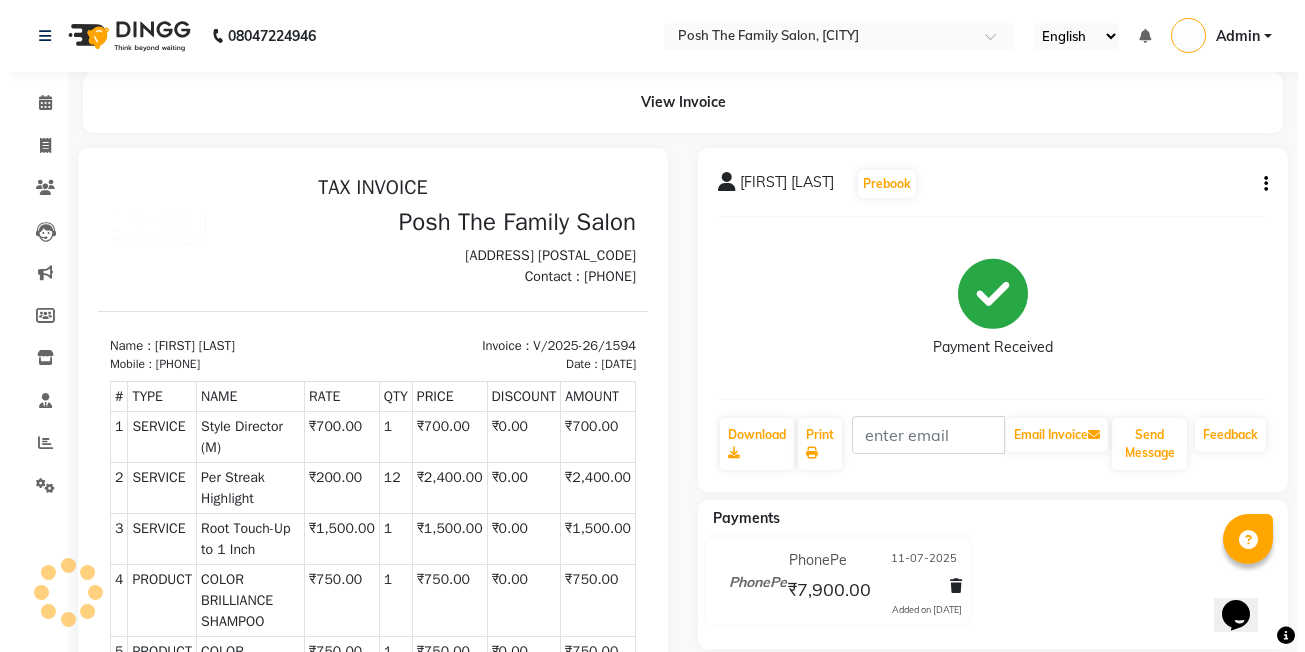 scroll, scrollTop: 0, scrollLeft: 0, axis: both 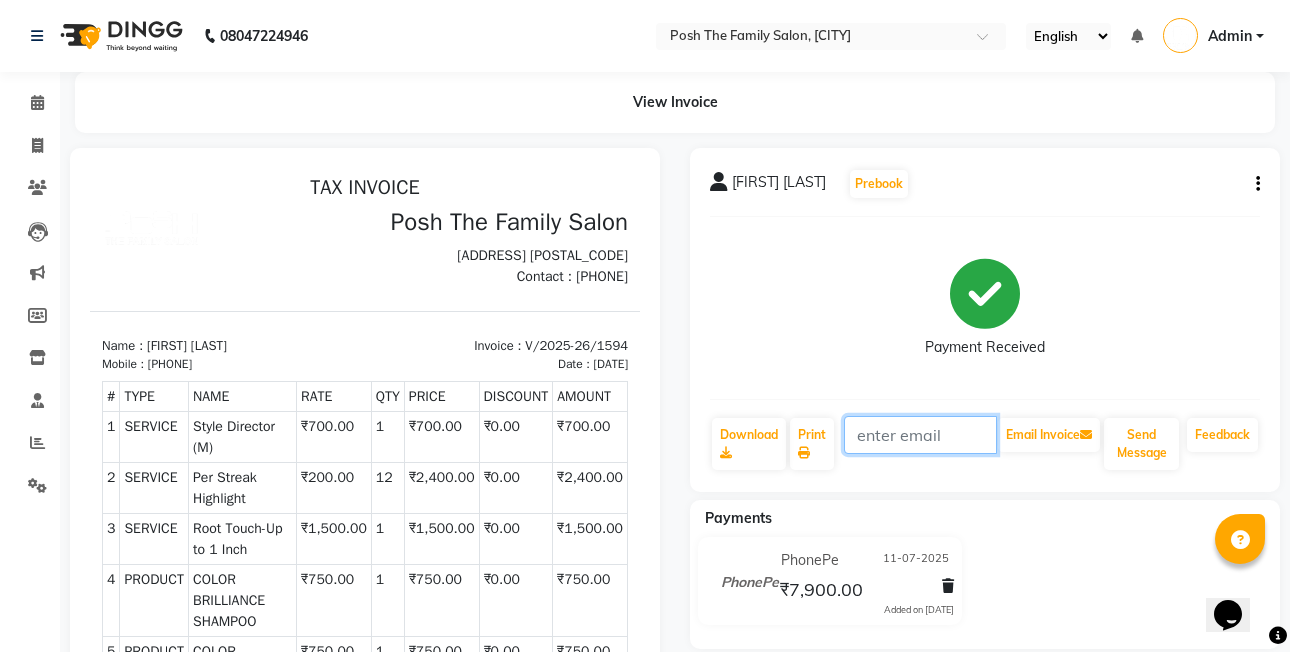 click 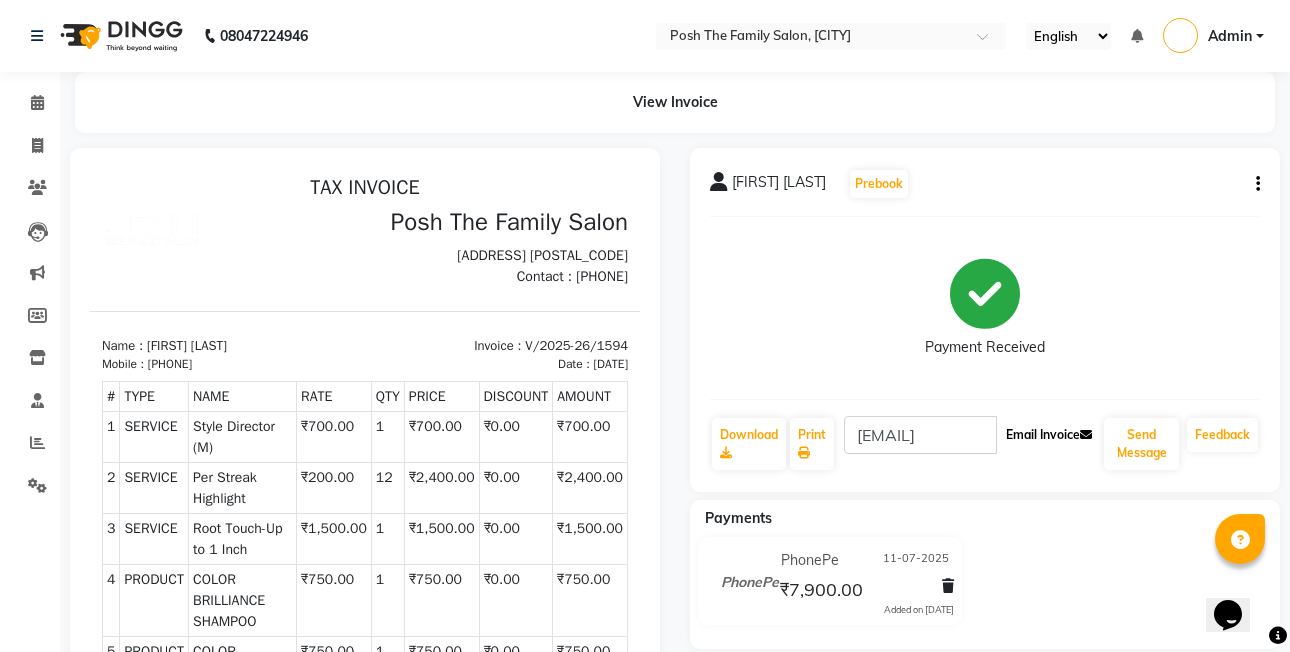 click on "Email Invoice" 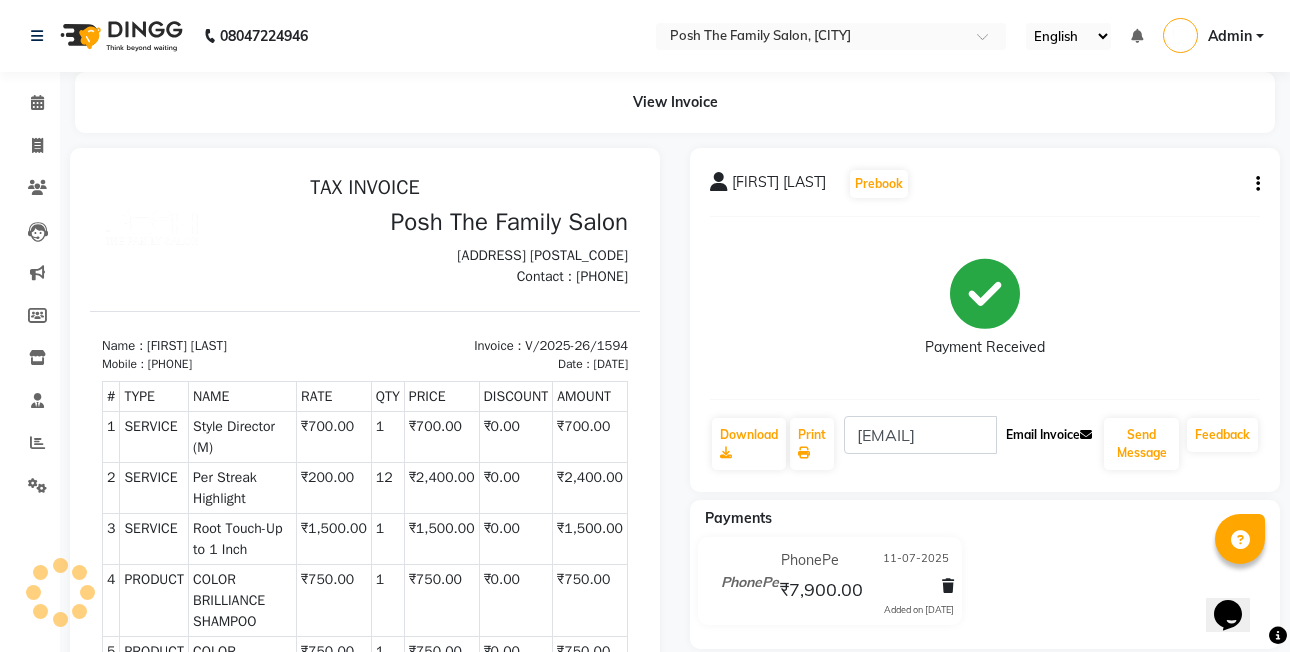 click on "Email Invoice" 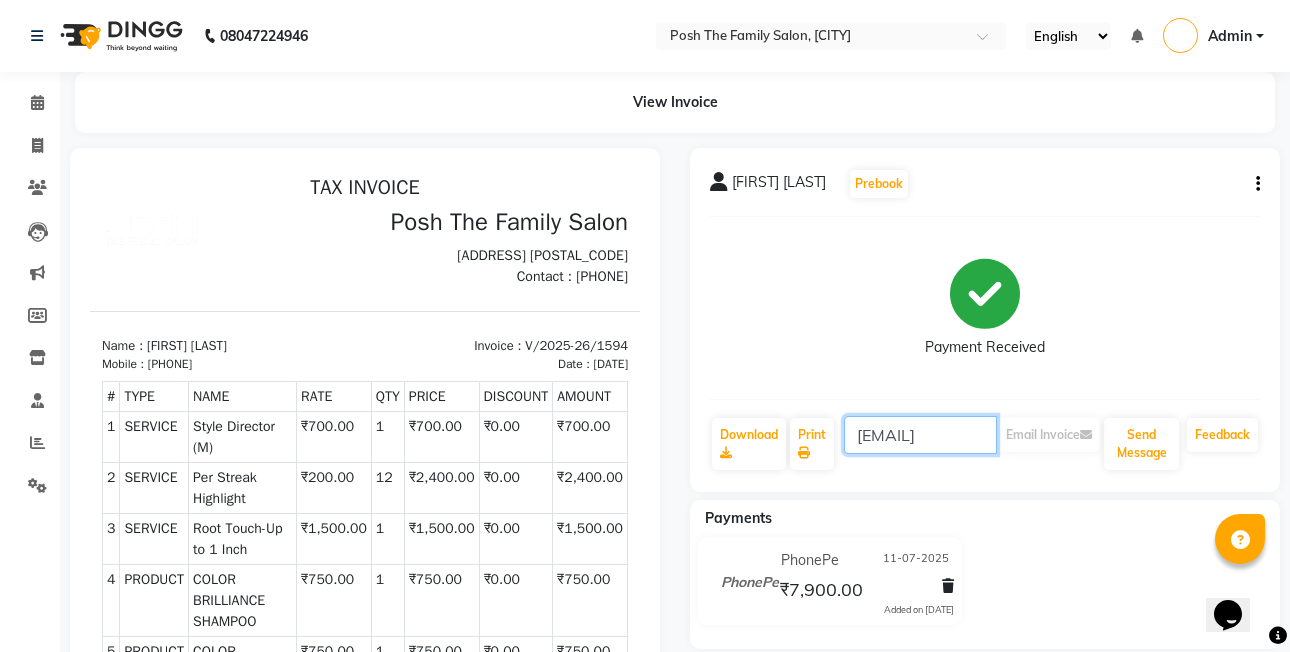 click on "kaushalmevada25@gmail.com" 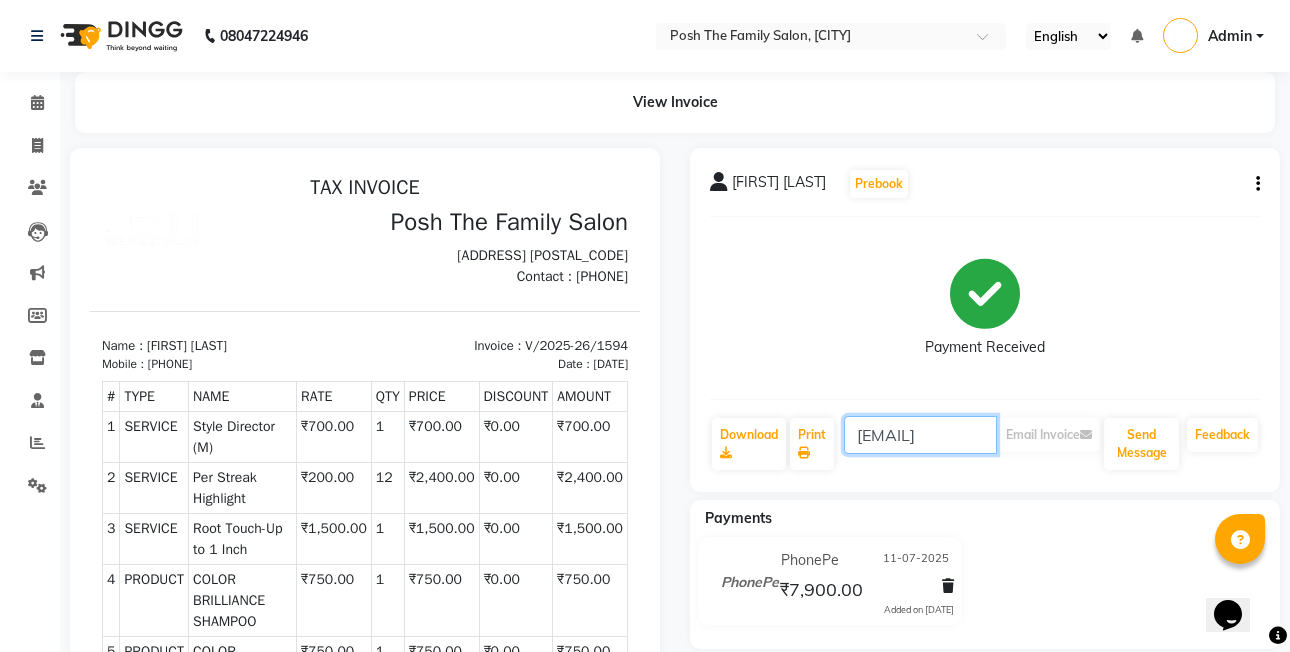 click on "kaushalmevada25@gmail.com" 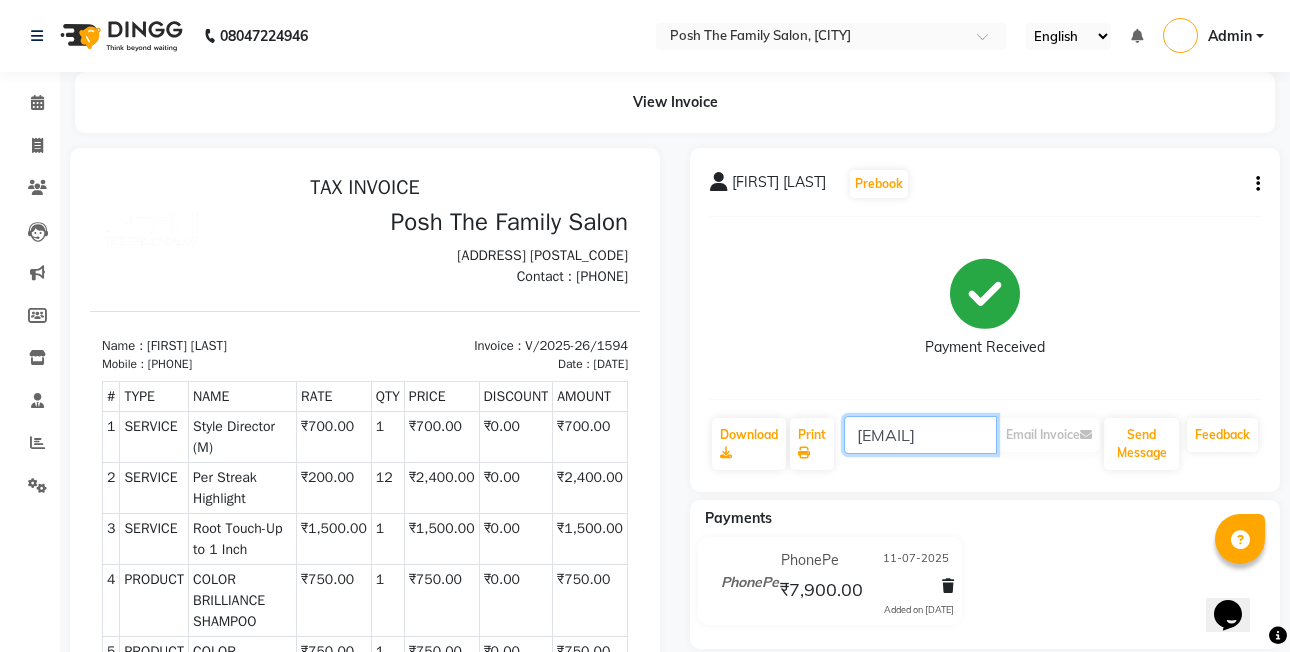 click on "vada25@gmail.com" 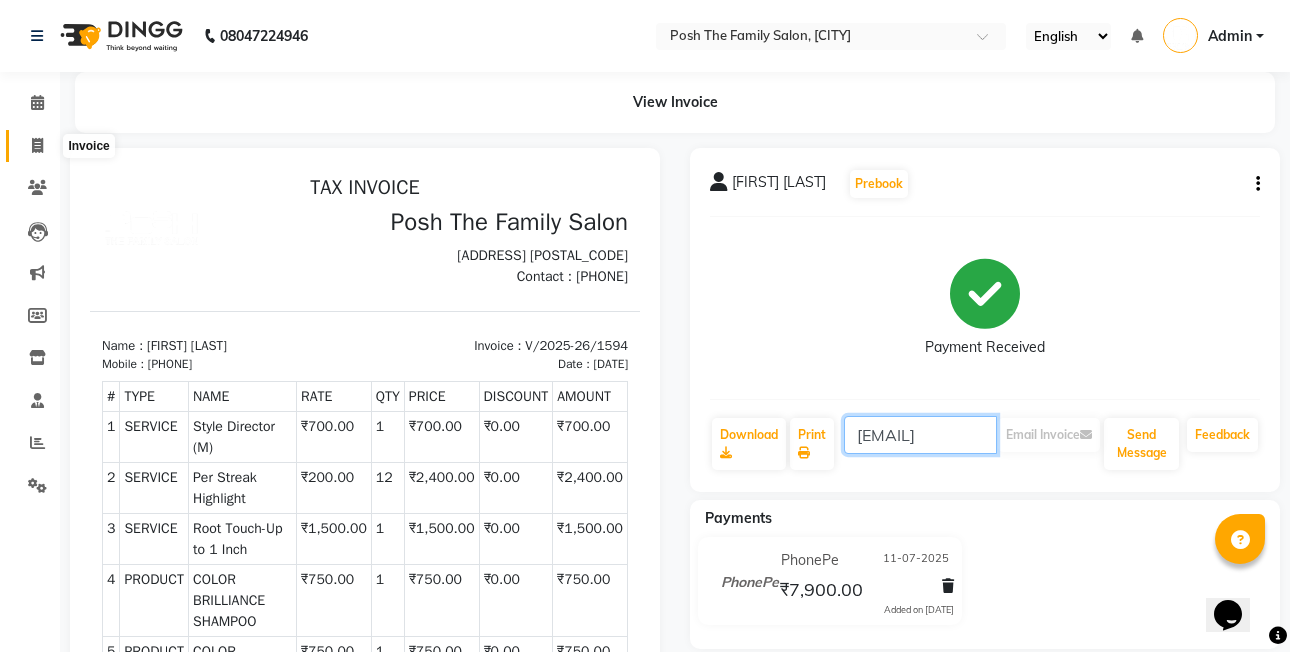 type on "vada25@gmail.com" 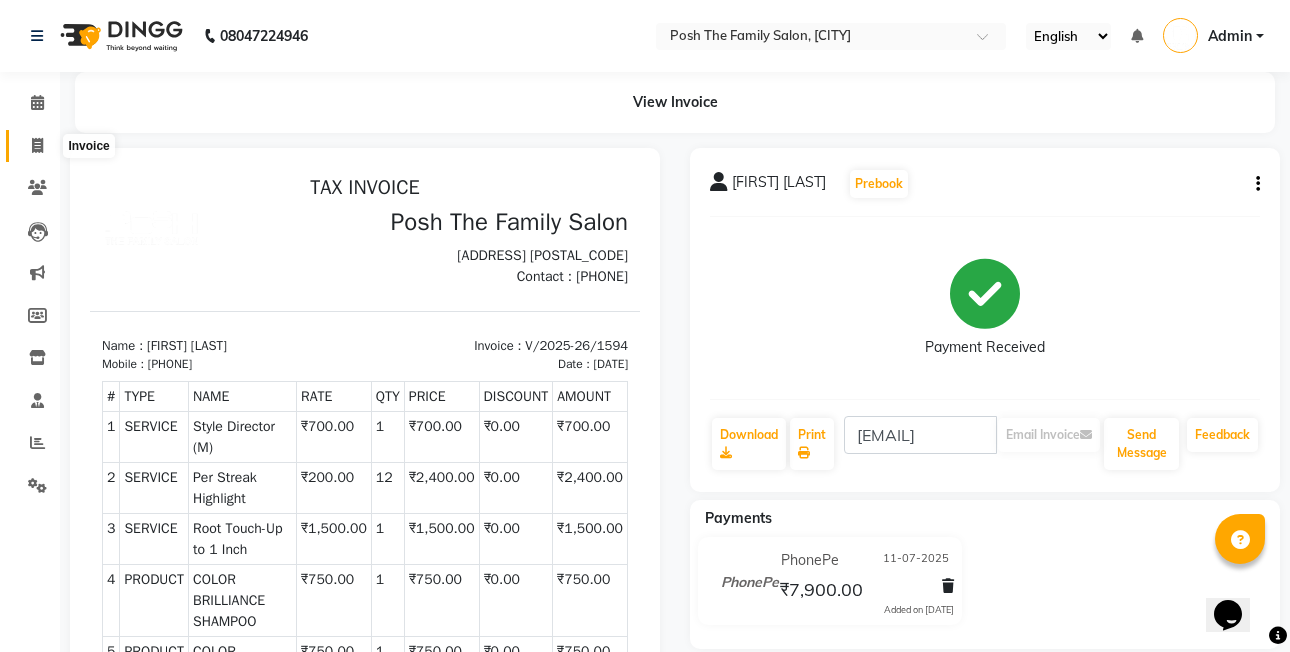 click 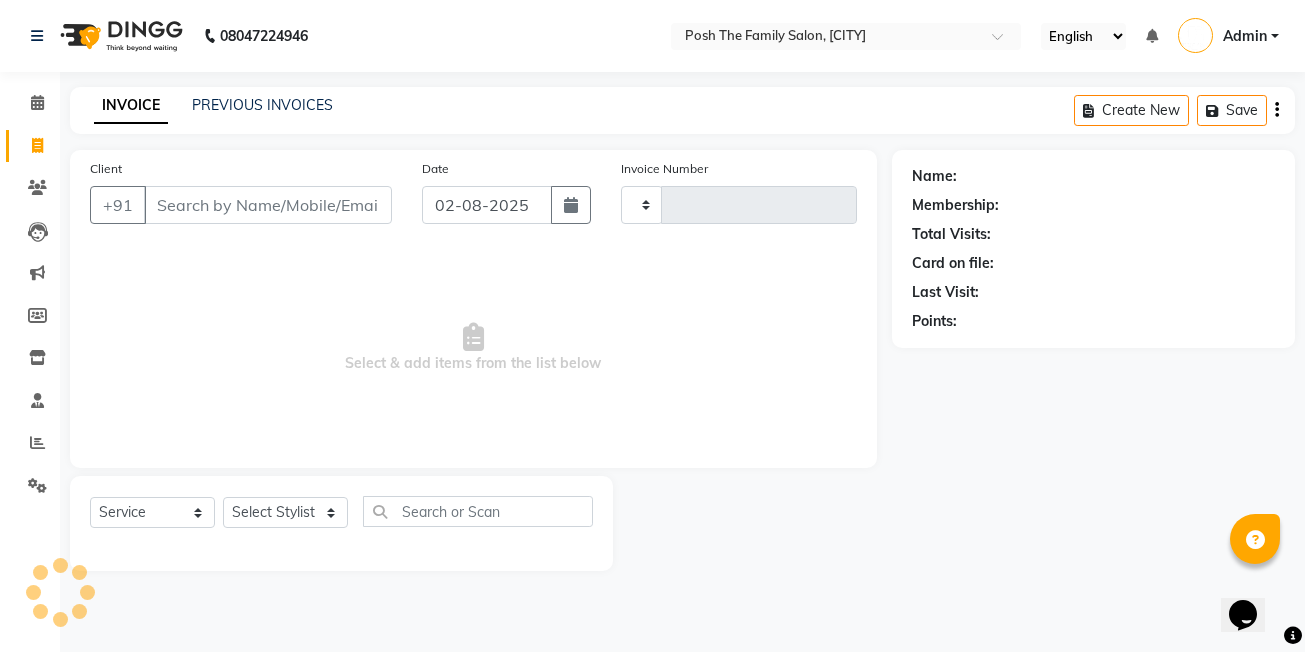 type on "2005" 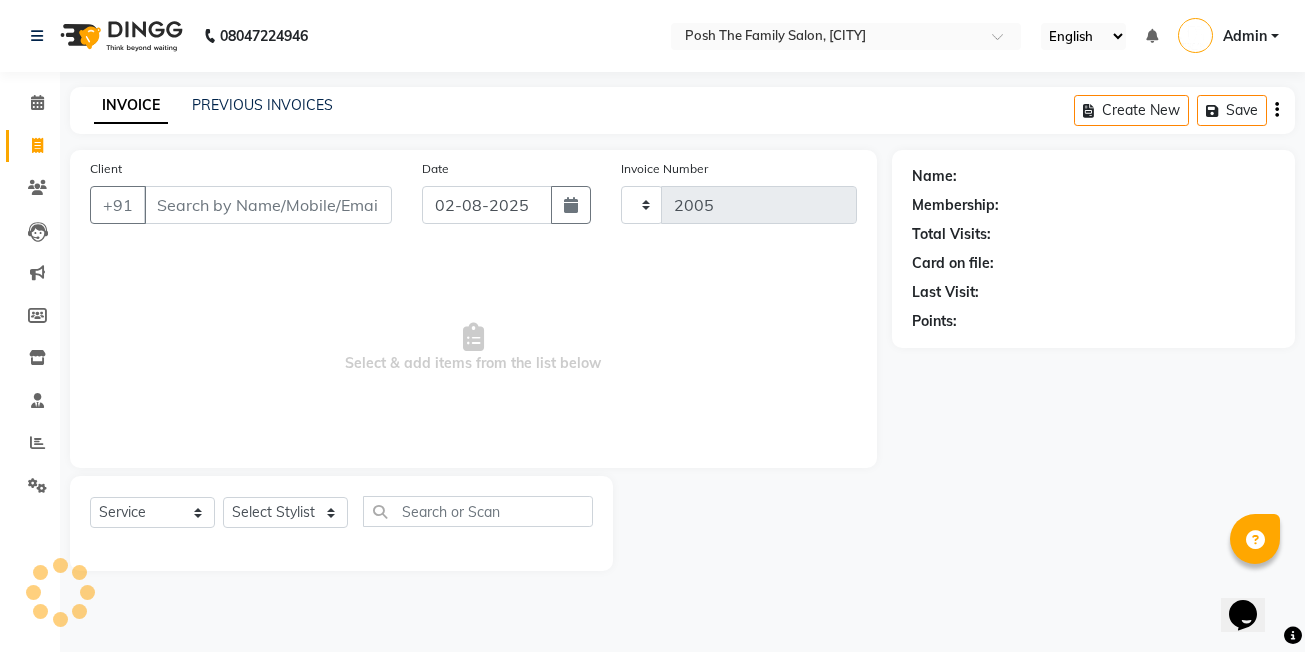 select on "6199" 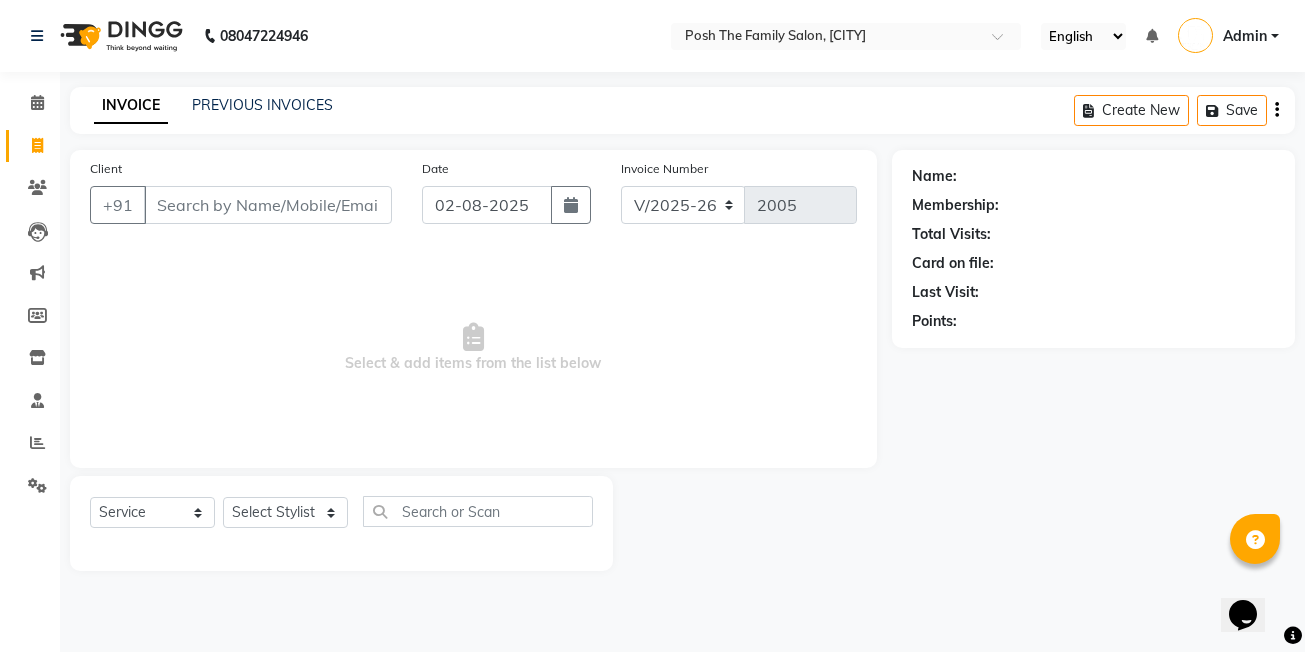 click on "Client" at bounding box center (268, 205) 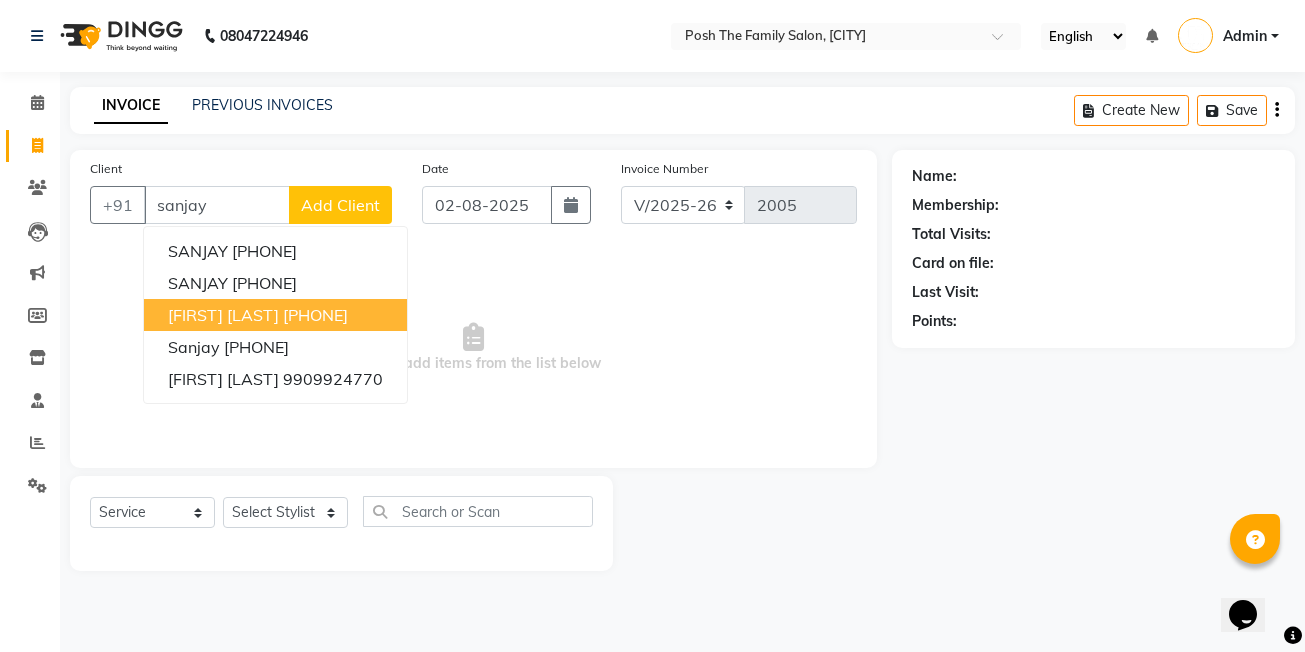 click on "9328095858" at bounding box center [315, 315] 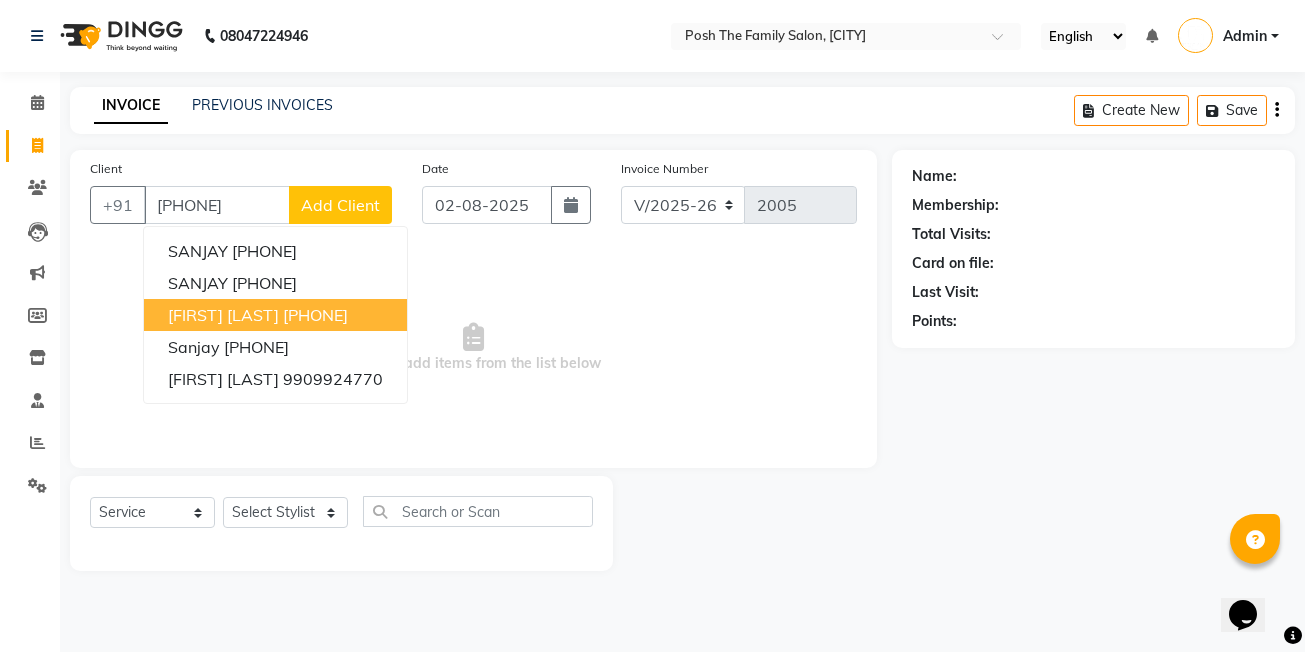 type on "9328095858" 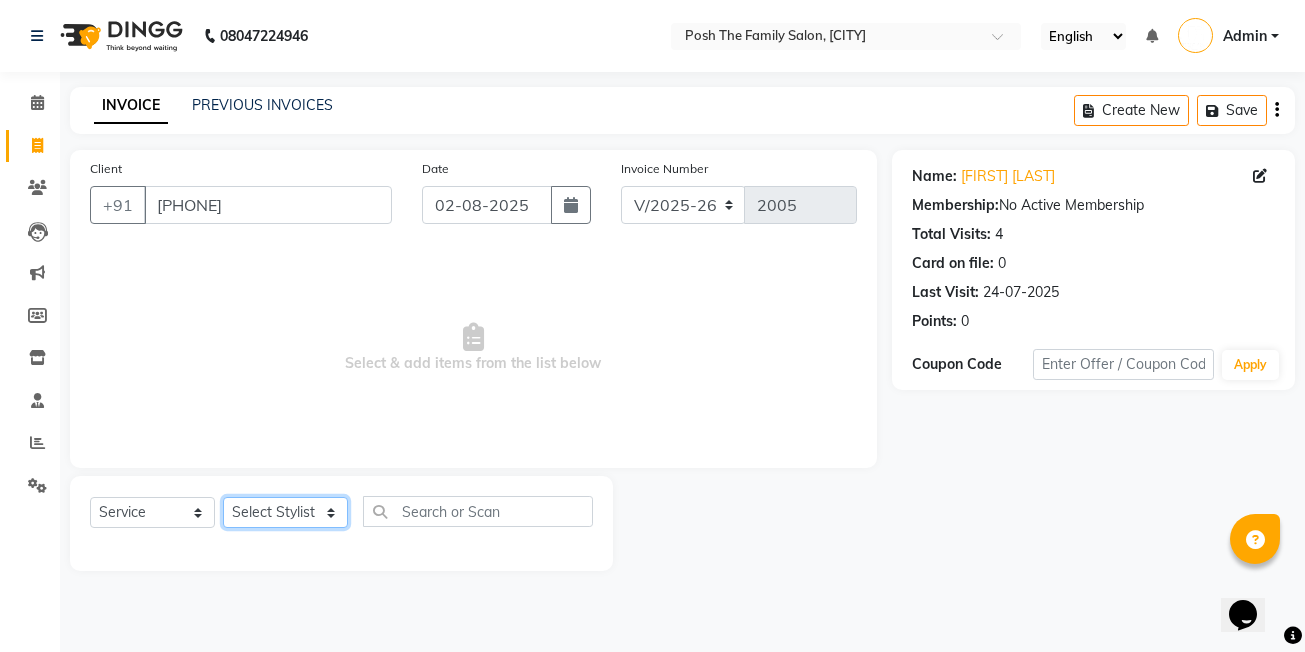 click on "Select Stylist aarif  hussin ASHISH SEN  DEVKI VRMA dharti solanki  HARDIK sharma JAIMIN PAREKH JIMMY PATEL POONAM SEN (OWNER) POSH prerna dubey ravi parekh saiyed mubarak  SALMAN  SAIKH saquib rehman Siddhi rathod VICKY  NAYAK" 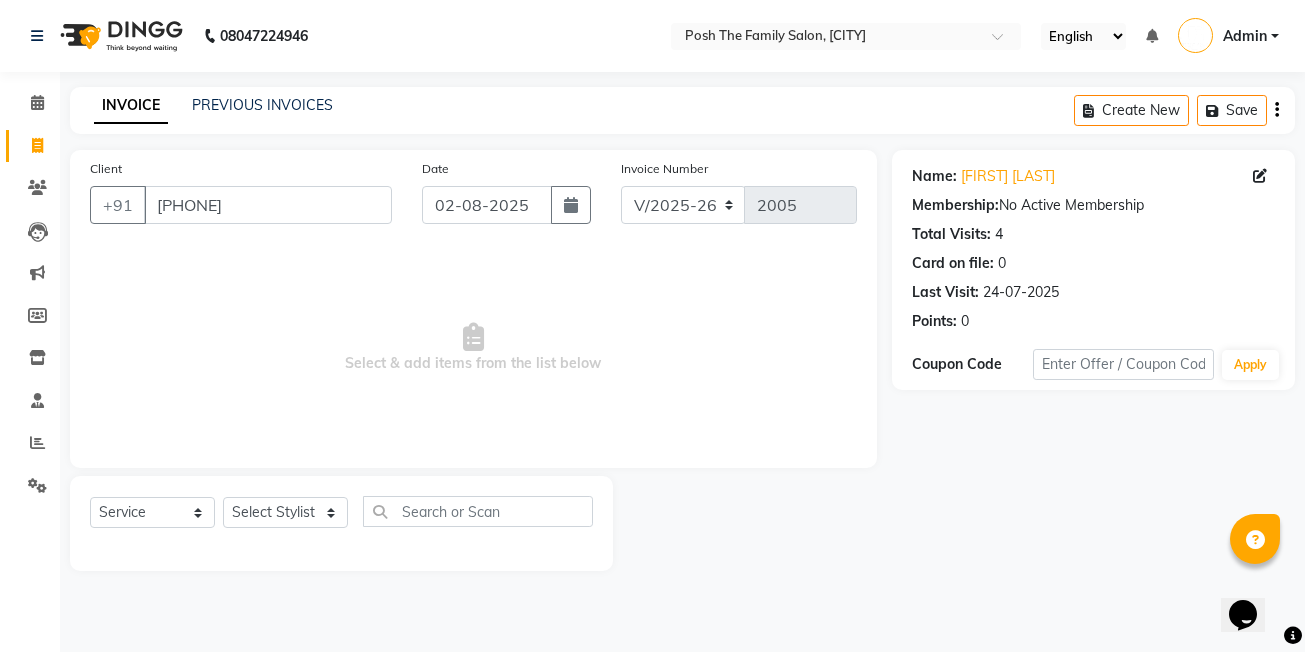 click on "Select & add items from the list below" at bounding box center (473, 348) 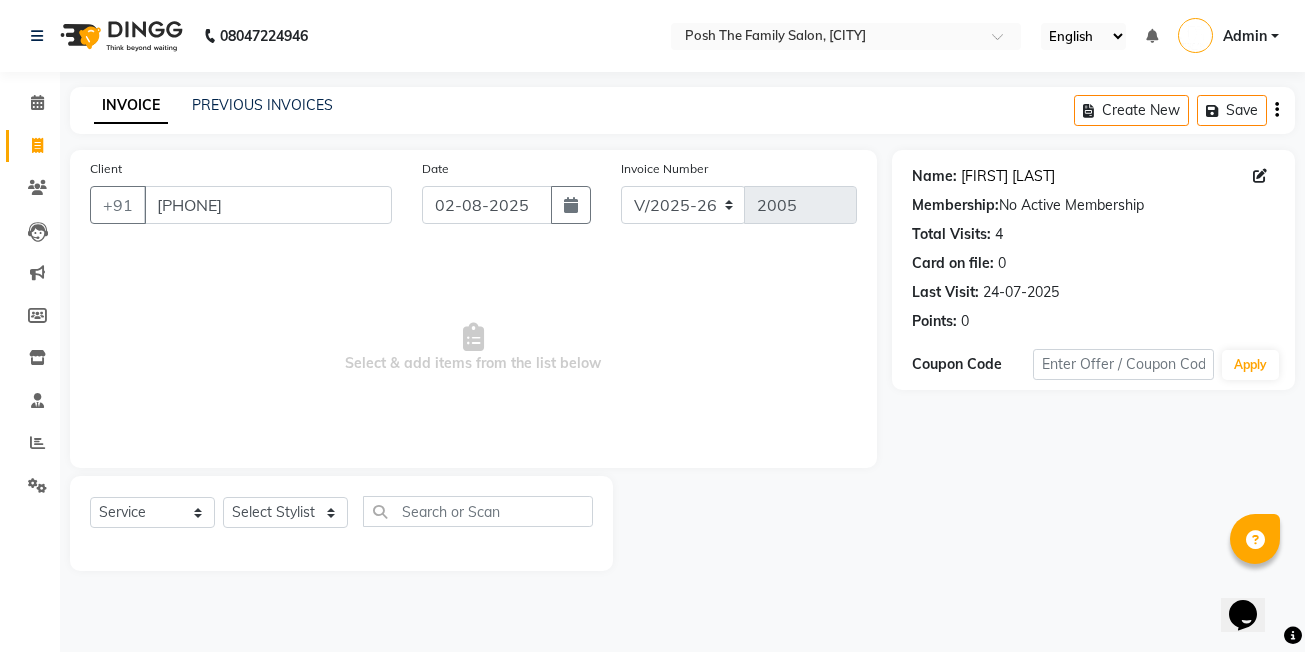 click on "Sanjay Bhai" 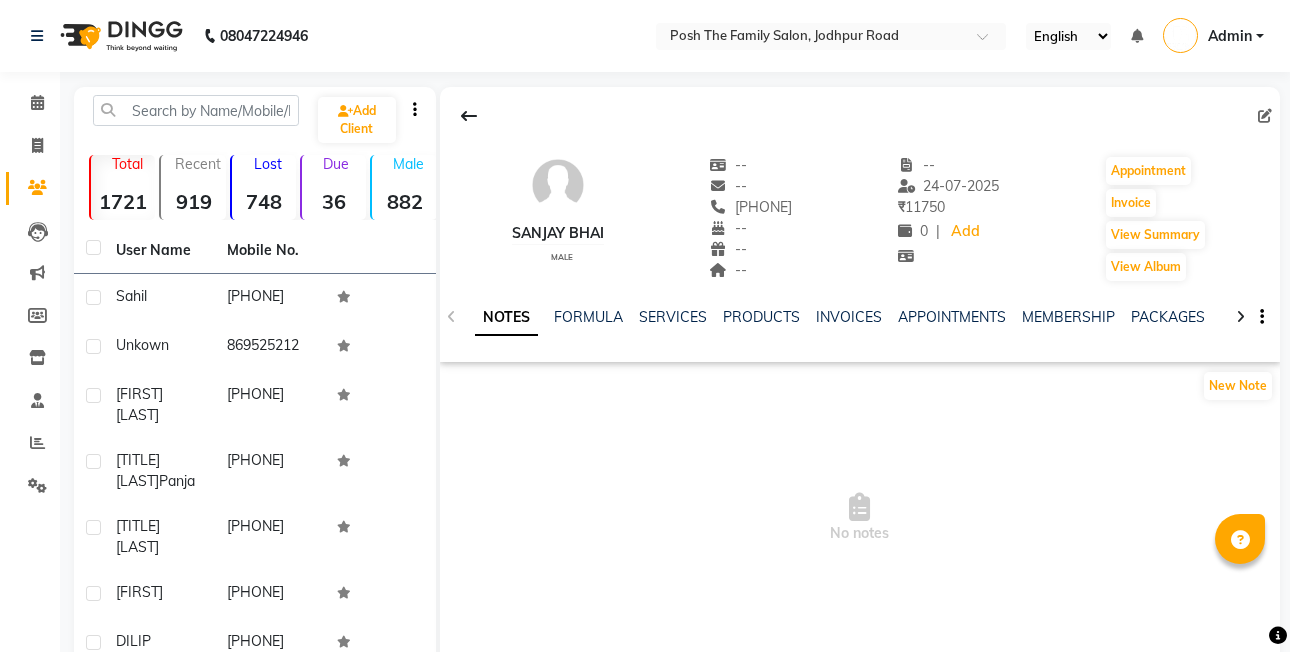 scroll, scrollTop: 0, scrollLeft: 0, axis: both 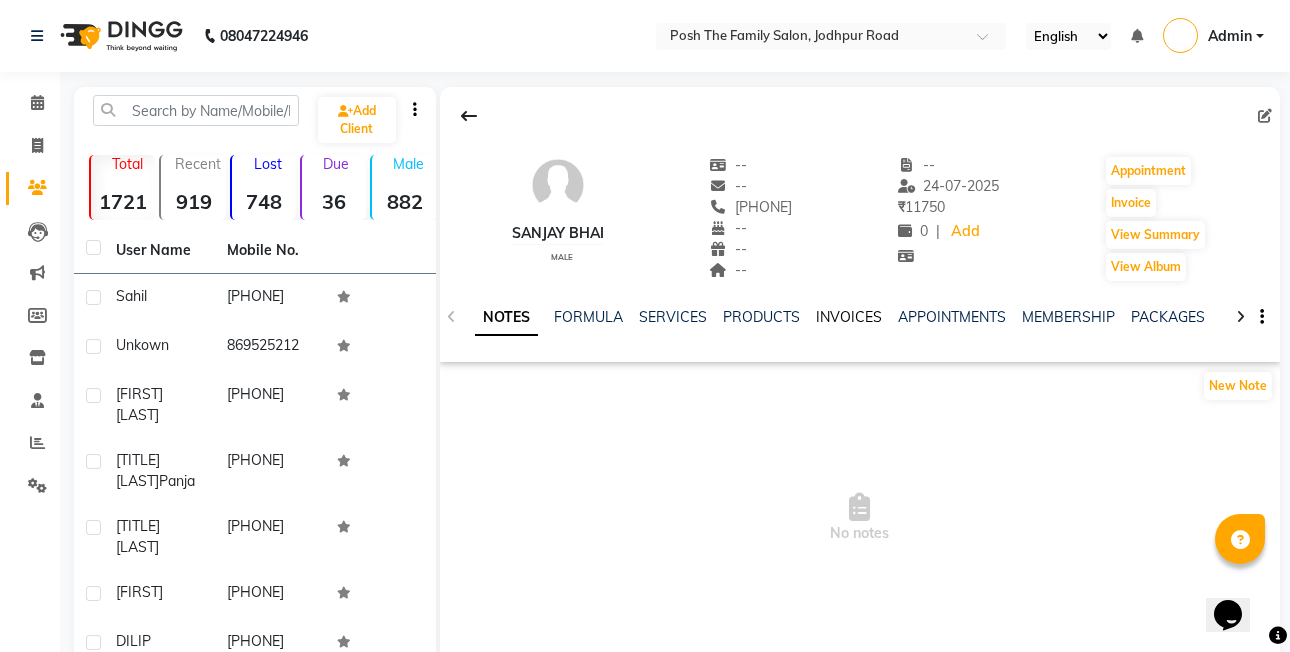 click on "INVOICES" 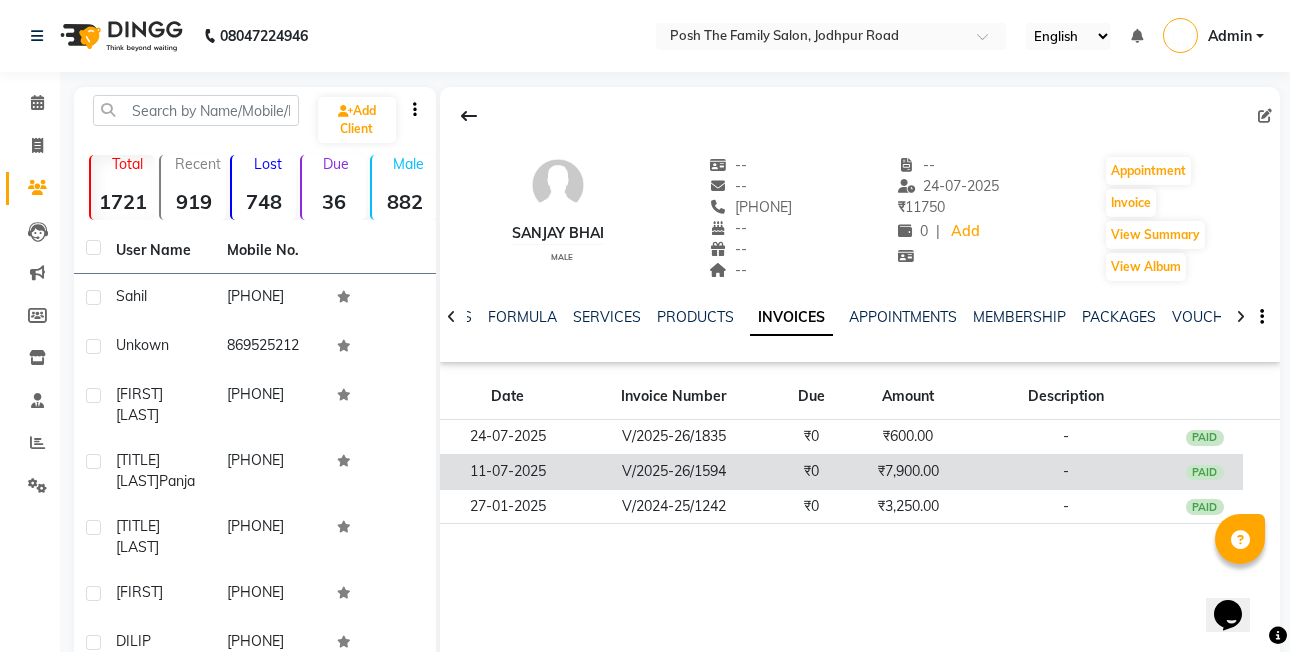 click on "11-07-2025" 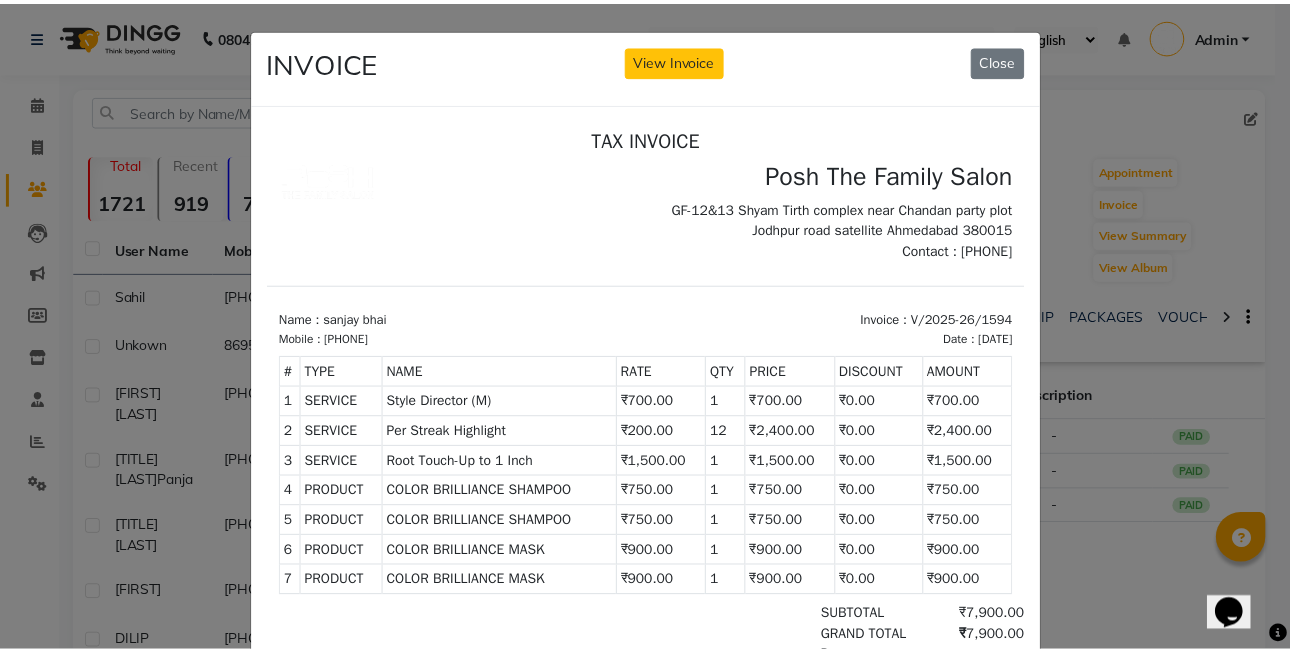 scroll, scrollTop: 16, scrollLeft: 0, axis: vertical 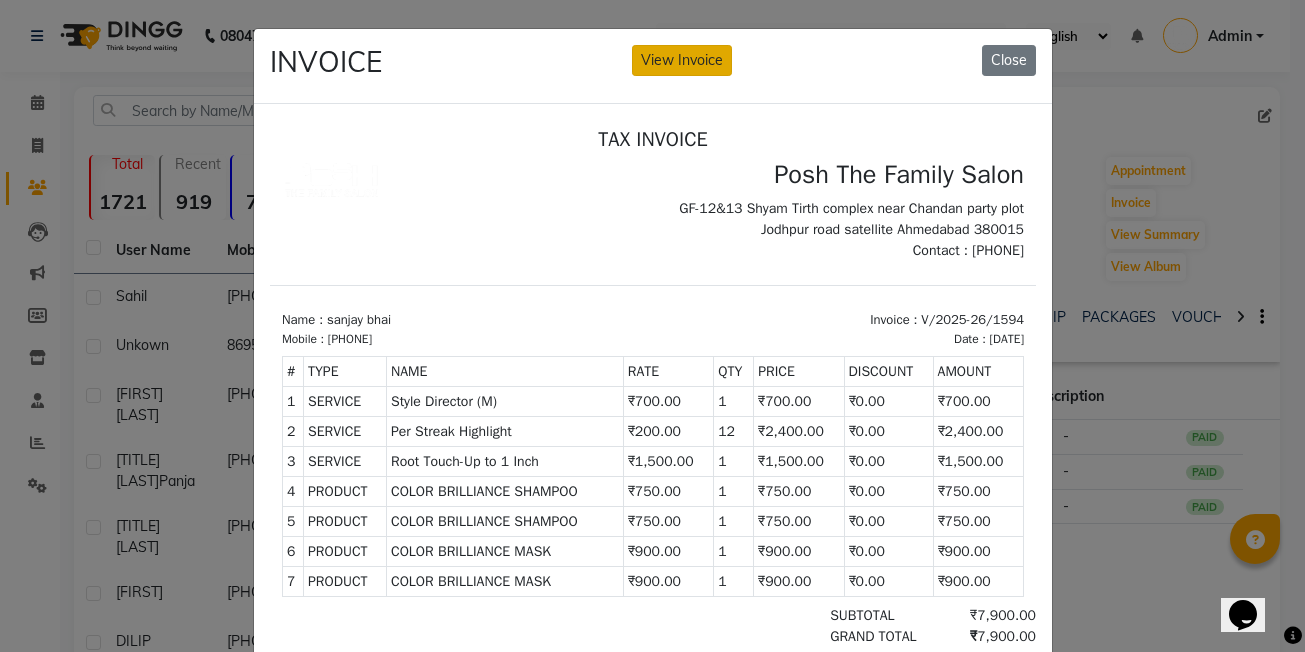 click on "View Invoice" 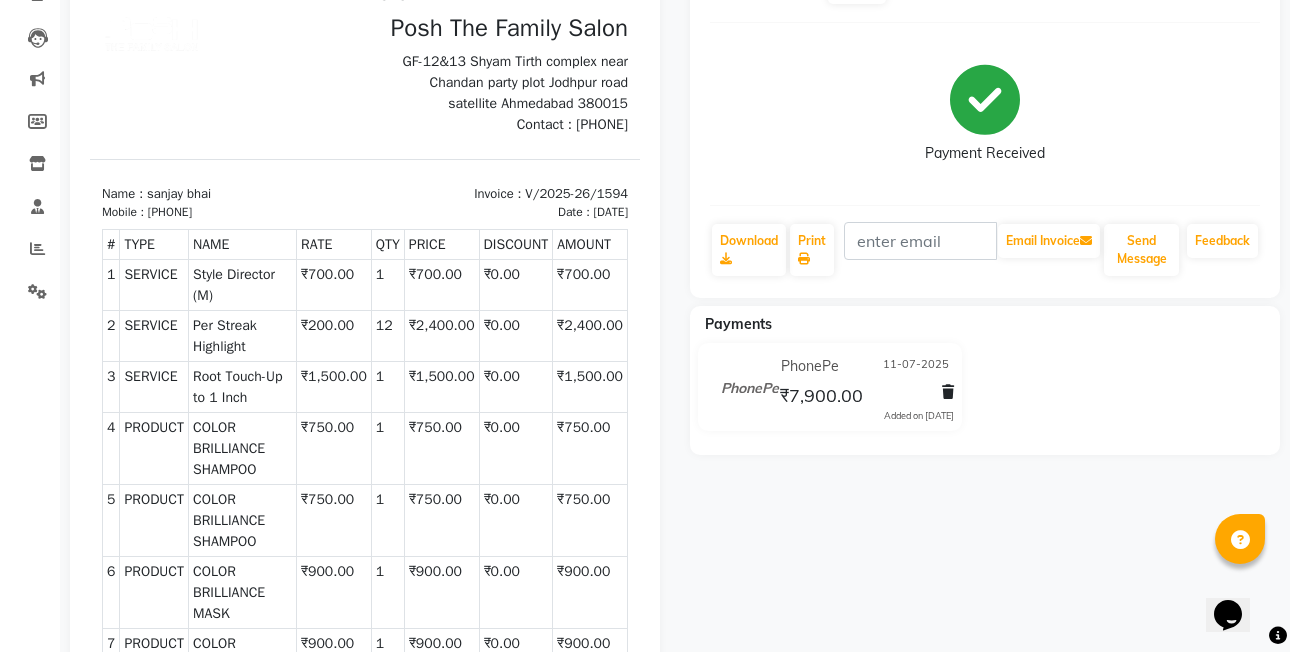 scroll, scrollTop: 200, scrollLeft: 0, axis: vertical 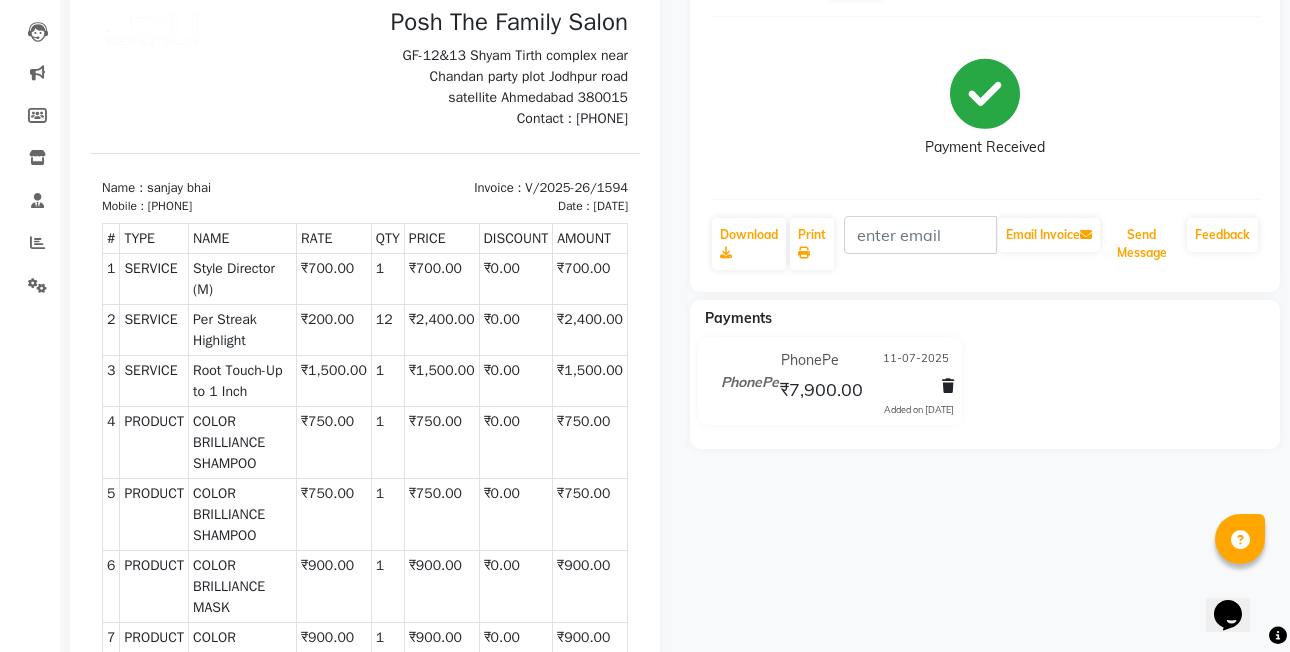 drag, startPoint x: 1125, startPoint y: 251, endPoint x: 1040, endPoint y: 544, distance: 305.08032 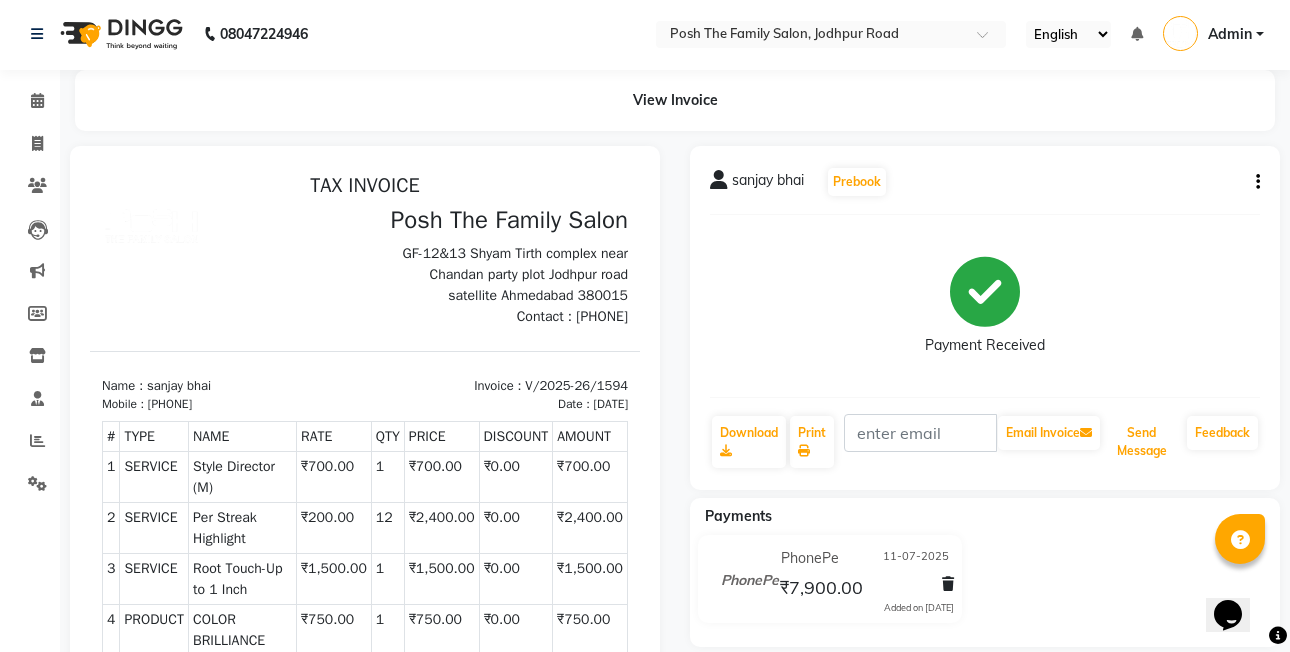 scroll, scrollTop: 0, scrollLeft: 0, axis: both 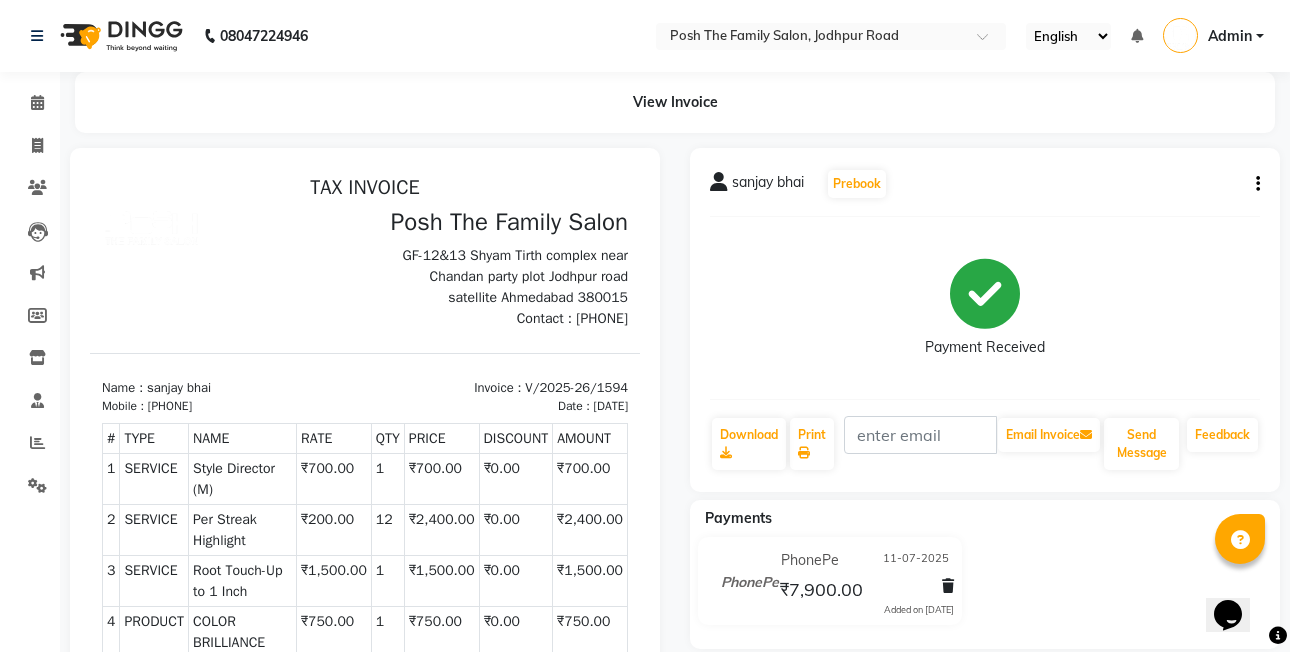click on "Payment Received" 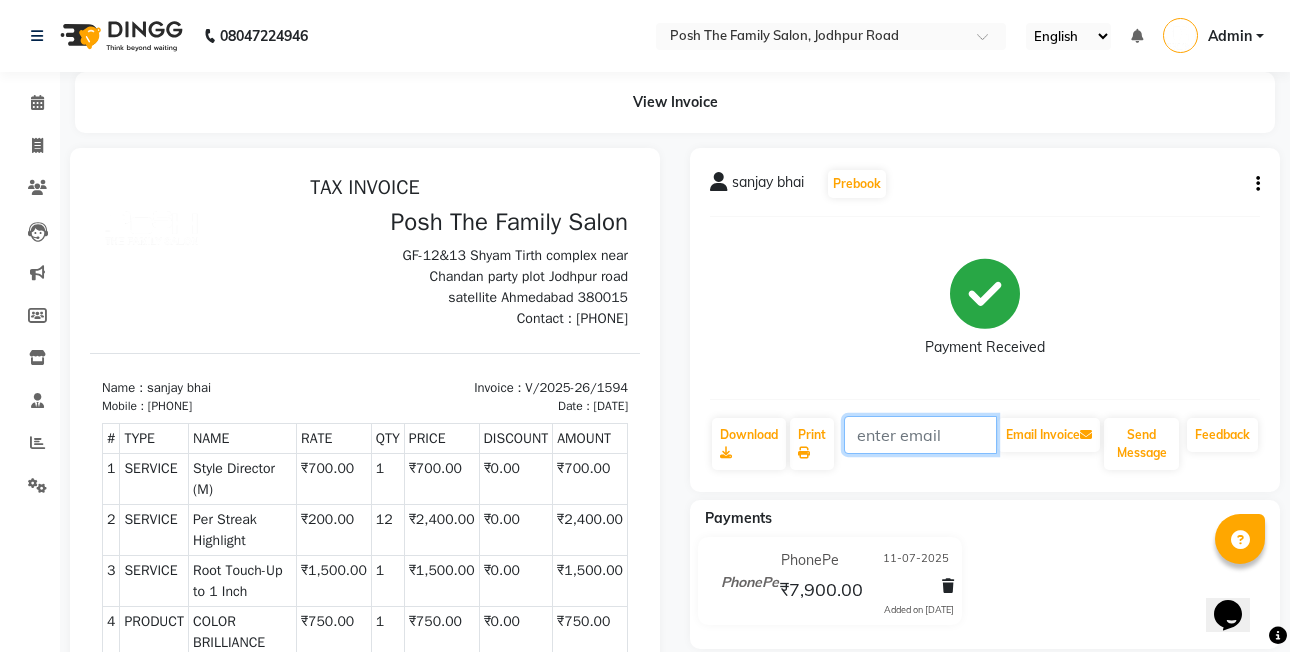 click 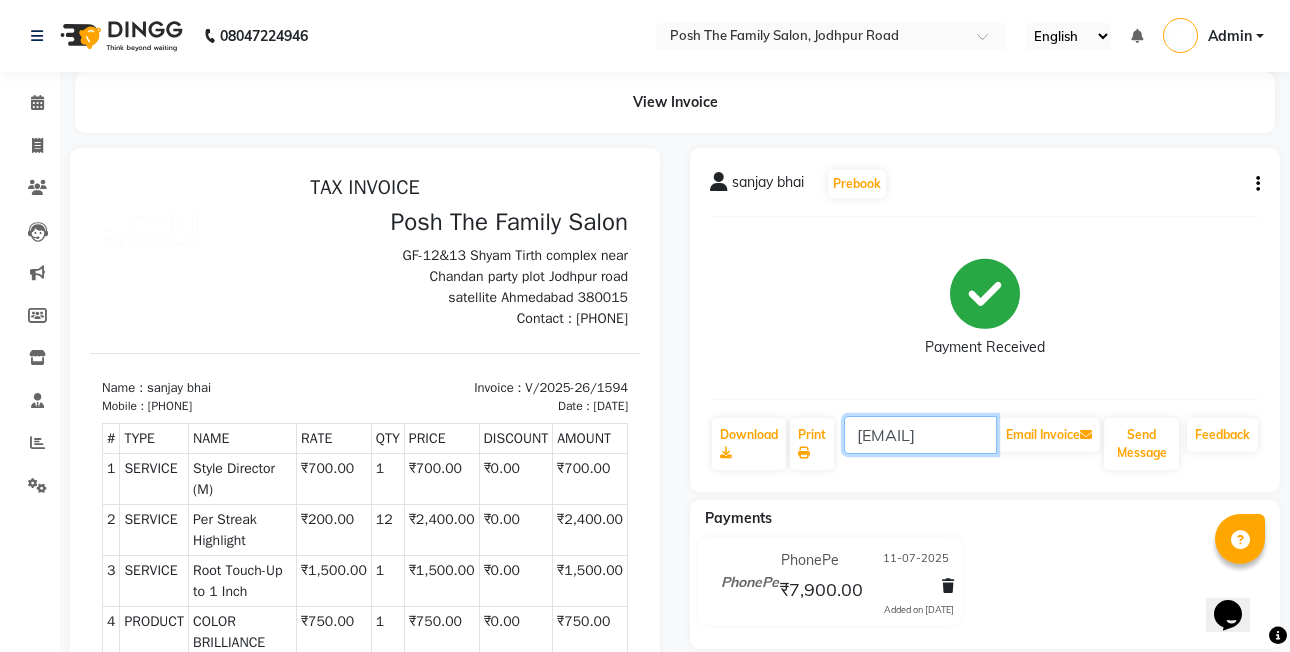 scroll, scrollTop: 0, scrollLeft: 113, axis: horizontal 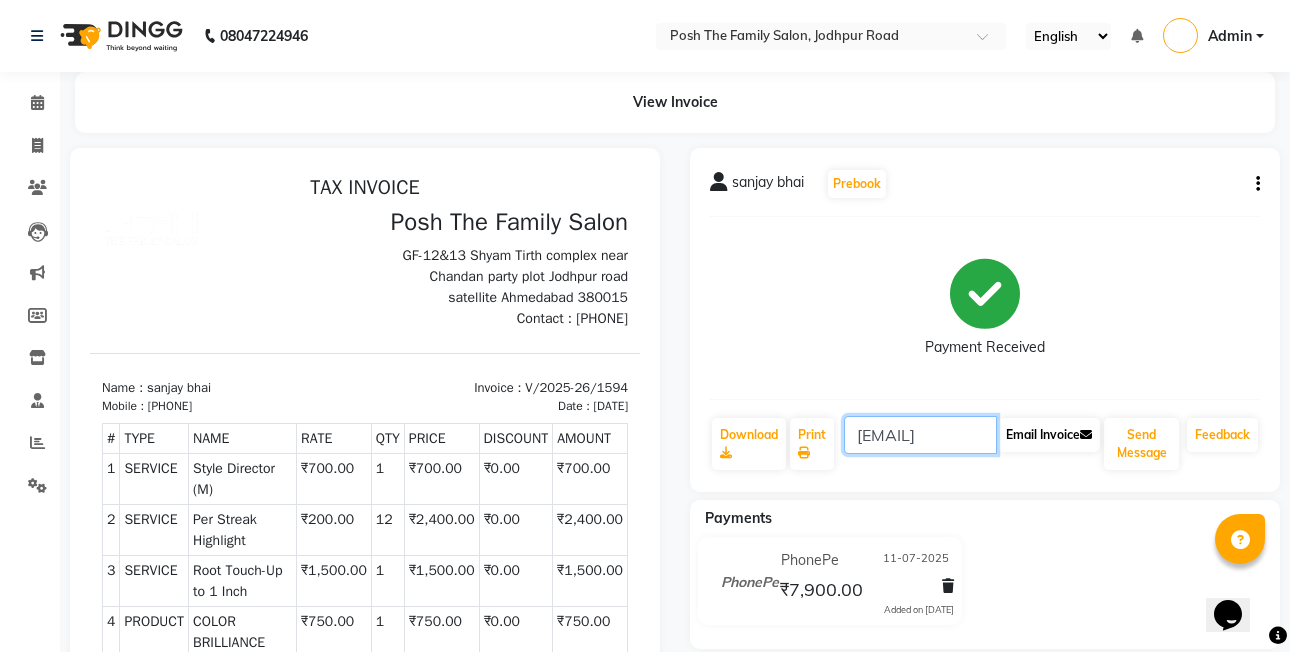 type on "poshthefamilysalon@gmail.com" 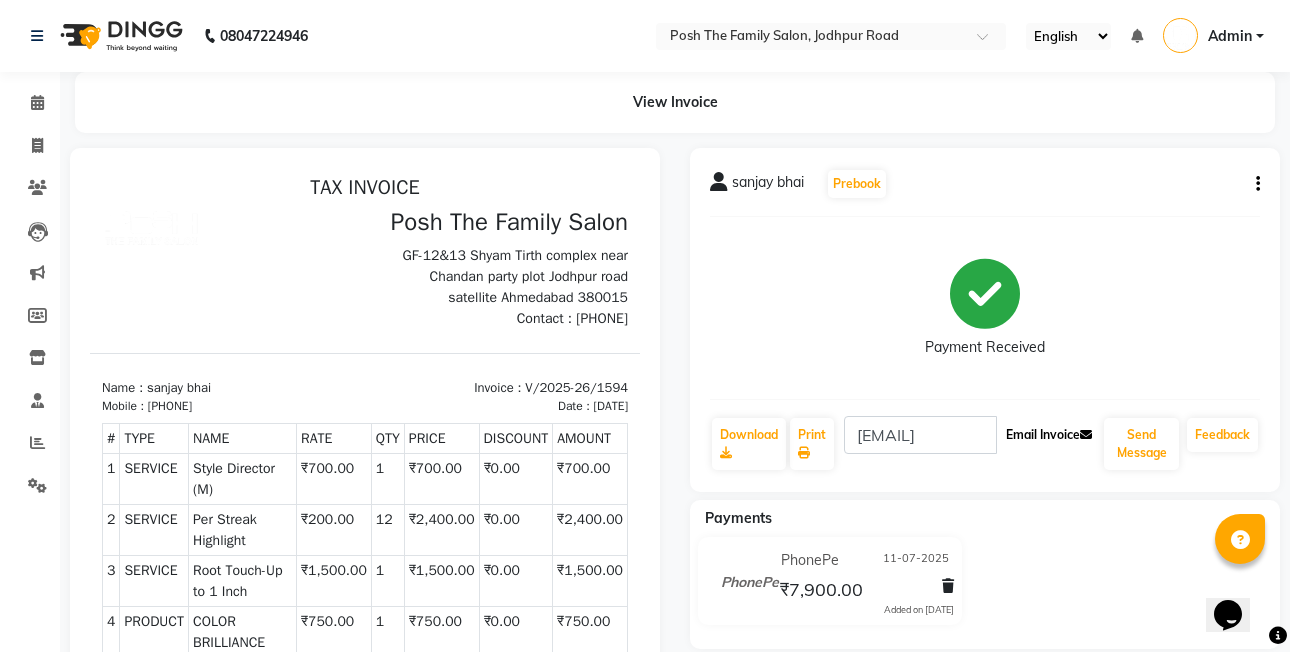 scroll, scrollTop: 0, scrollLeft: 0, axis: both 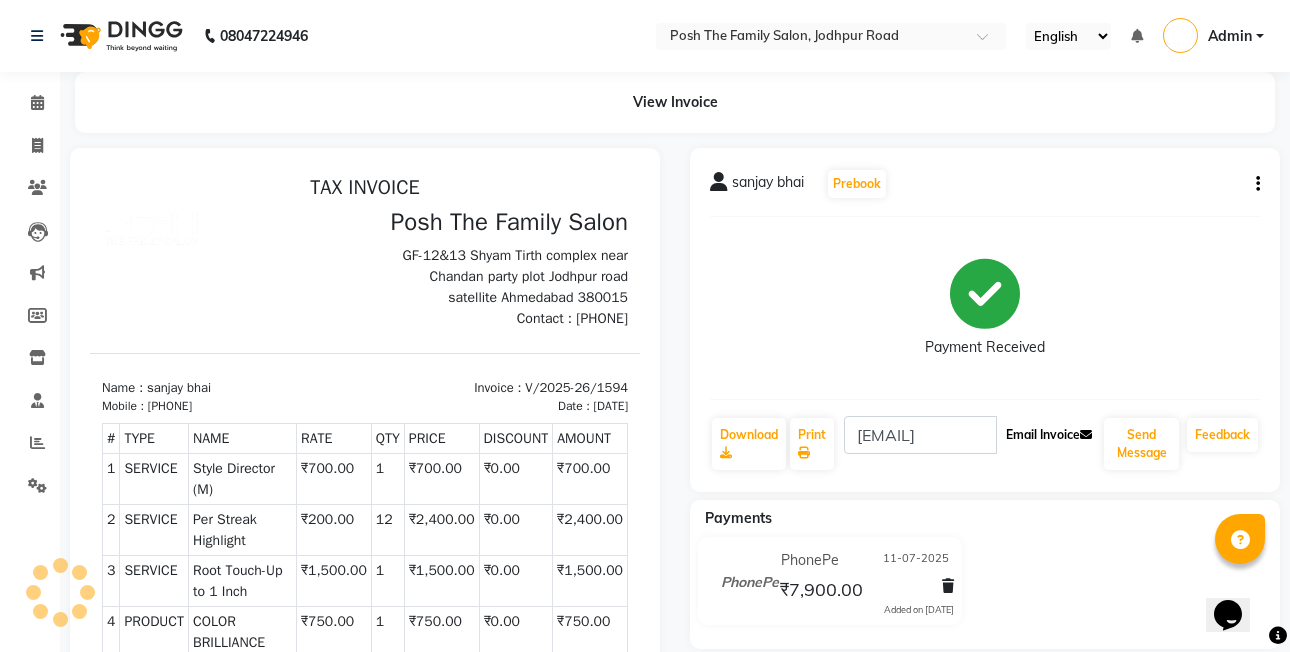 click on "Email Invoice" 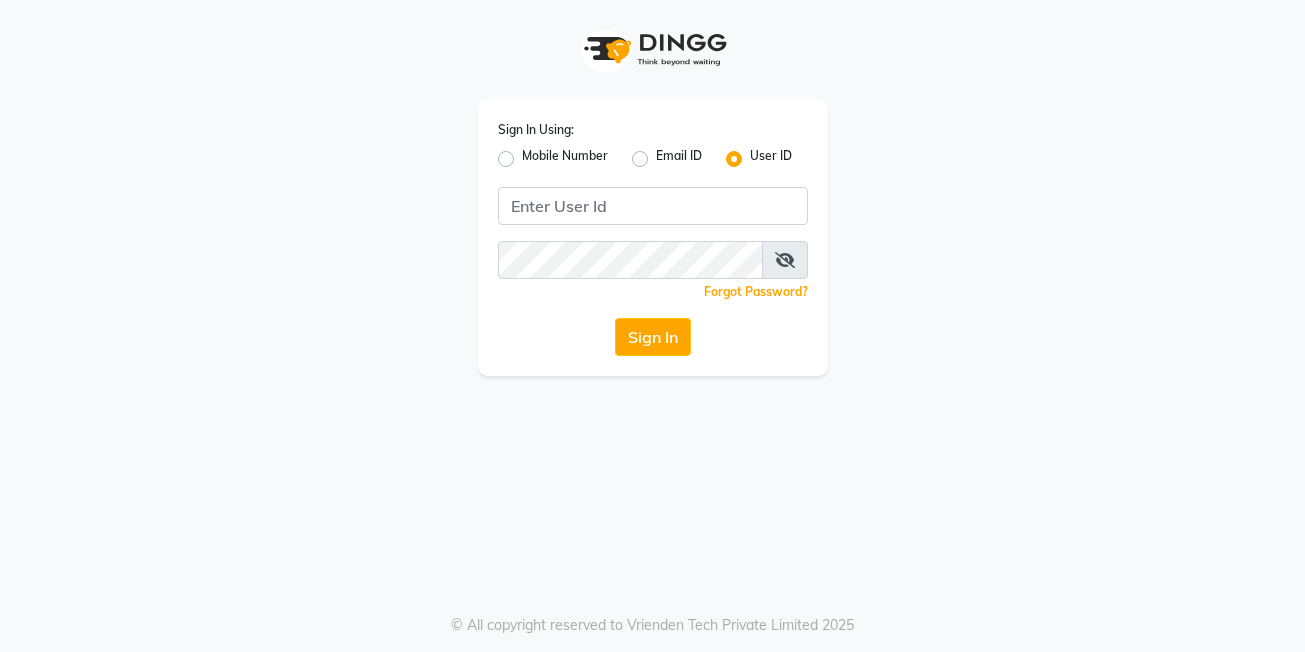 scroll, scrollTop: 0, scrollLeft: 0, axis: both 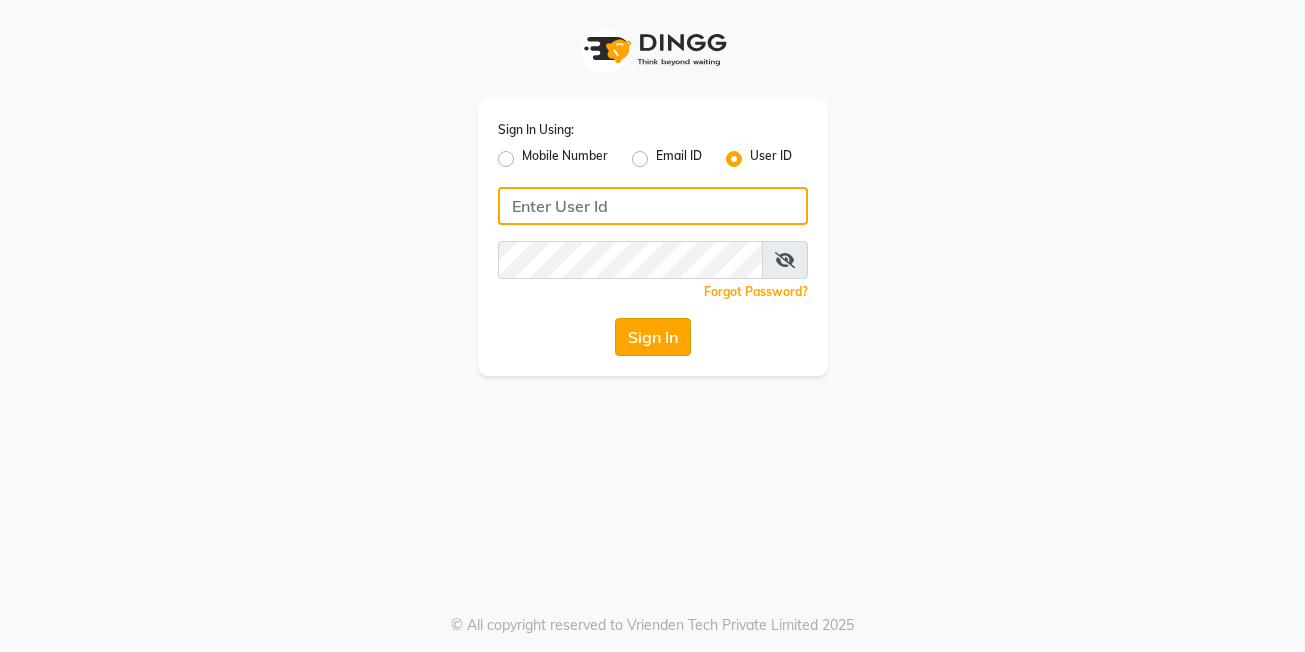 type on "posh123" 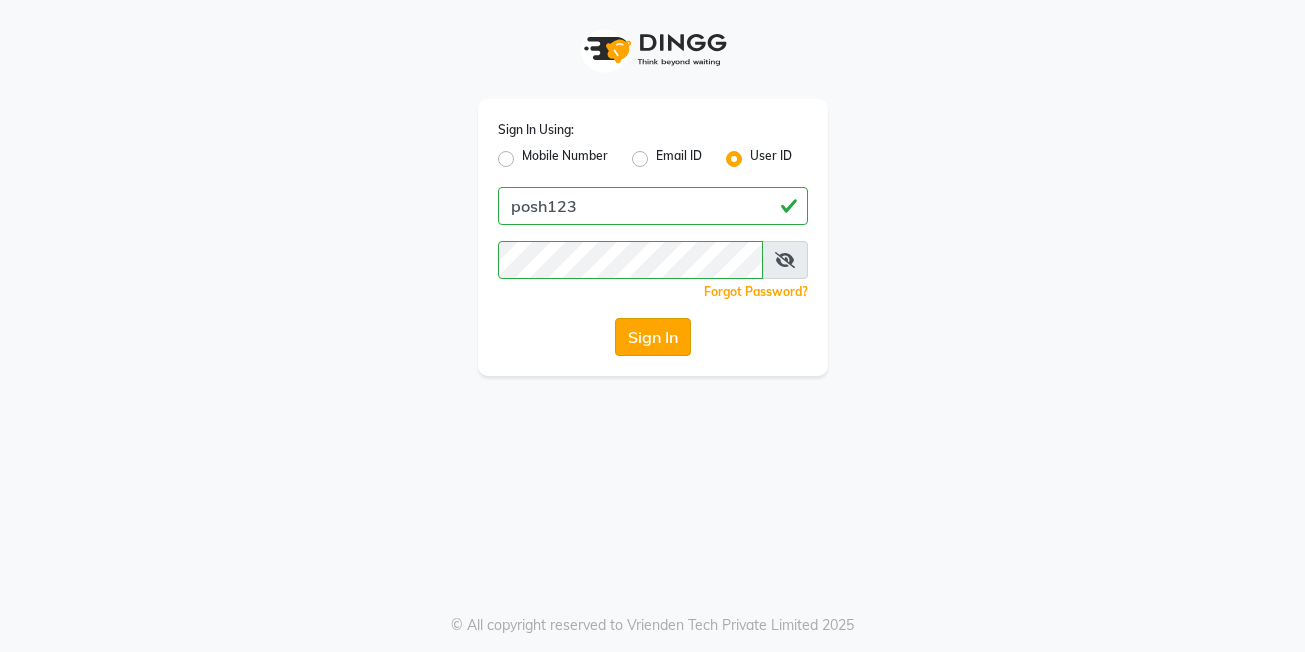 click on "Sign In" 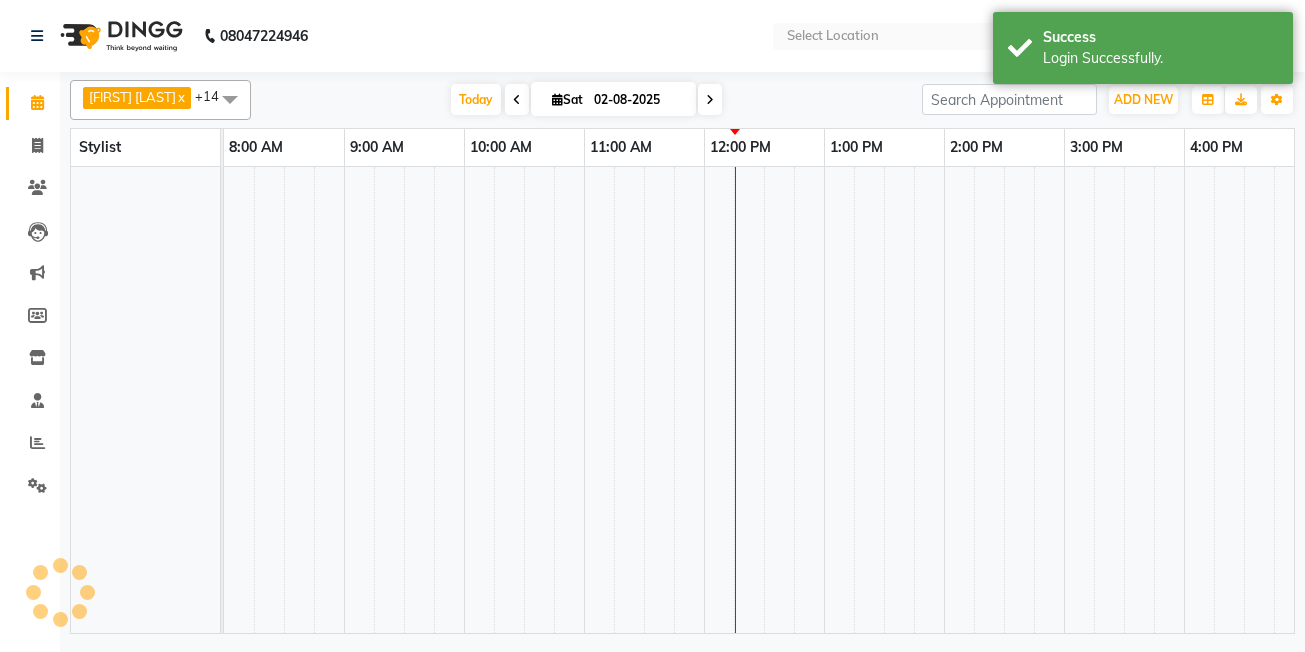 select on "en" 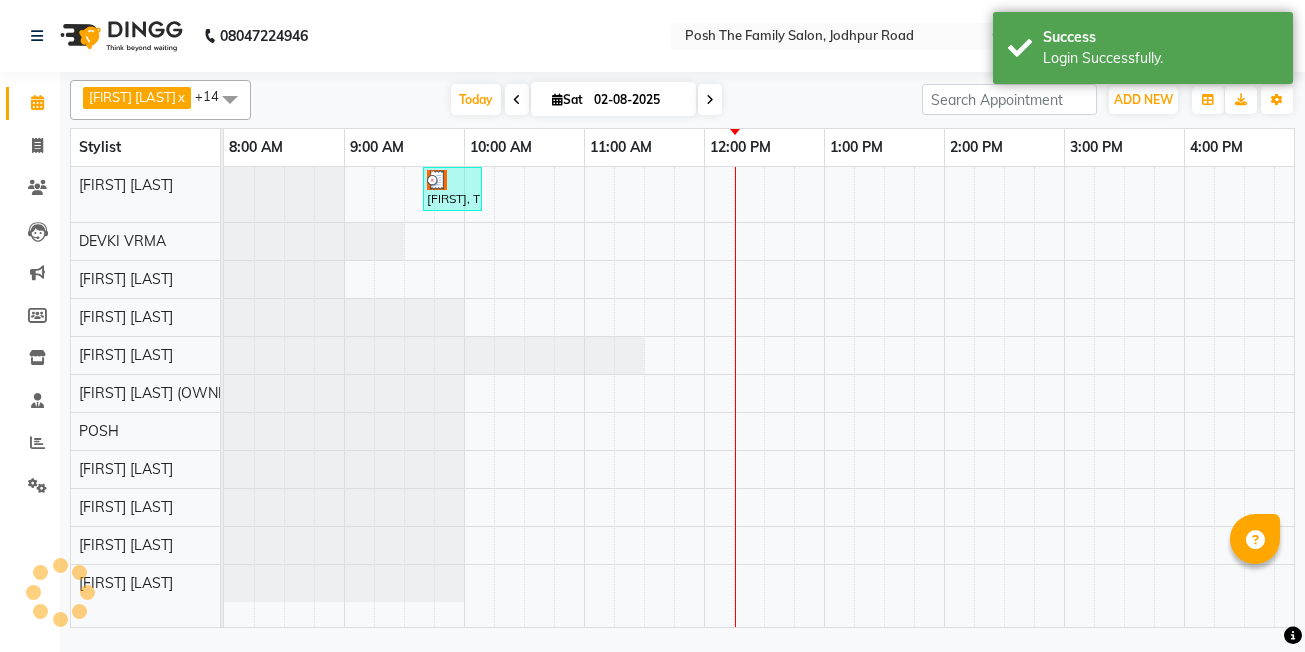 scroll, scrollTop: 0, scrollLeft: 0, axis: both 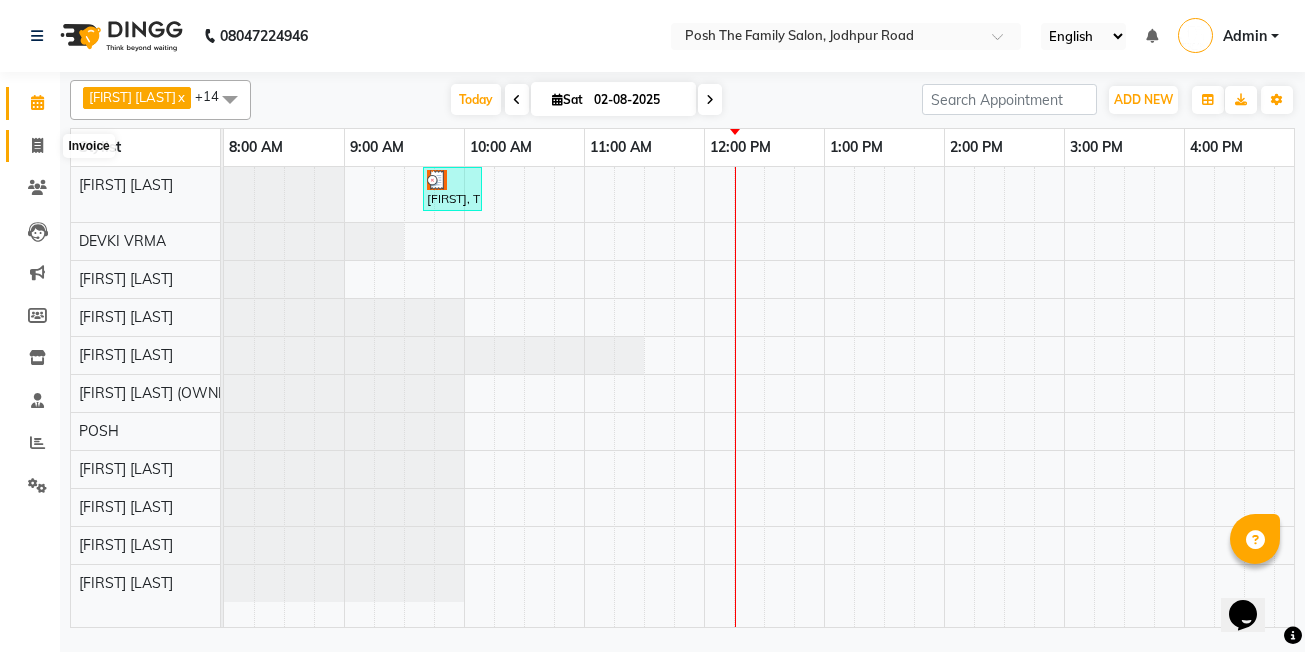 click 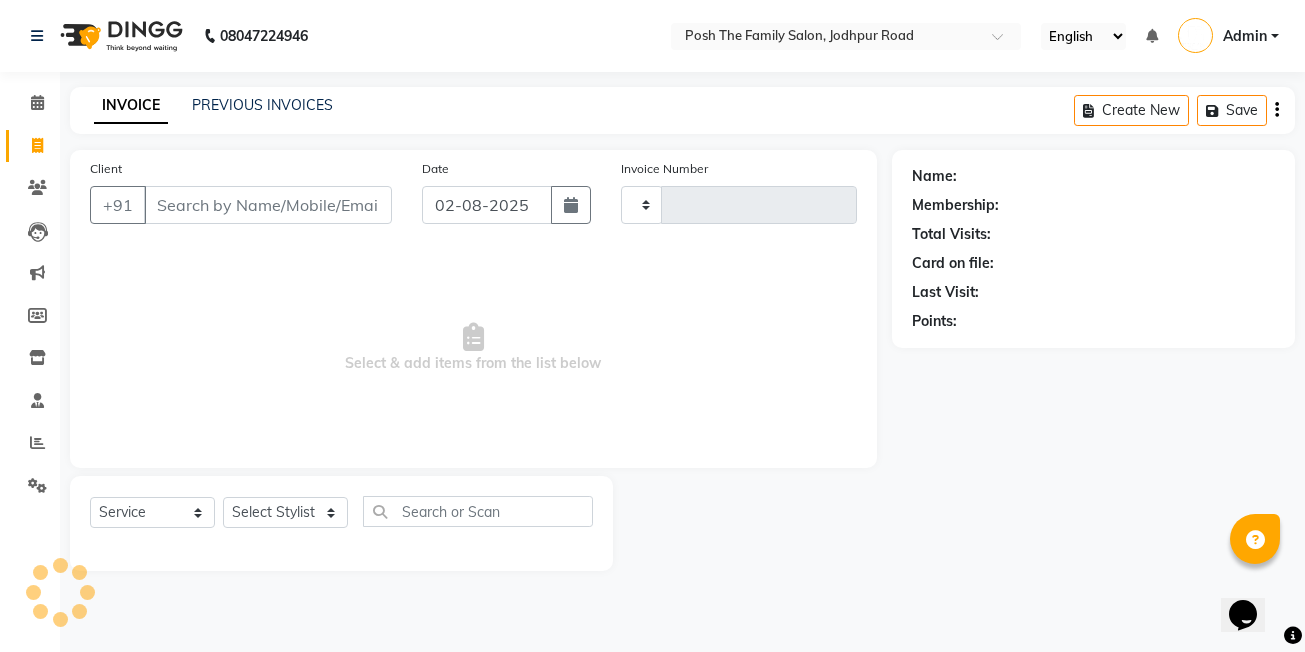 type on "2005" 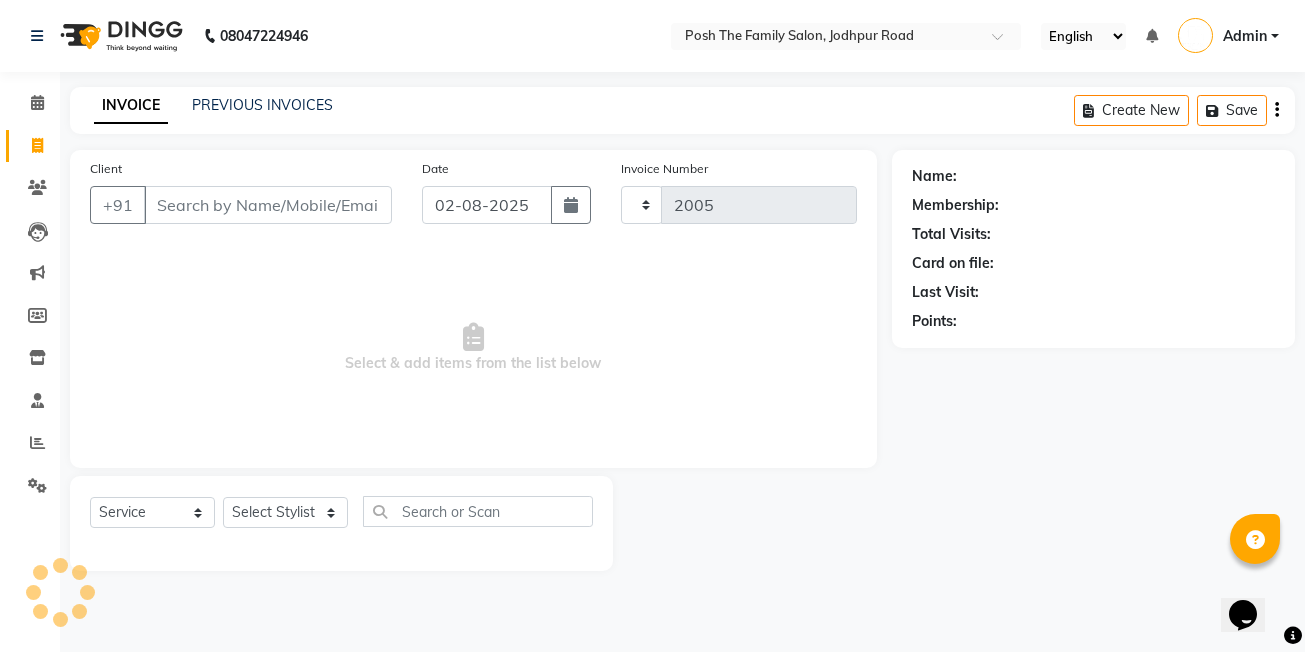 select on "6199" 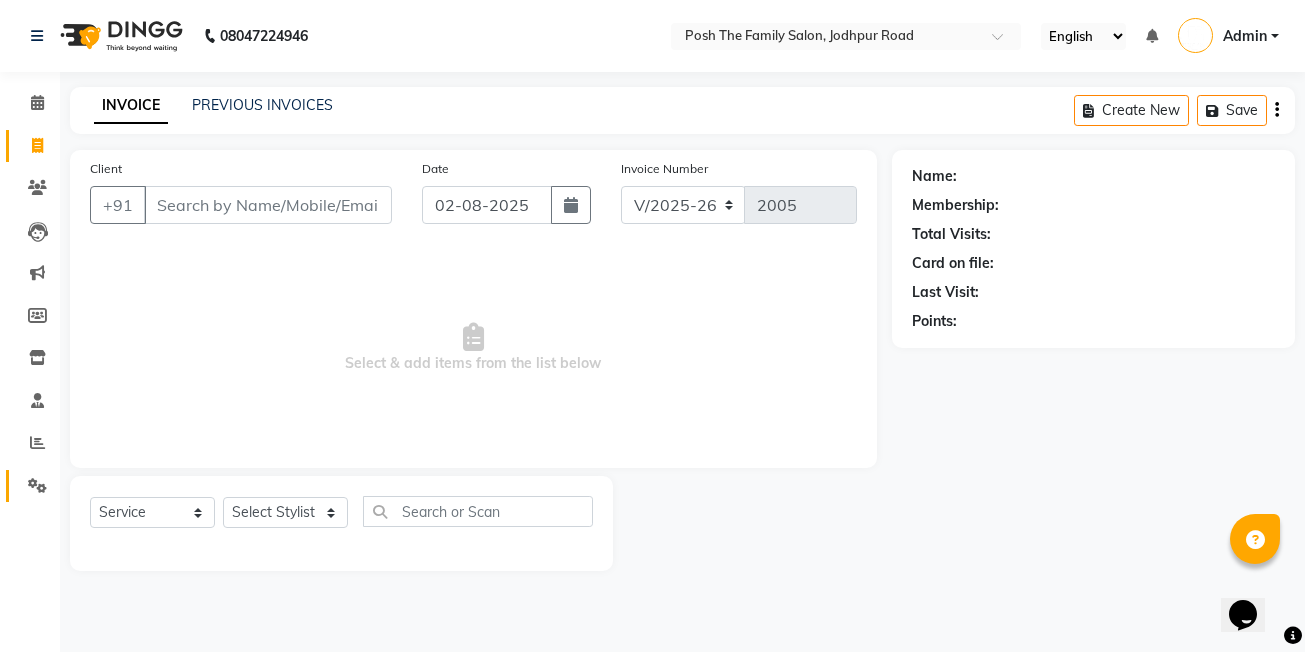 click on "Settings" 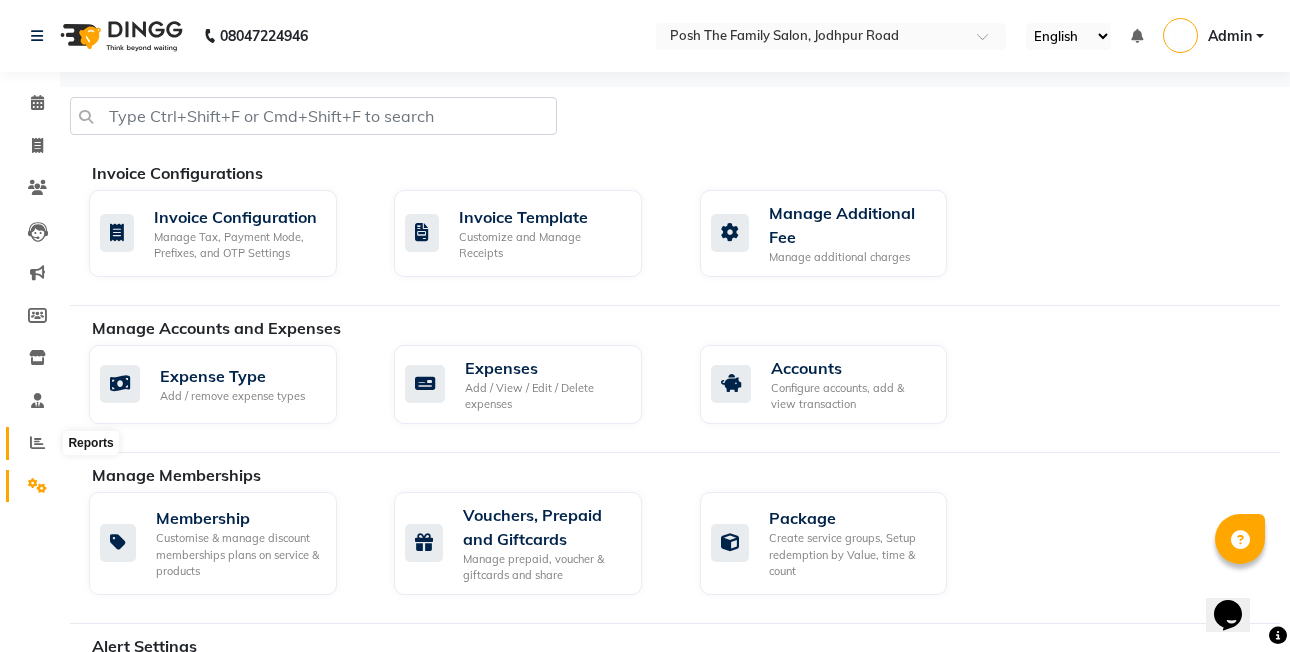 click 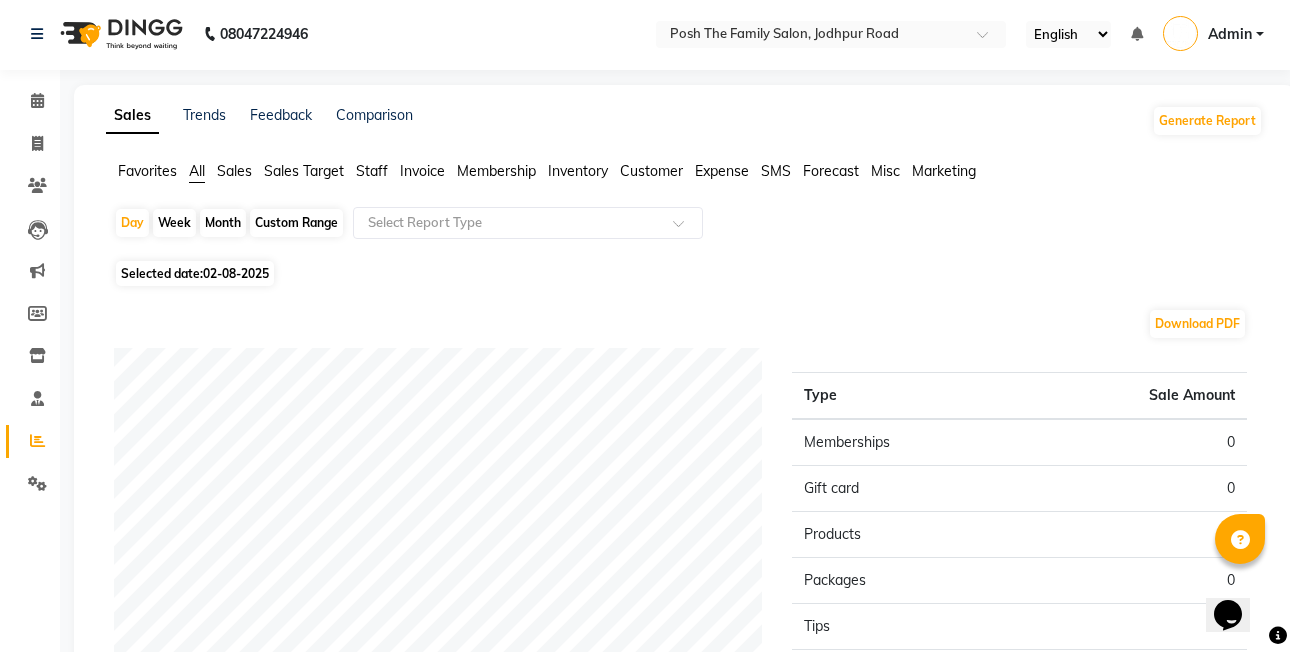 scroll, scrollTop: 0, scrollLeft: 0, axis: both 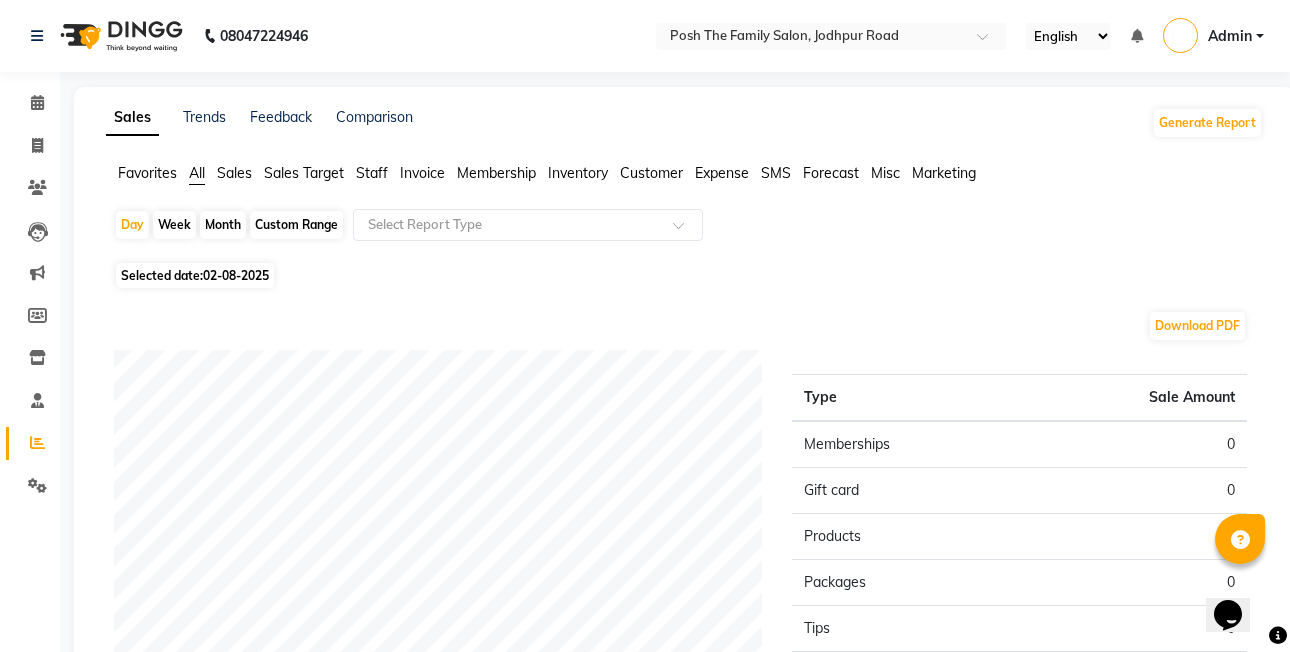 click on "Sales" 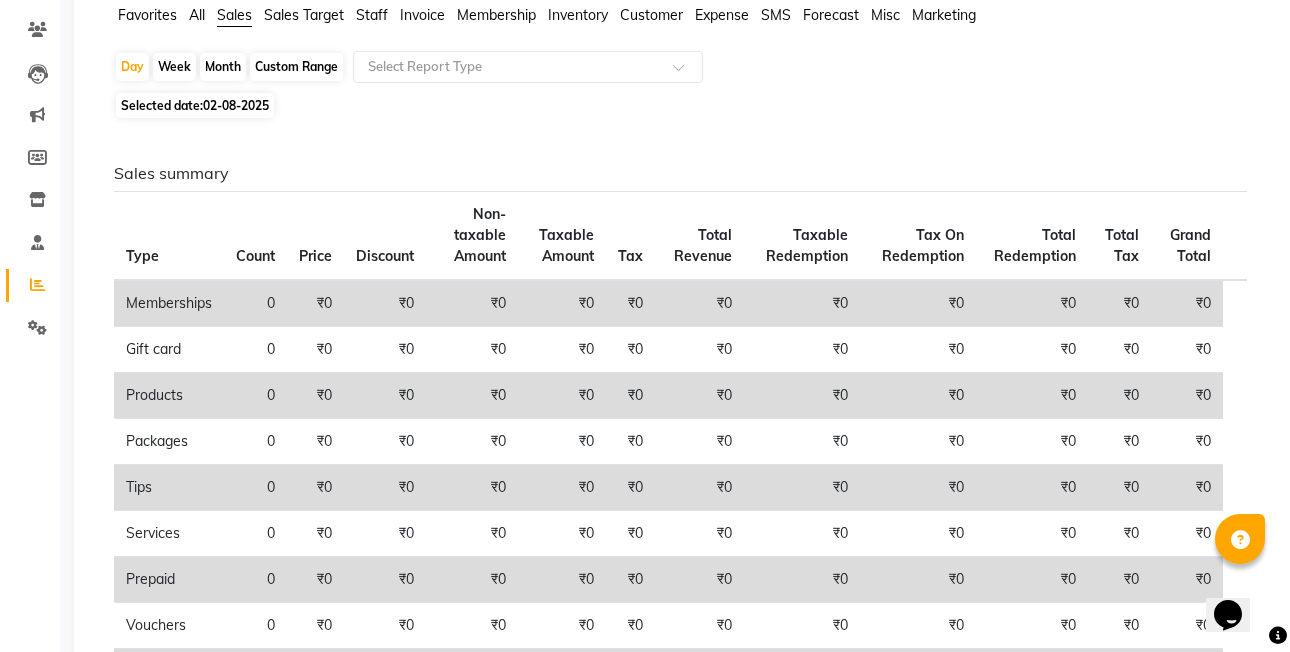 scroll, scrollTop: 0, scrollLeft: 0, axis: both 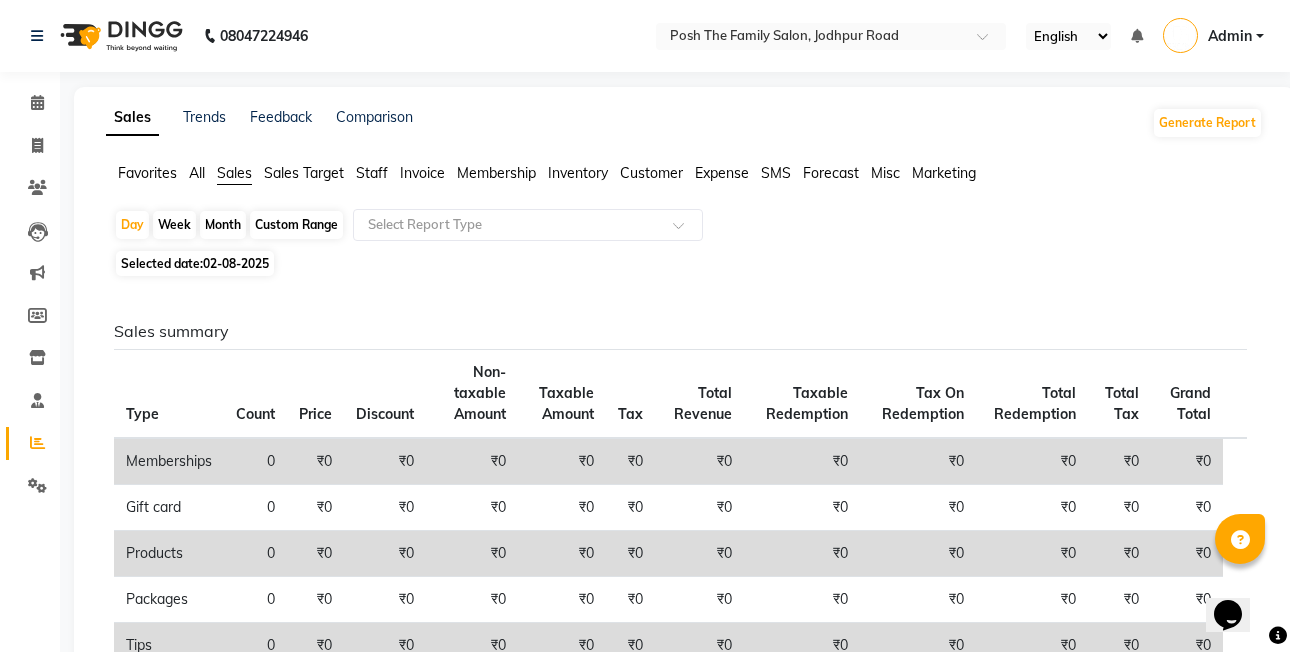 drag, startPoint x: 305, startPoint y: 174, endPoint x: 315, endPoint y: 183, distance: 13.453624 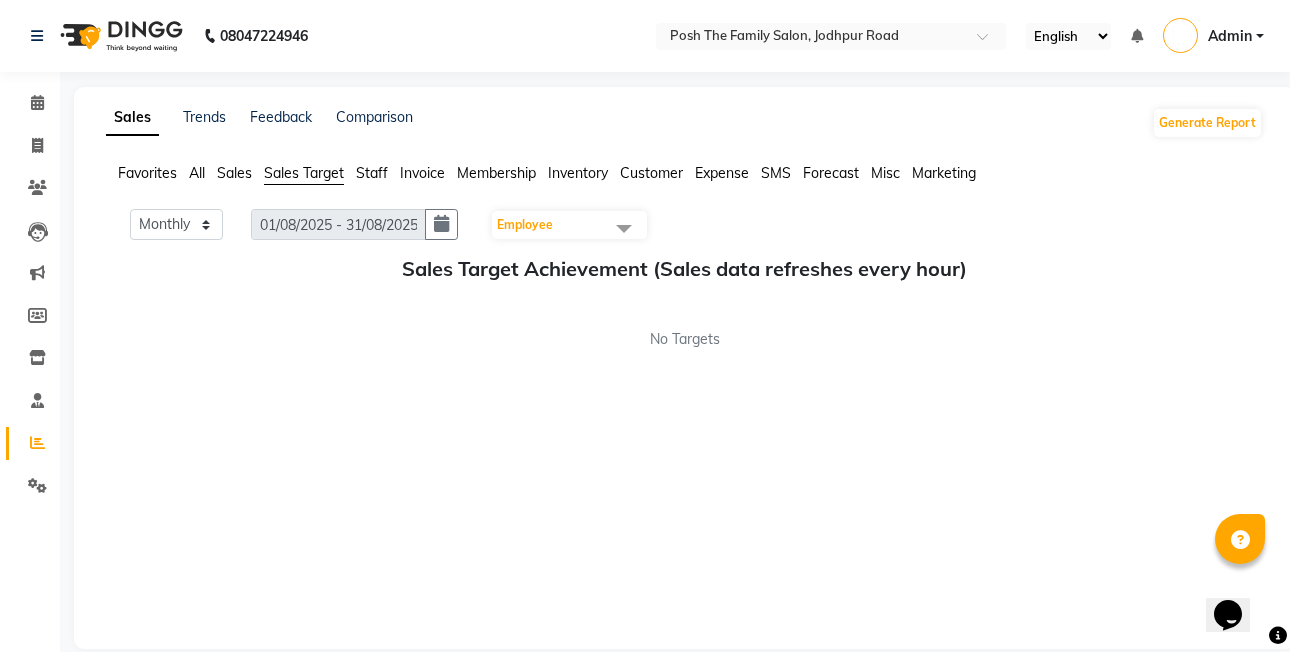 click on "All" 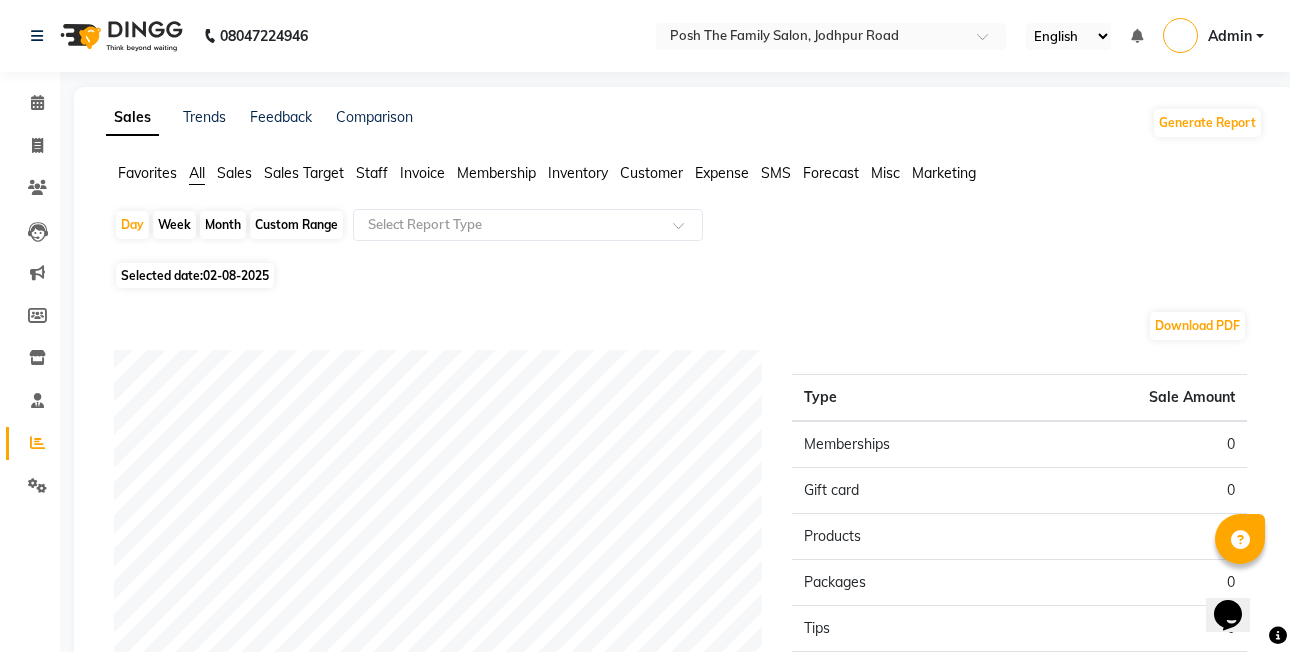click on "Membership" 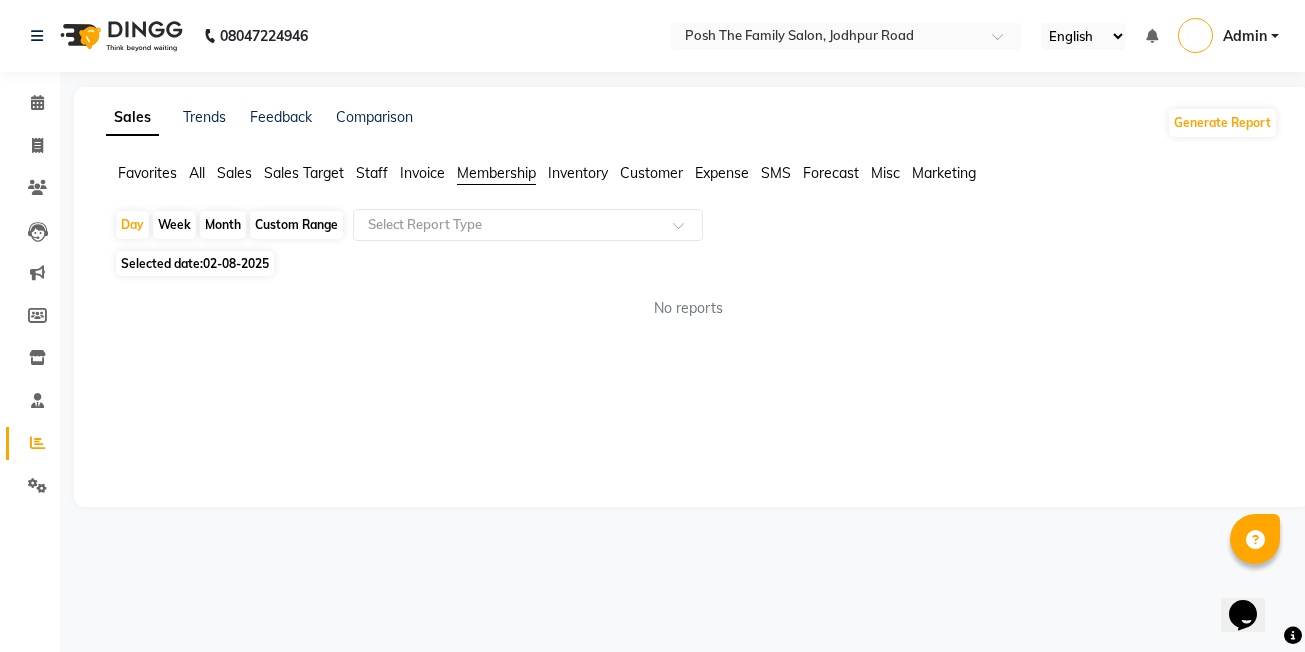 drag, startPoint x: 417, startPoint y: 176, endPoint x: 423, endPoint y: 188, distance: 13.416408 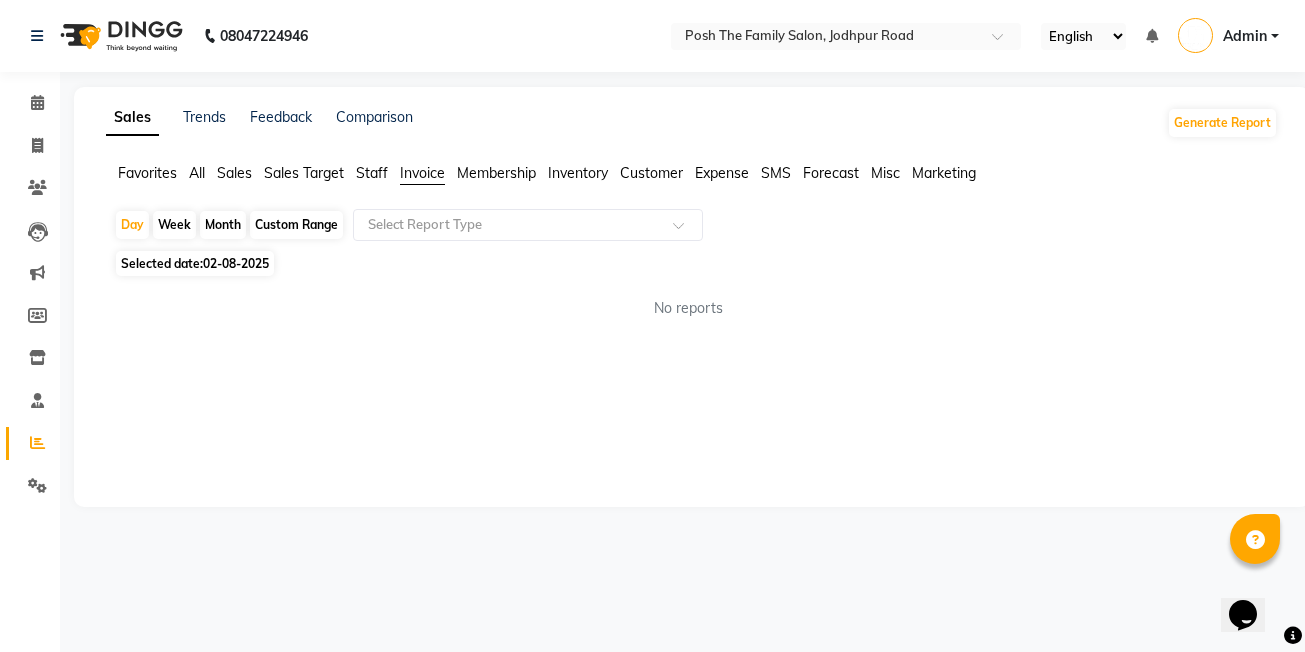 click on "Staff" 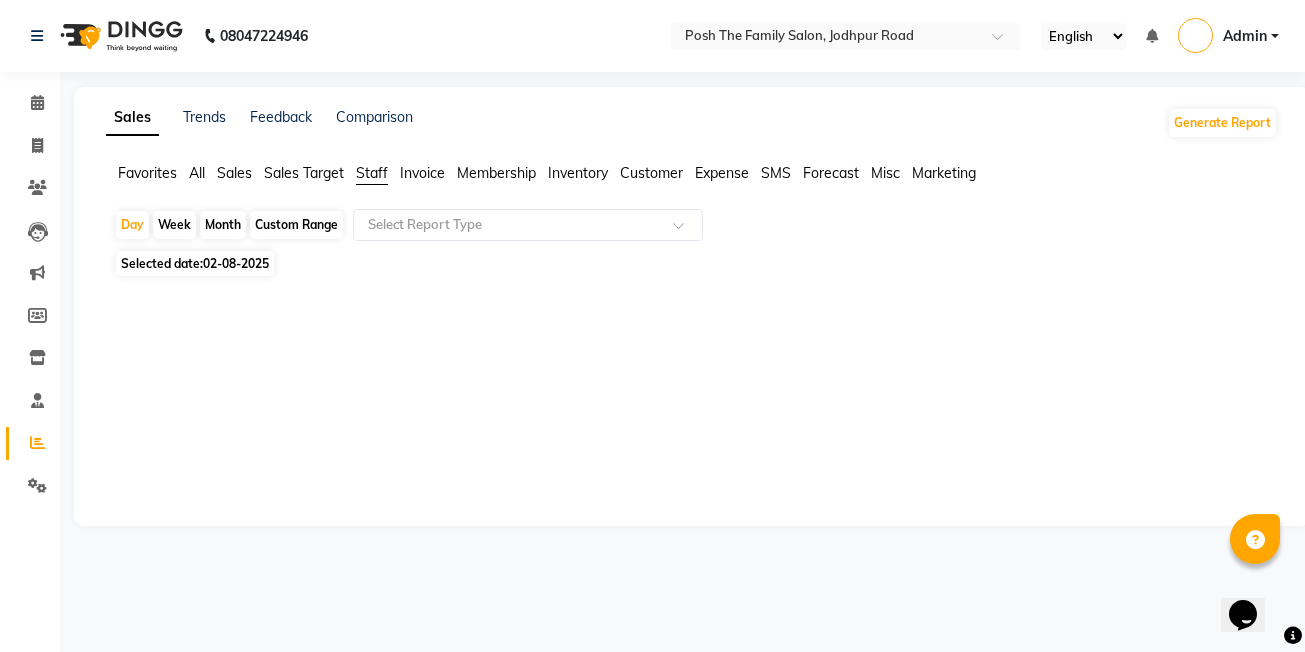click on "All" 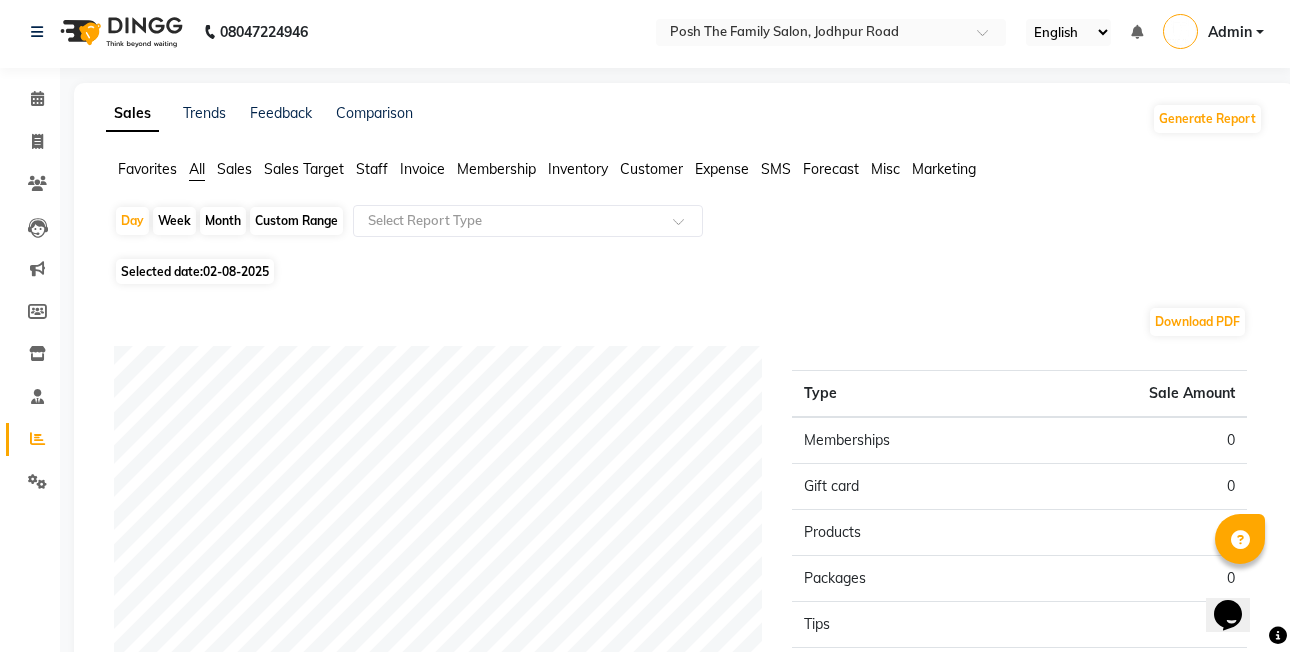scroll, scrollTop: 0, scrollLeft: 0, axis: both 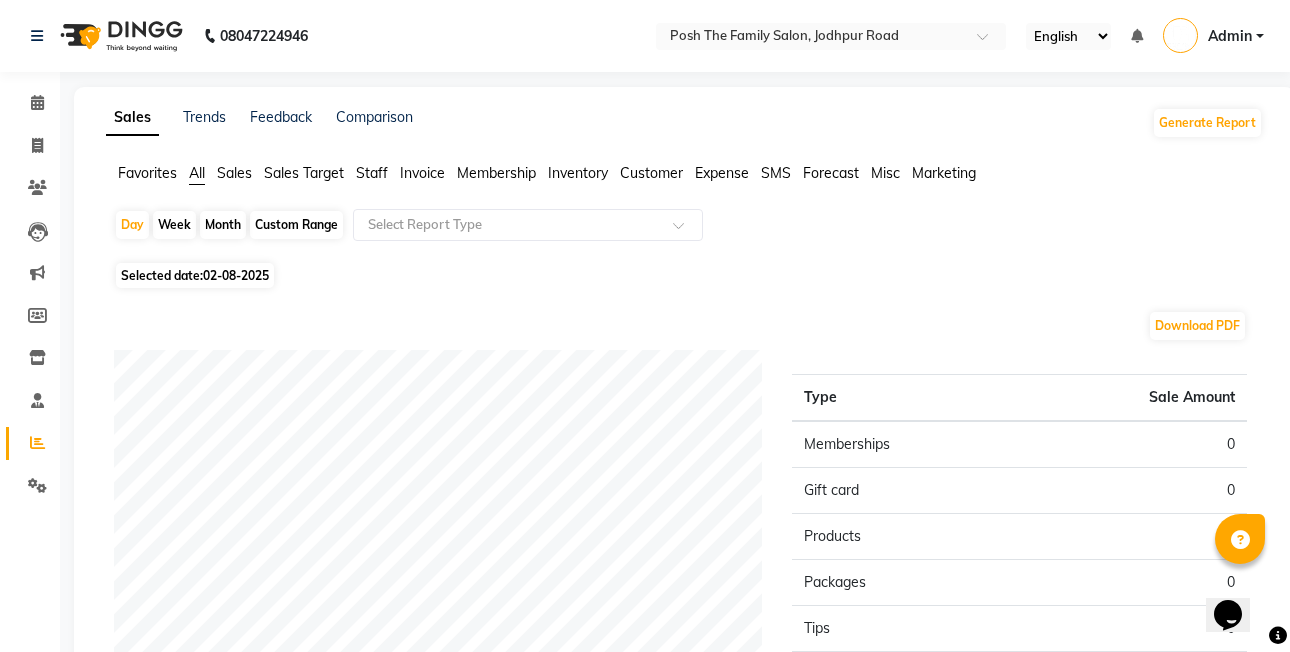 click on "Favorites" 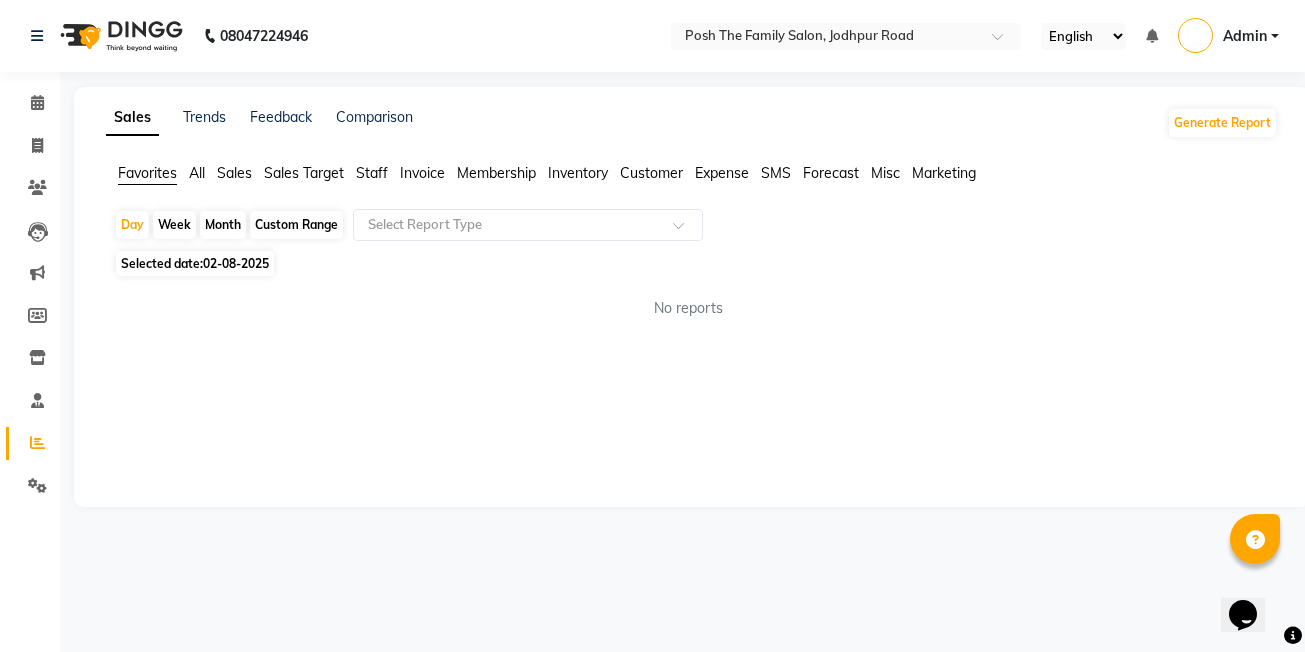 click on "Sales" 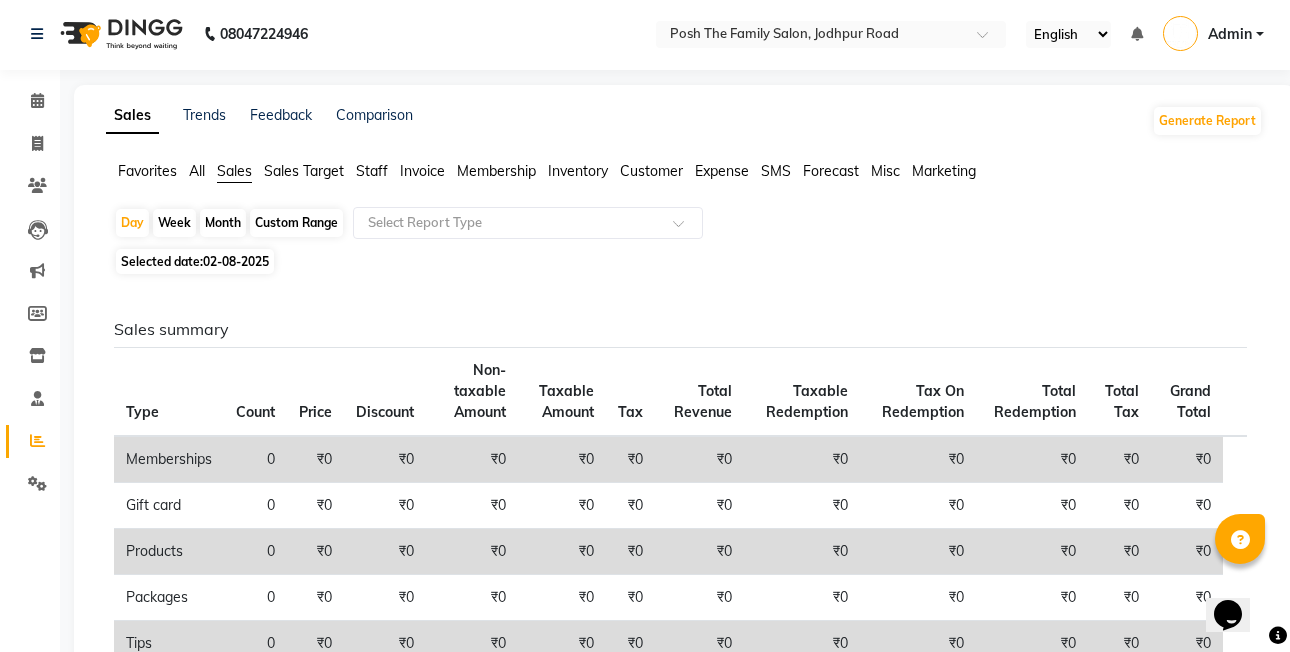 scroll, scrollTop: 0, scrollLeft: 0, axis: both 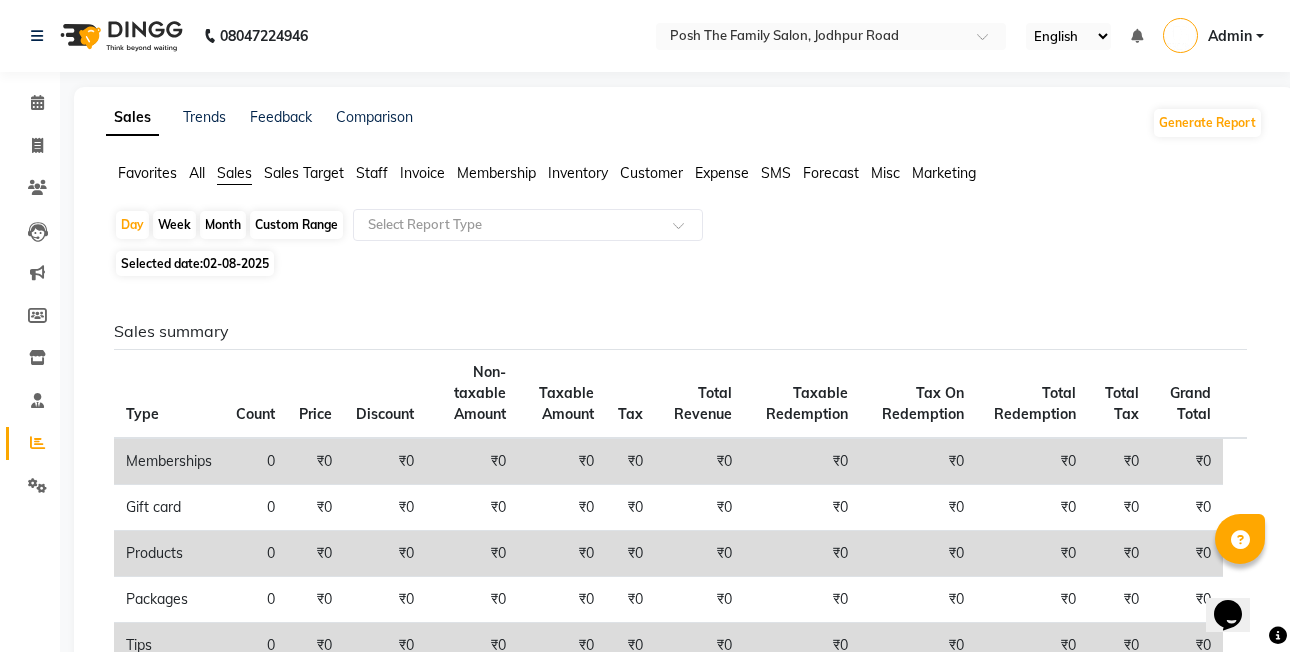 drag, startPoint x: 219, startPoint y: 225, endPoint x: 229, endPoint y: 226, distance: 10.049875 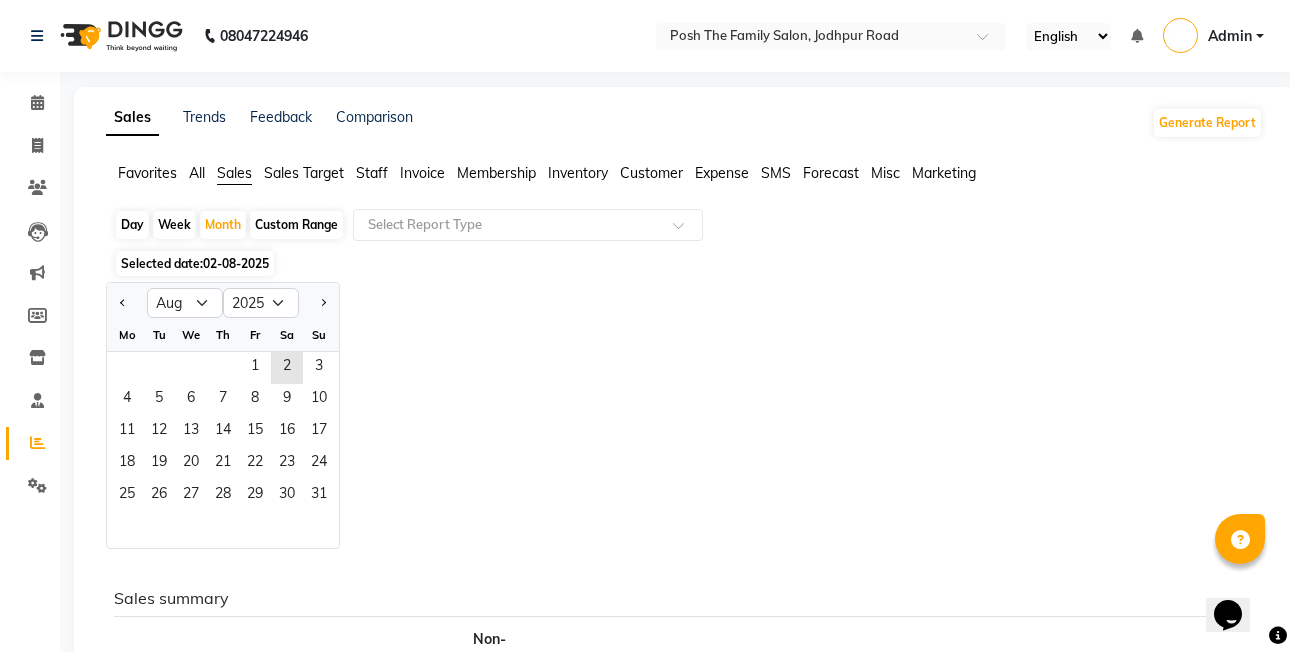 click on "02-08-2025" 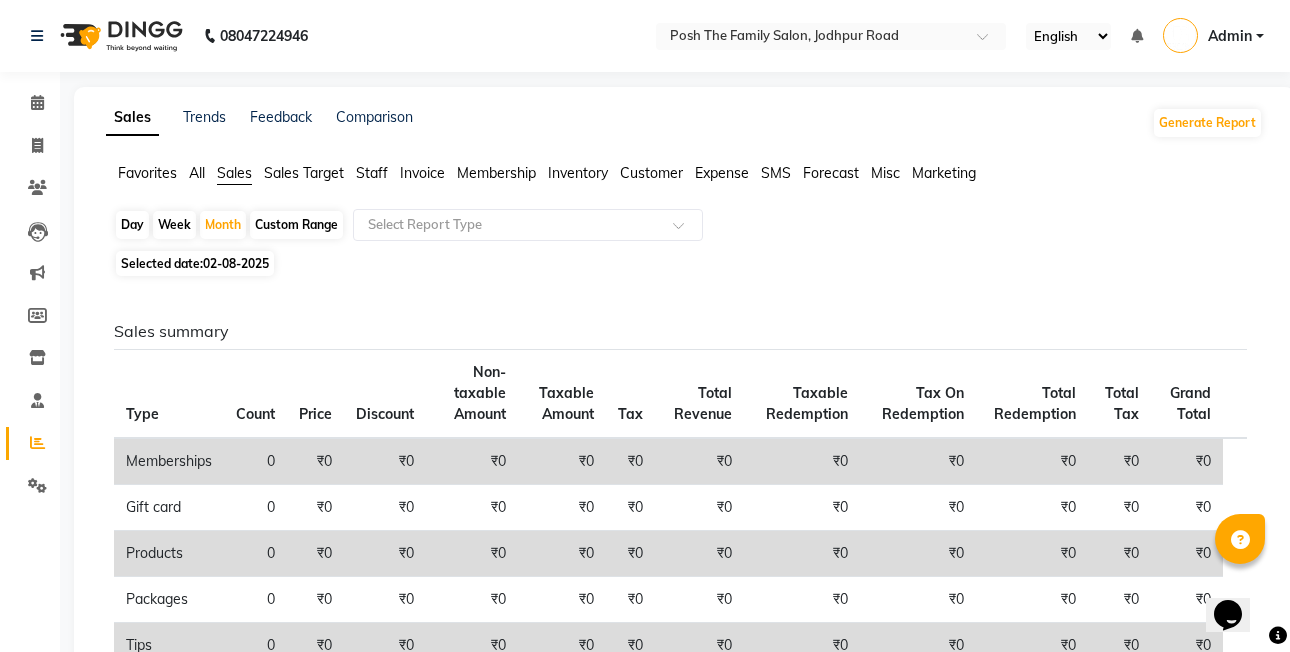 click on "02-08-2025" 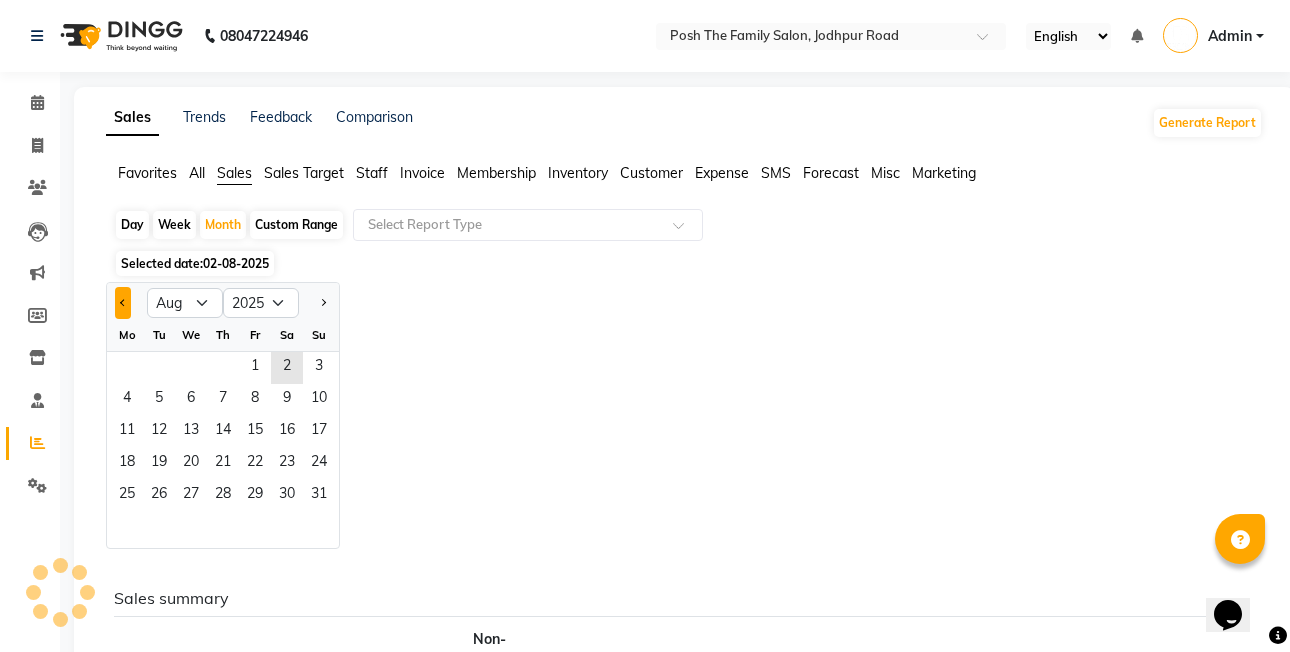 click 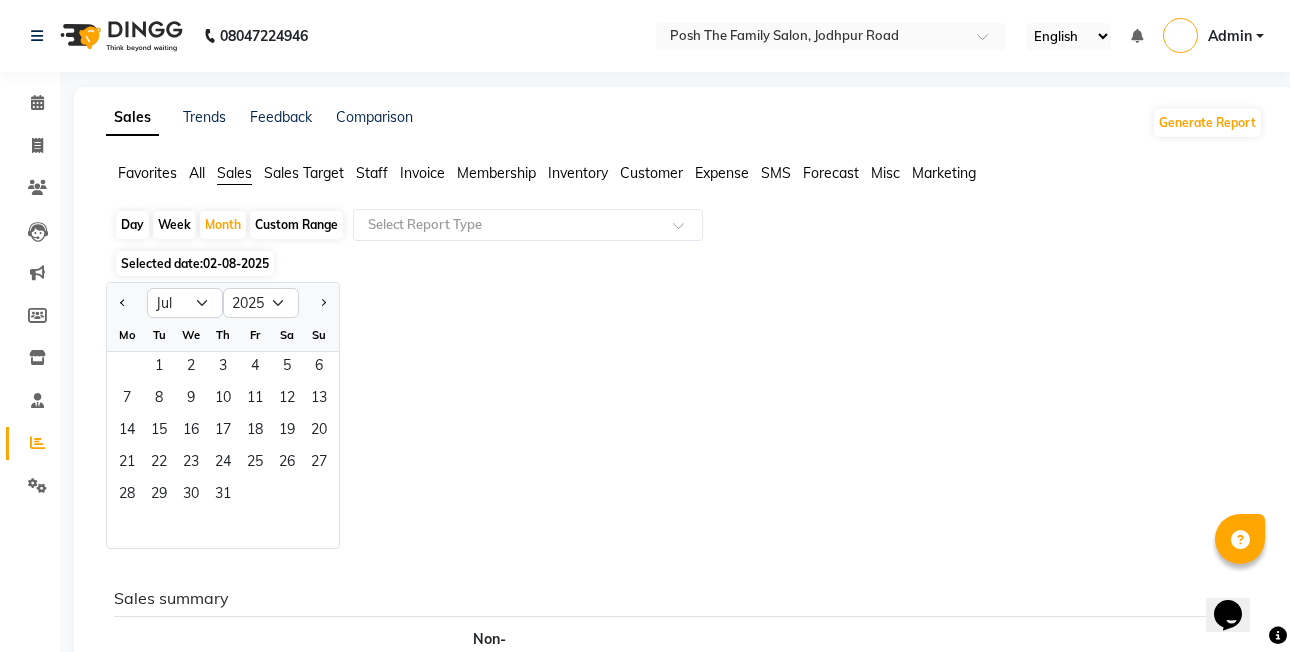 click on "02-08-2025" 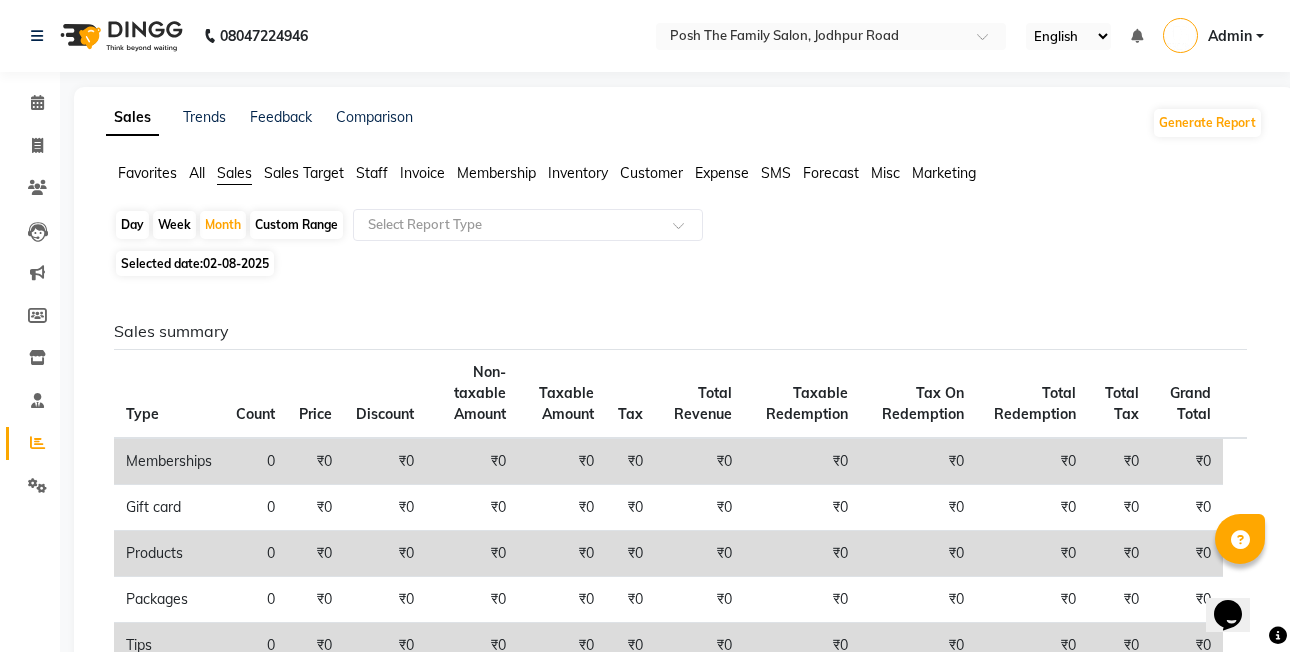 click on "02-08-2025" 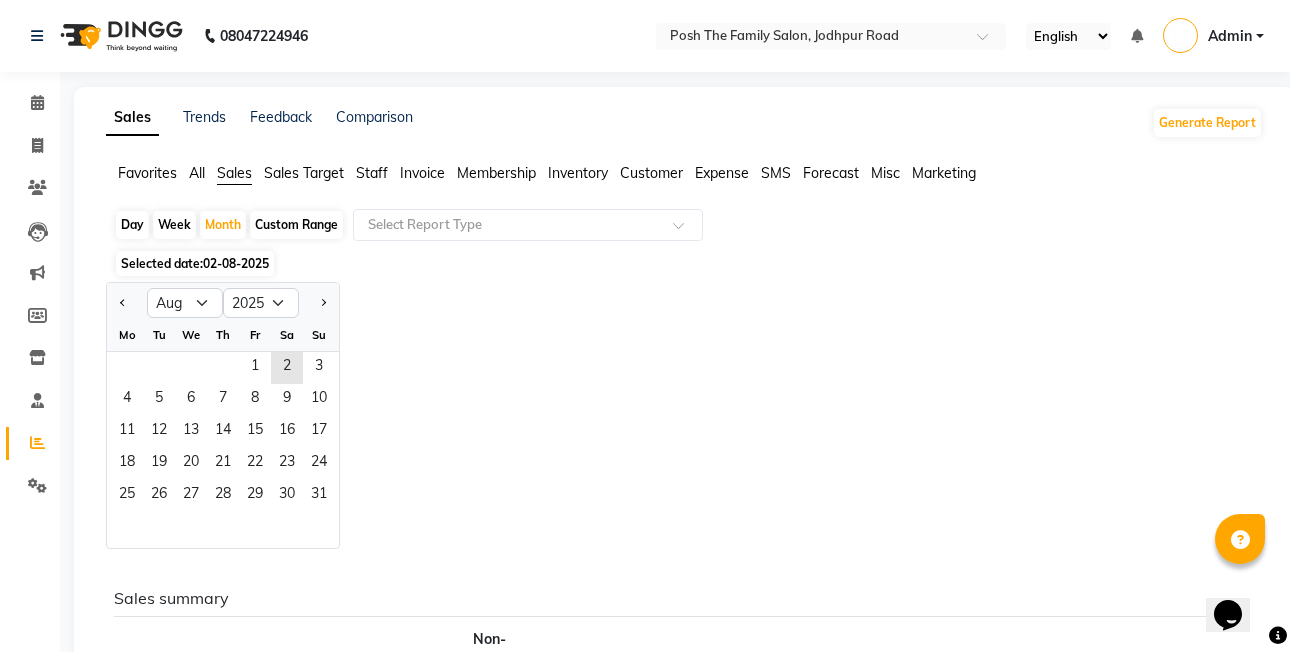 click on "Jan Feb Mar Apr May Jun Jul Aug Sep Oct Nov Dec 2015 2016 2017 2018 2019 2020 2021 2022 2023 2024 2025 2026 2027 2028 2029 2030 2031 2032 2033 2034 2035 Mo Tu We Th Fr Sa Su  1   2   3   4   5   6   7   8   9   10   11   12   13   14   15   16   17   18   19   20   21   22   23   24   25   26   27   28   29   30   31" 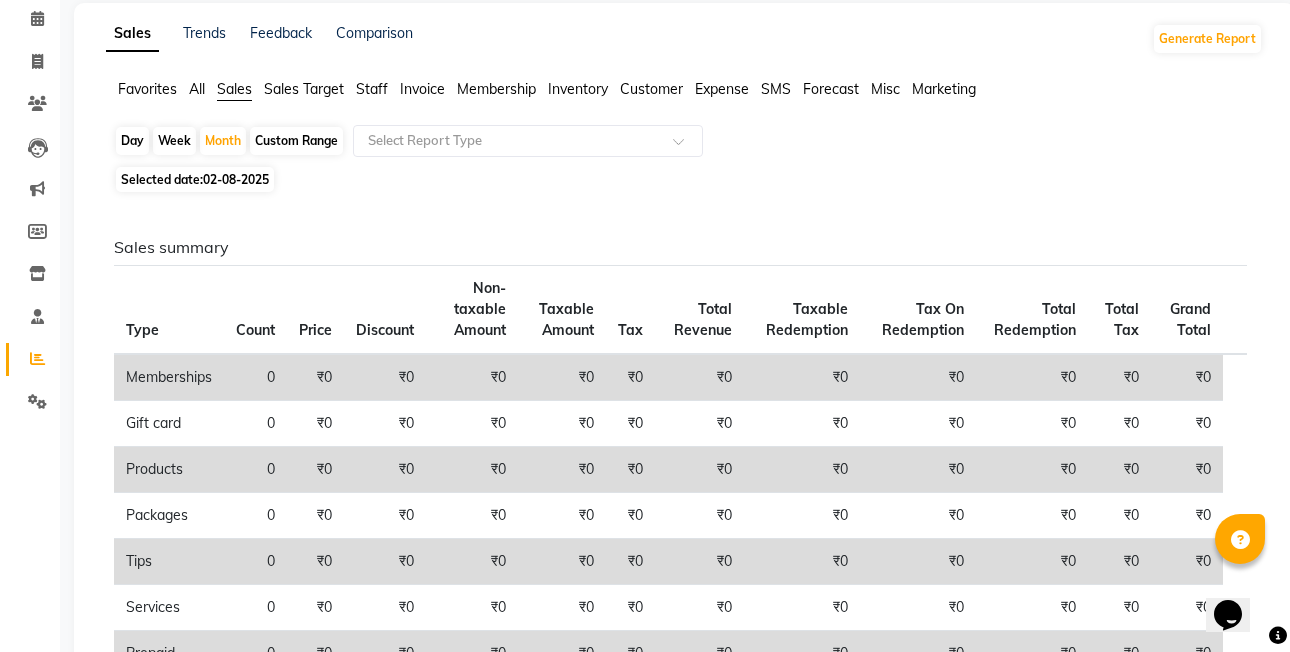 scroll, scrollTop: 200, scrollLeft: 0, axis: vertical 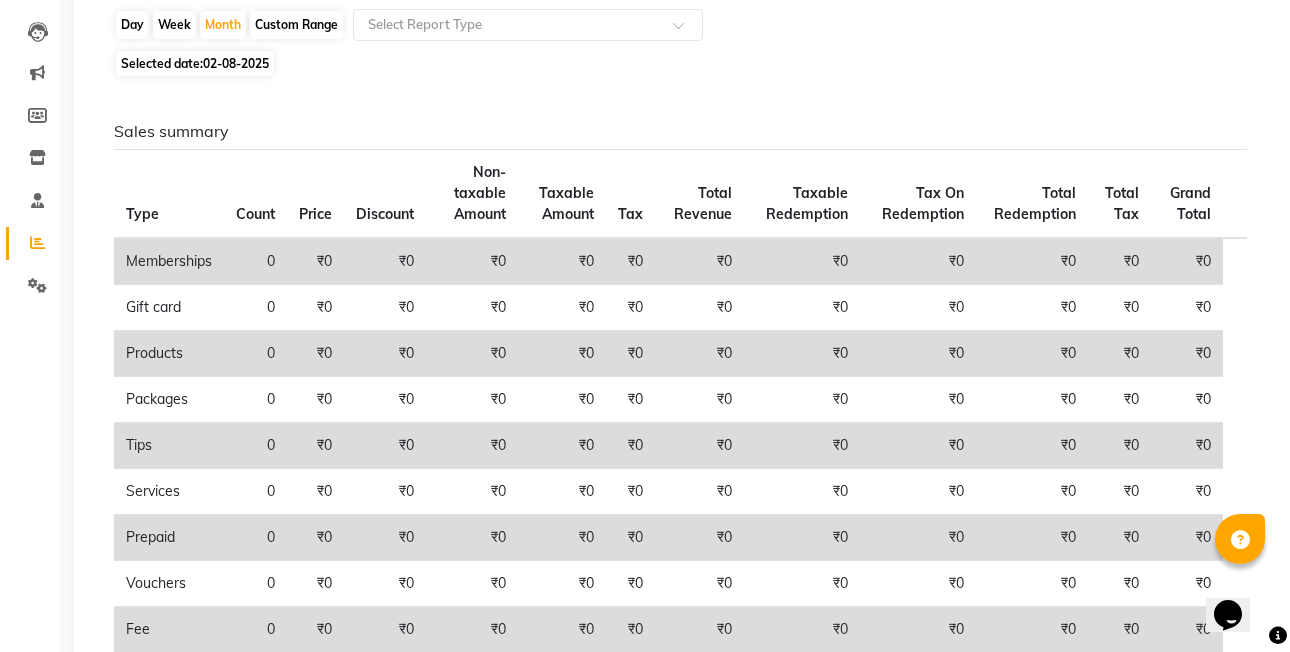 click on "02-08-2025" 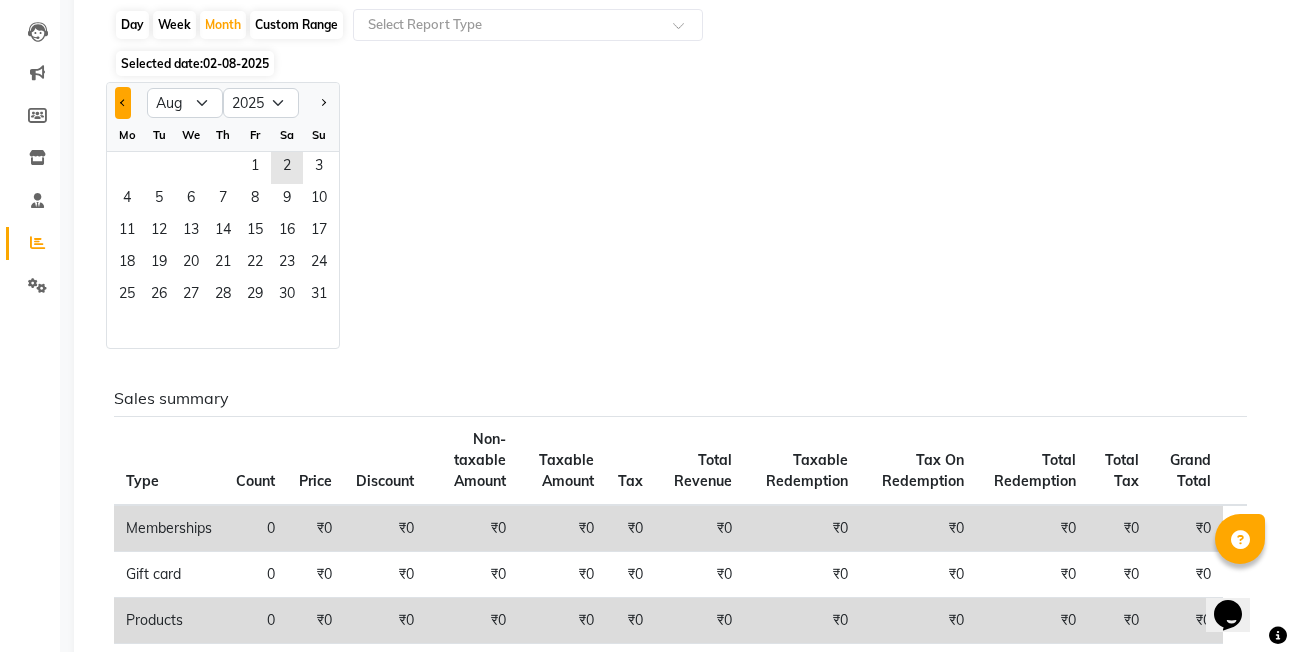 click 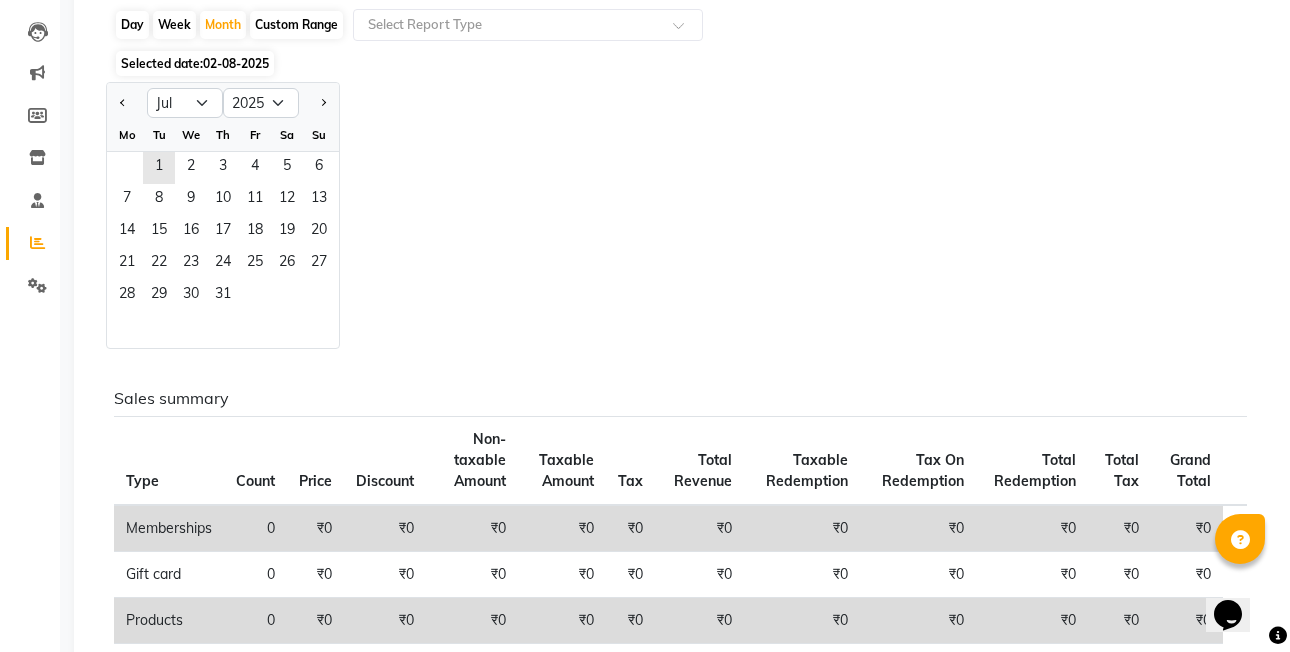 drag, startPoint x: 164, startPoint y: 159, endPoint x: 279, endPoint y: 307, distance: 187.42732 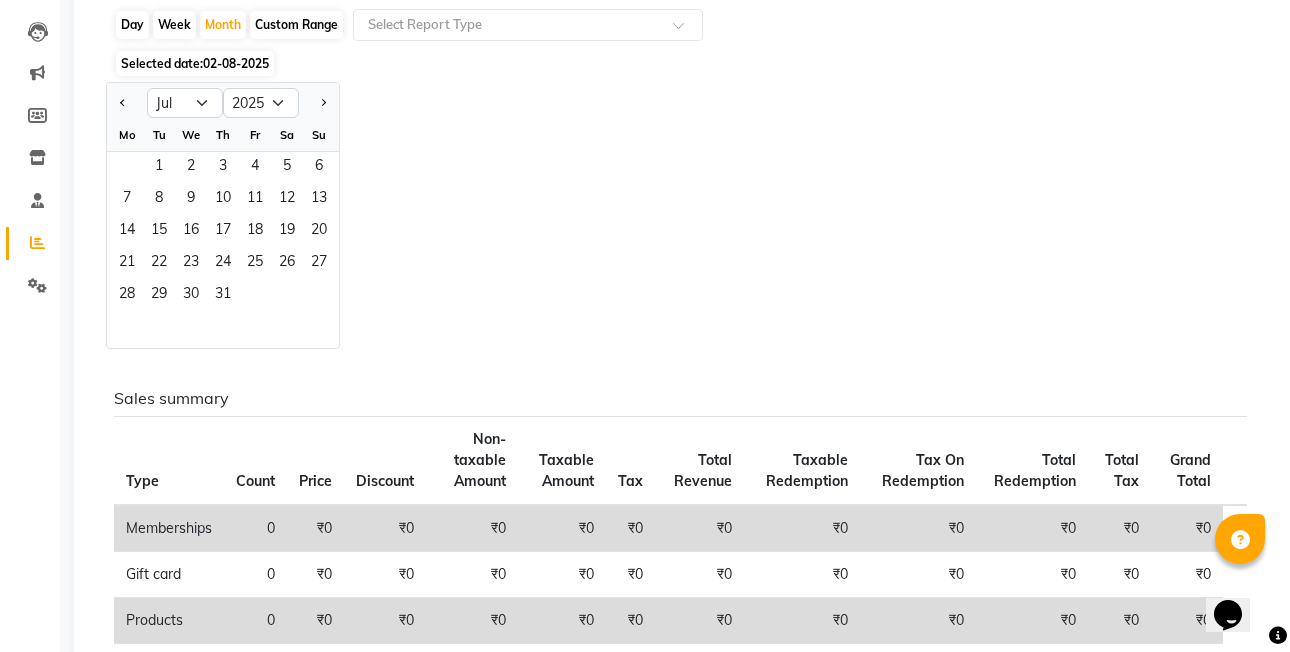 drag, startPoint x: 279, startPoint y: 307, endPoint x: 491, endPoint y: 267, distance: 215.74059 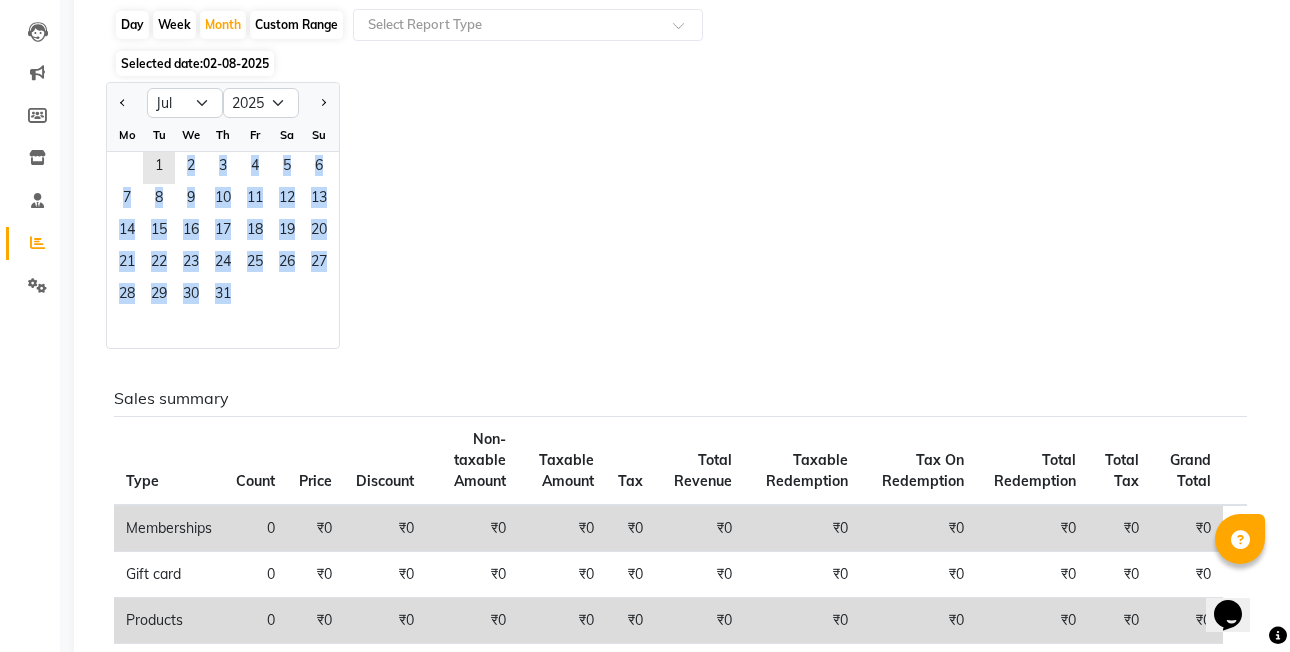 drag, startPoint x: 156, startPoint y: 159, endPoint x: 306, endPoint y: 293, distance: 201.13676 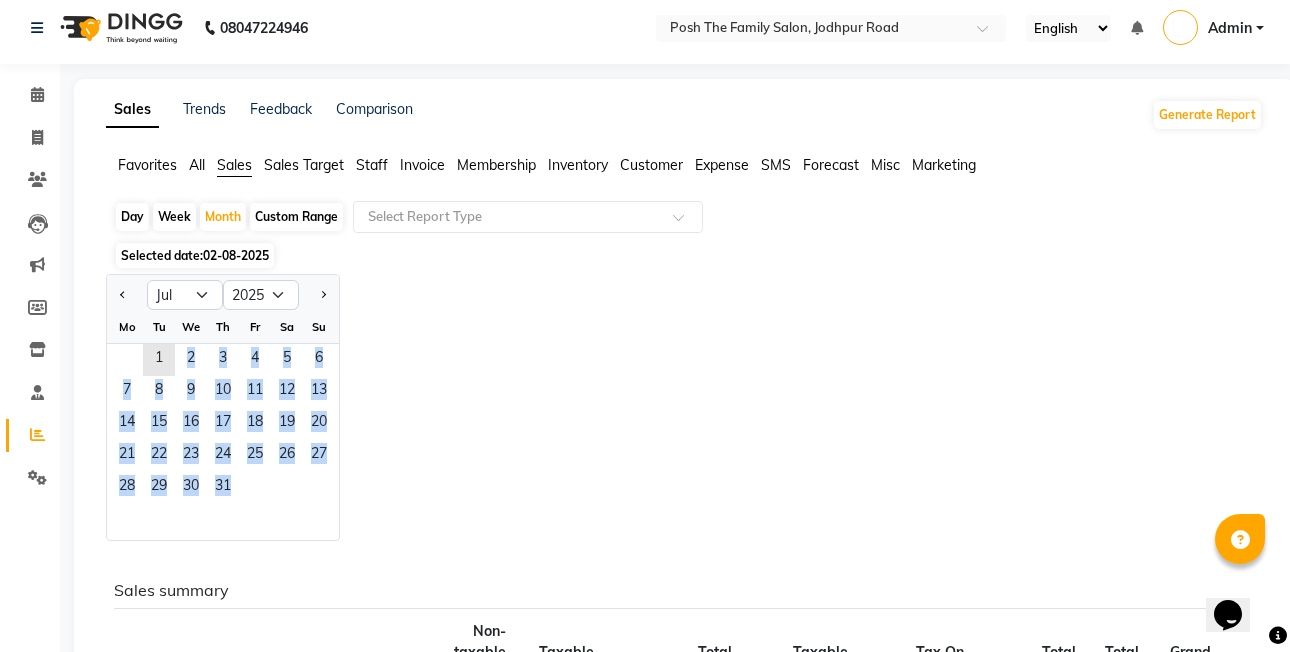 scroll, scrollTop: 0, scrollLeft: 0, axis: both 